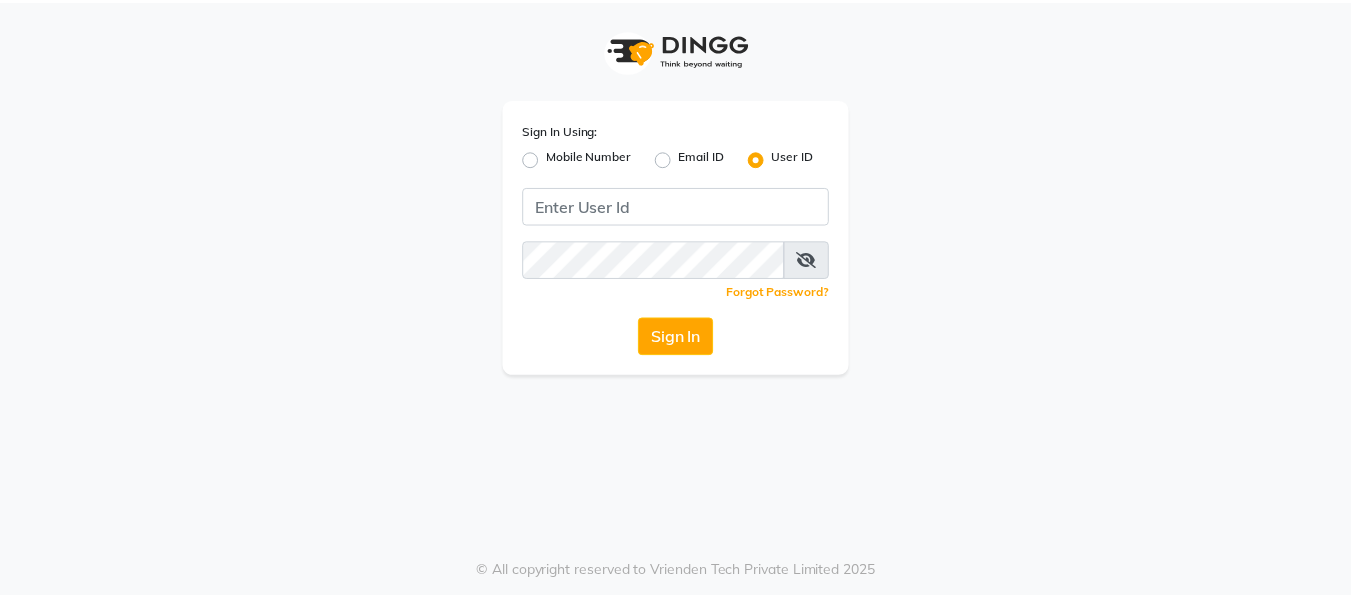 scroll, scrollTop: 0, scrollLeft: 0, axis: both 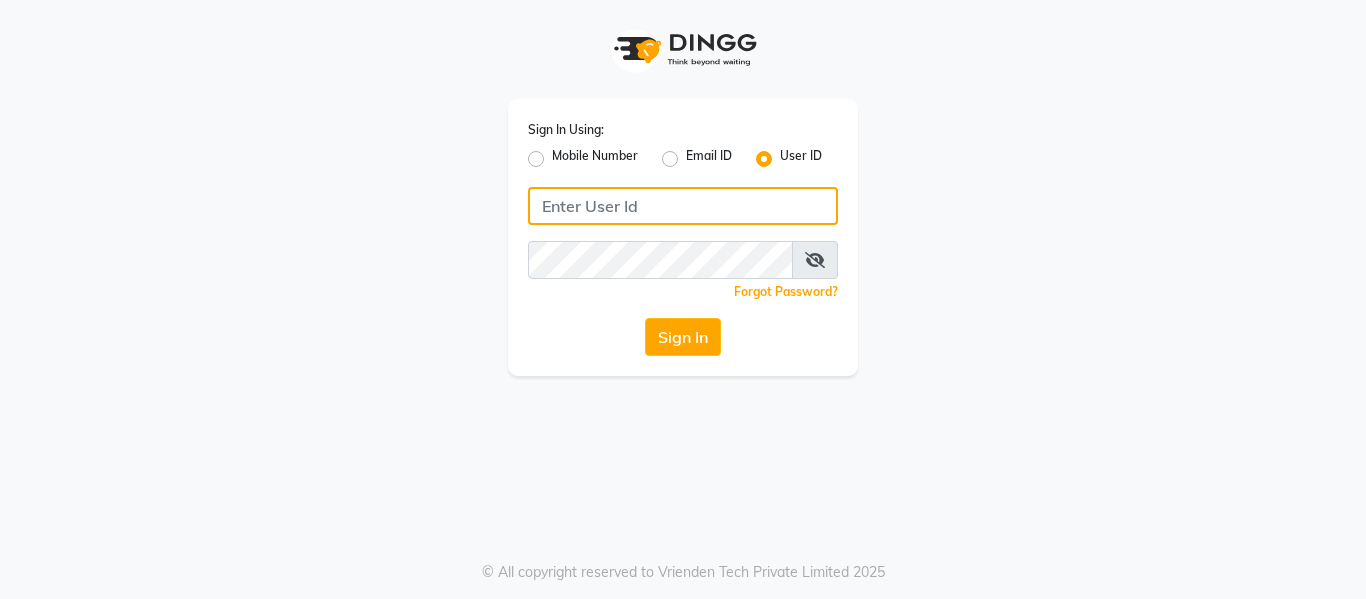 type on "9620411676" 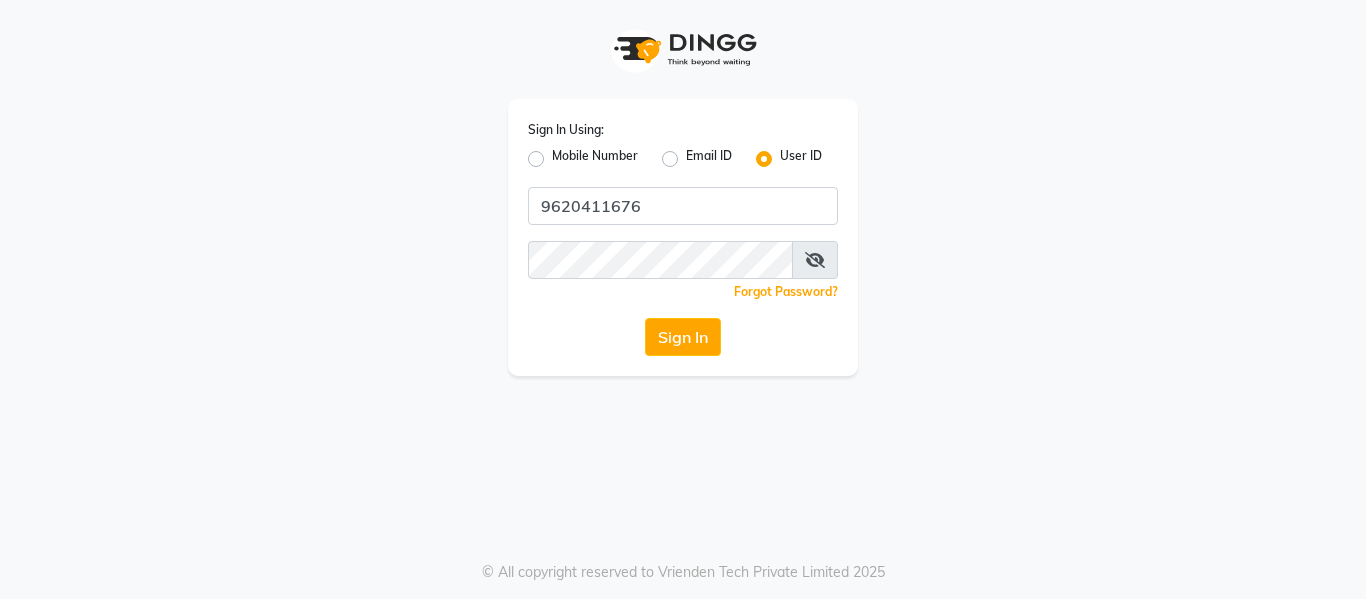 click on "Mobile Number" 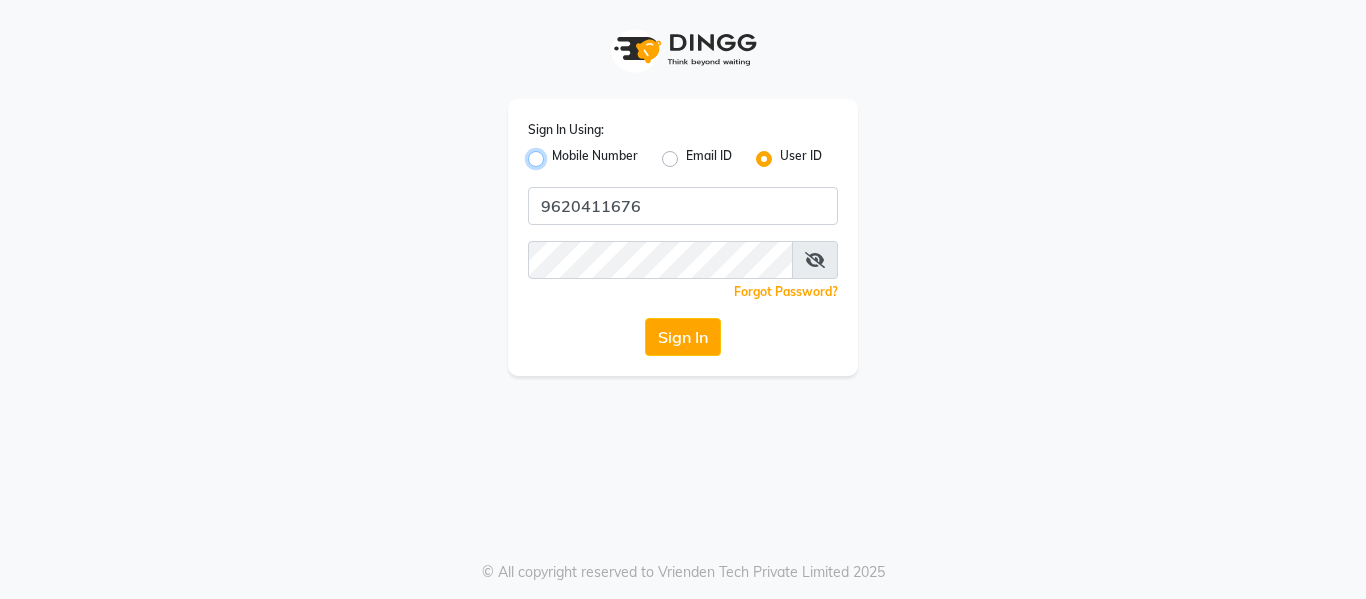 click on "Mobile Number" at bounding box center [558, 153] 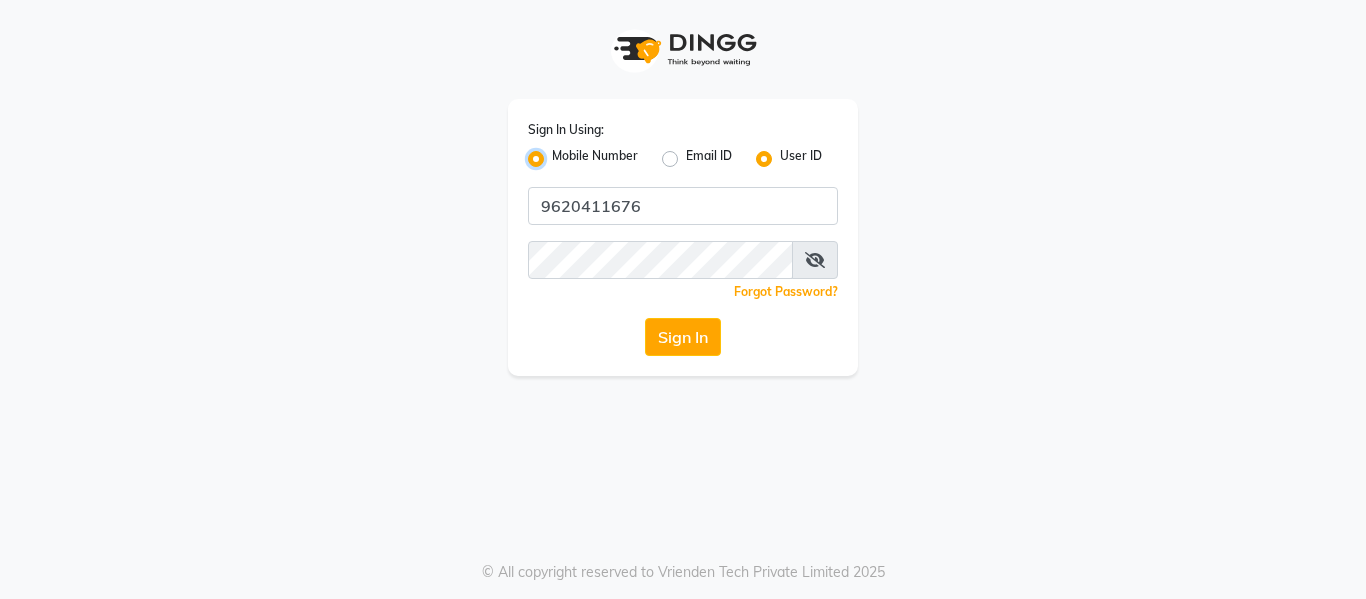 radio on "false" 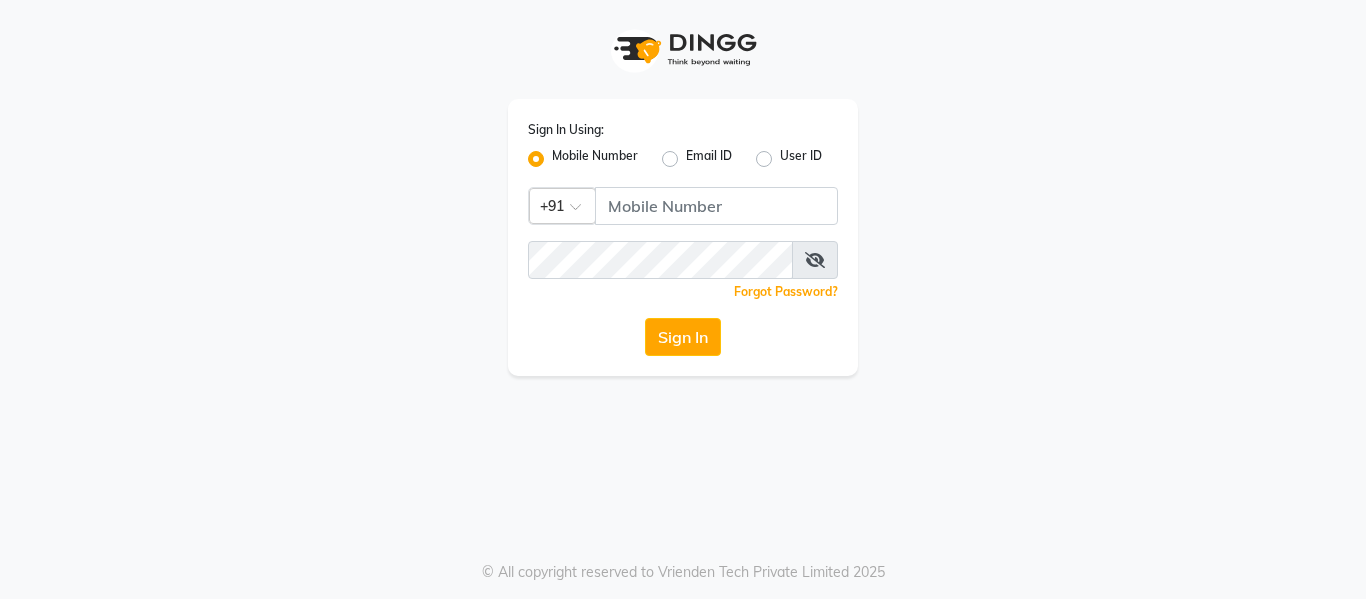 click on "Sign In Using: Mobile Number Email ID User ID Country Code × +91  Remember me Forgot Password?  Sign In" 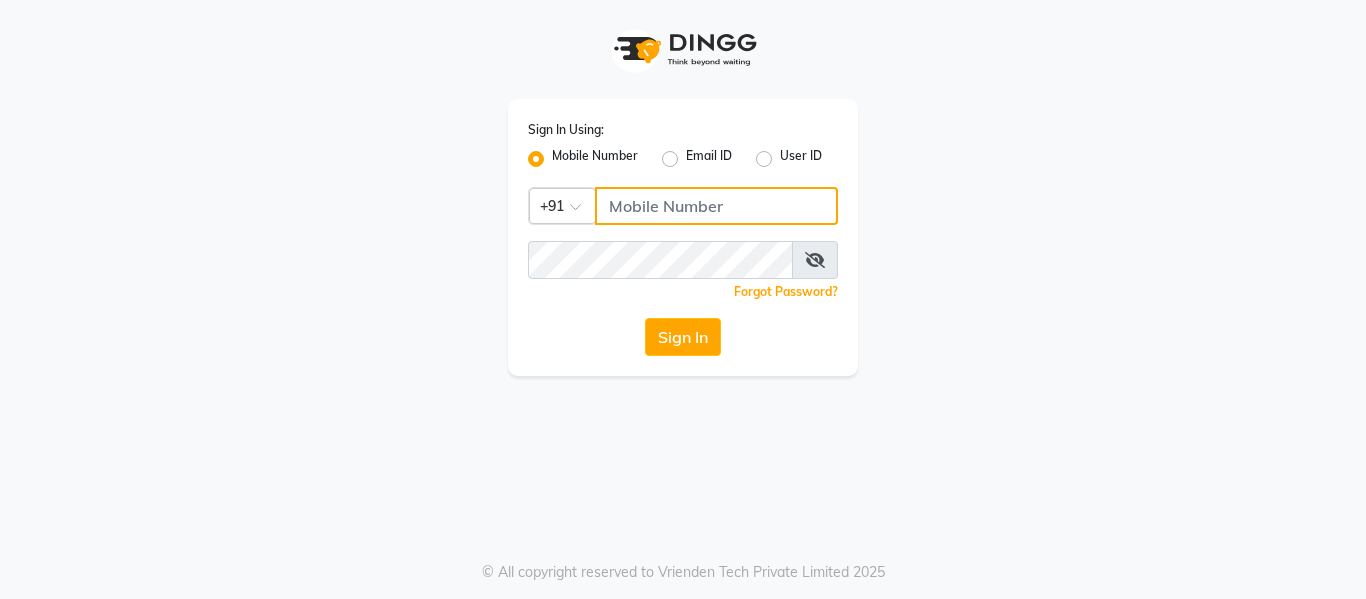 click 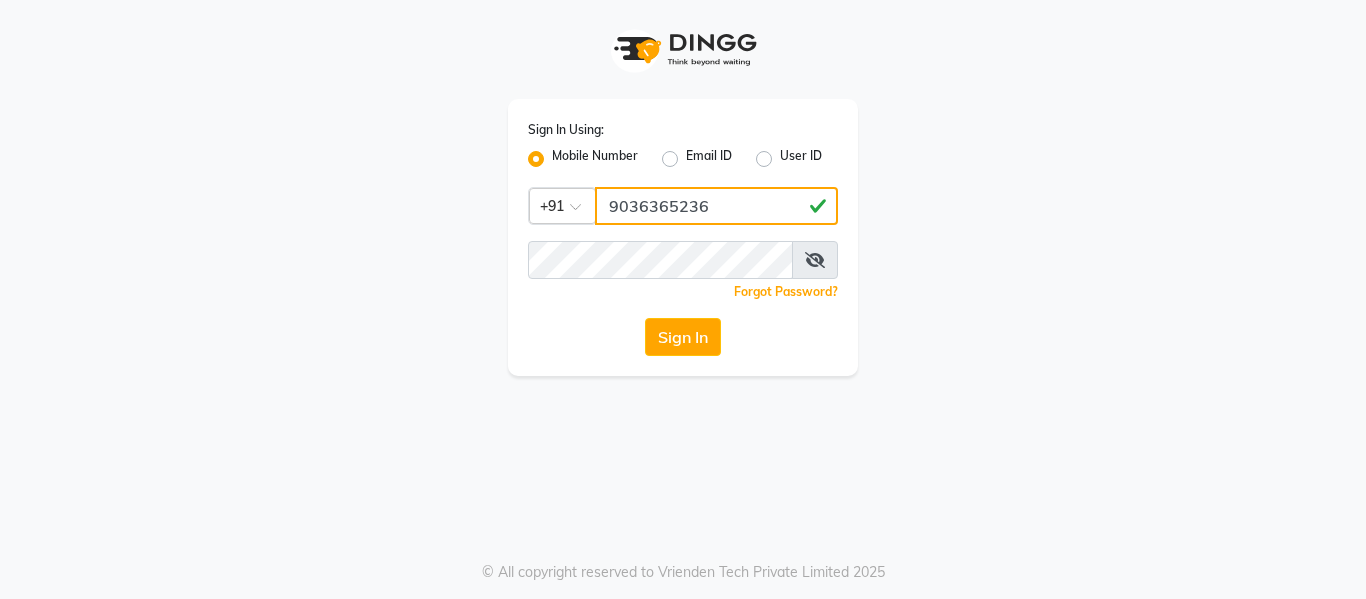 type on "9036365236" 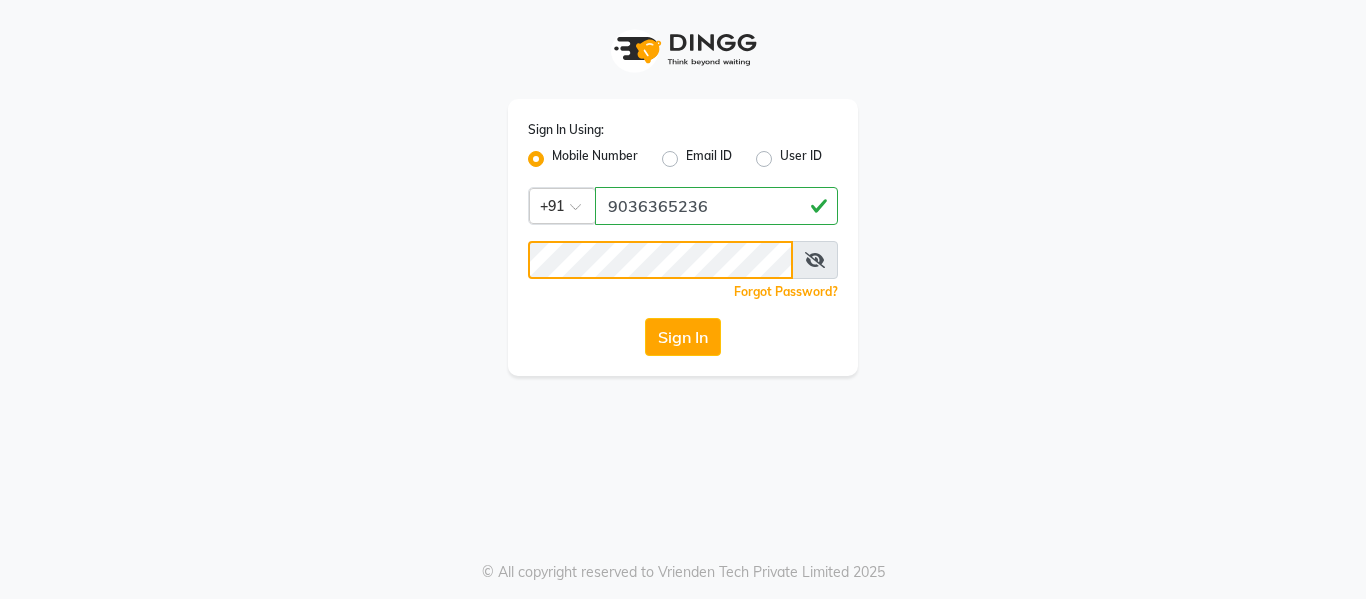 click on "Sign In" 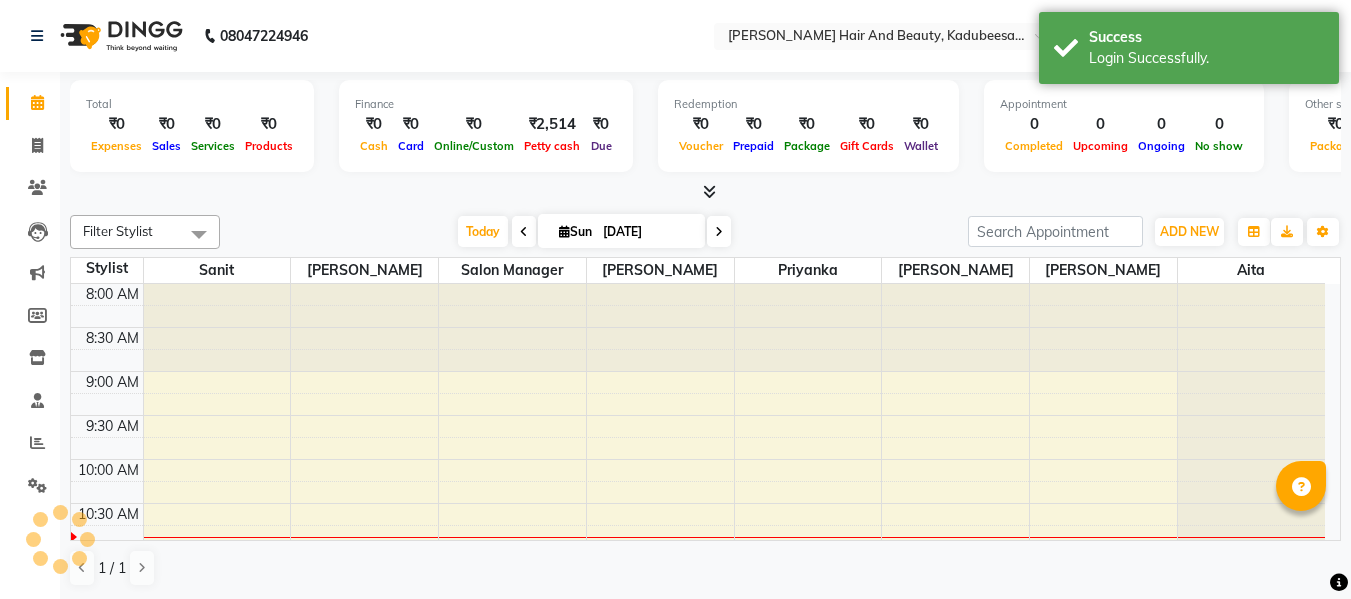 scroll, scrollTop: 0, scrollLeft: 0, axis: both 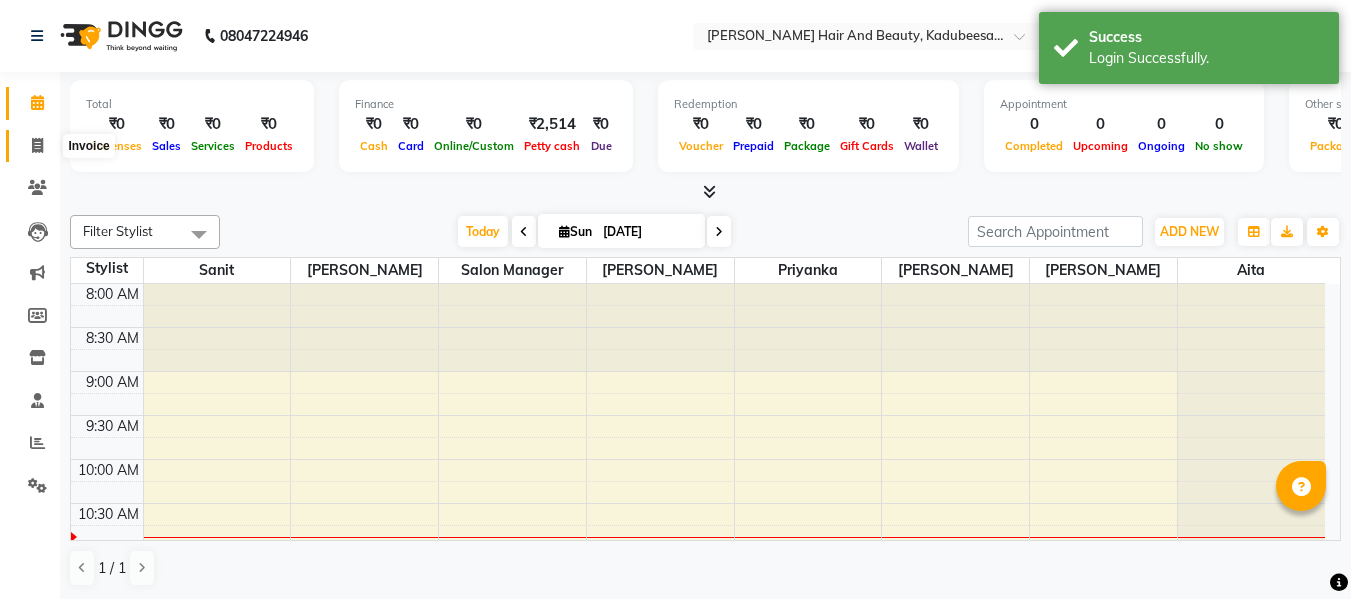 click 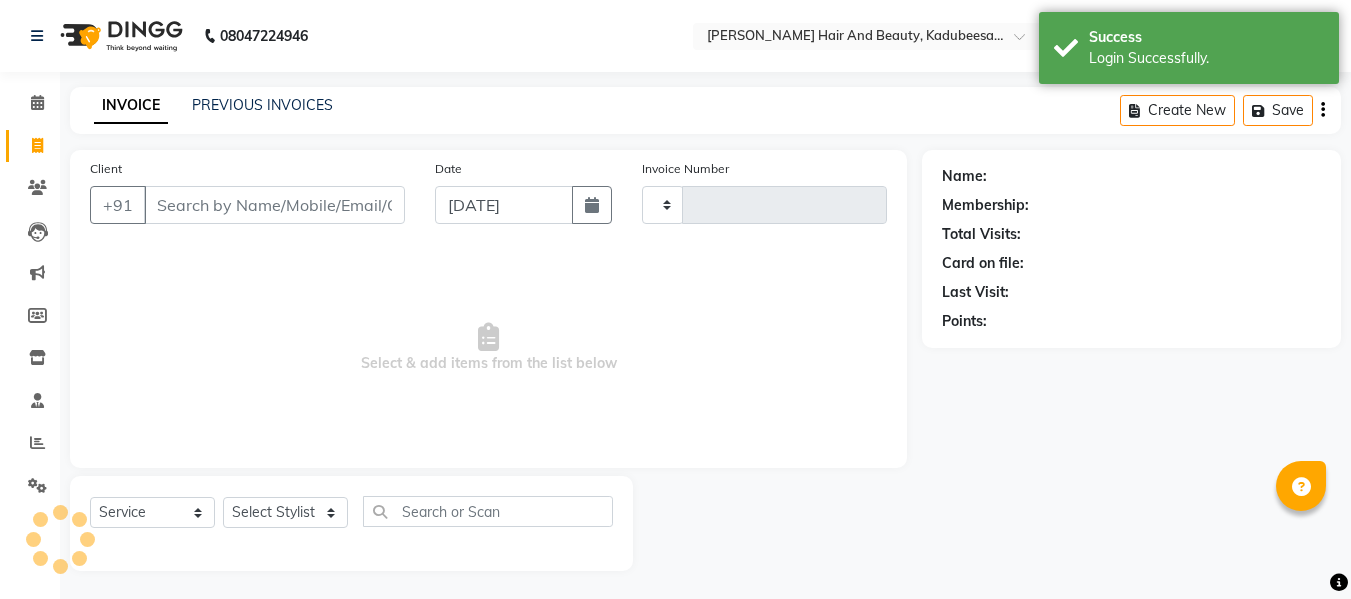 type on "1181" 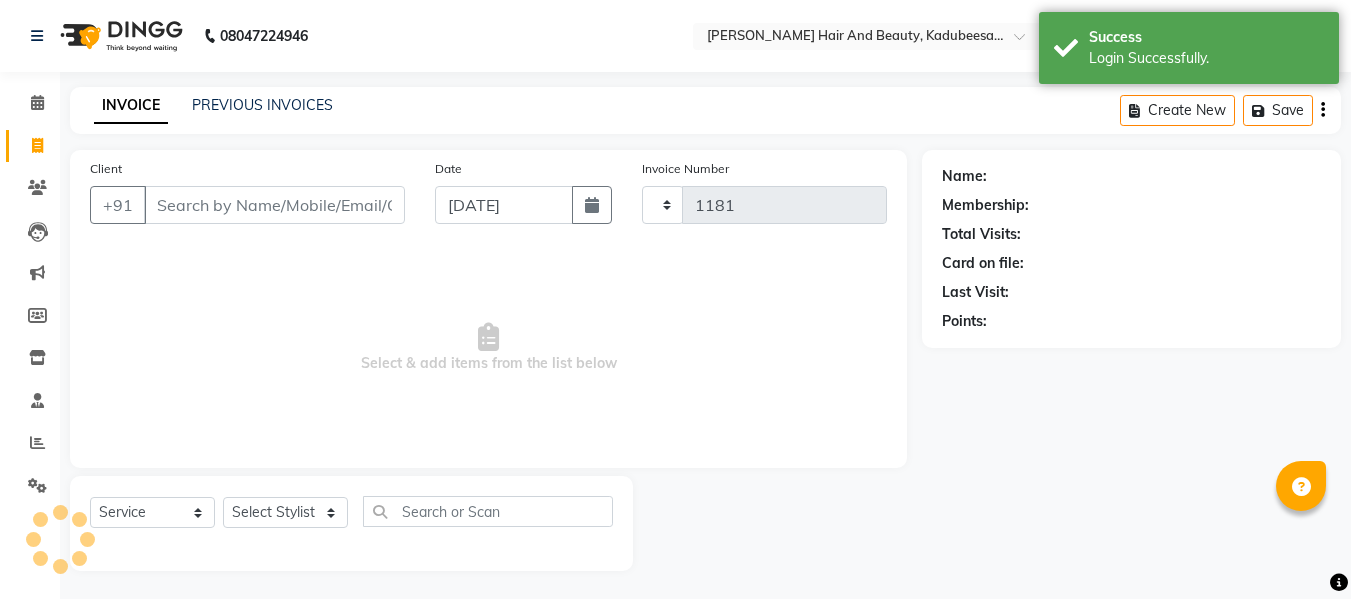 select on "7013" 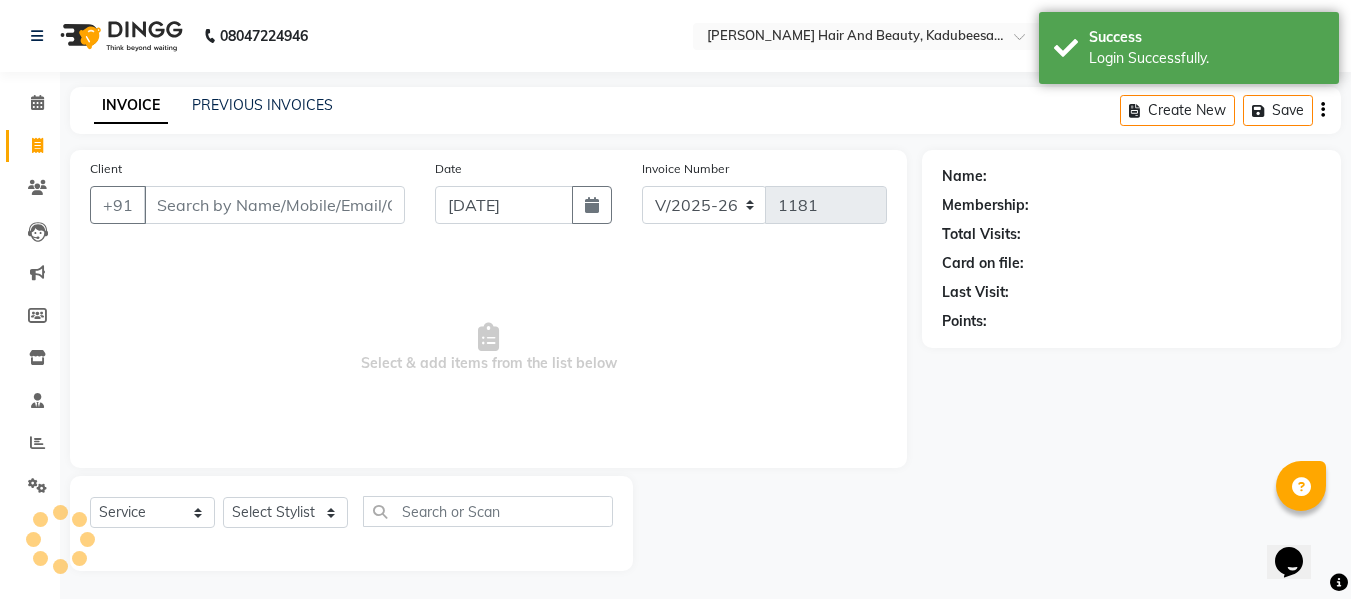 scroll, scrollTop: 0, scrollLeft: 0, axis: both 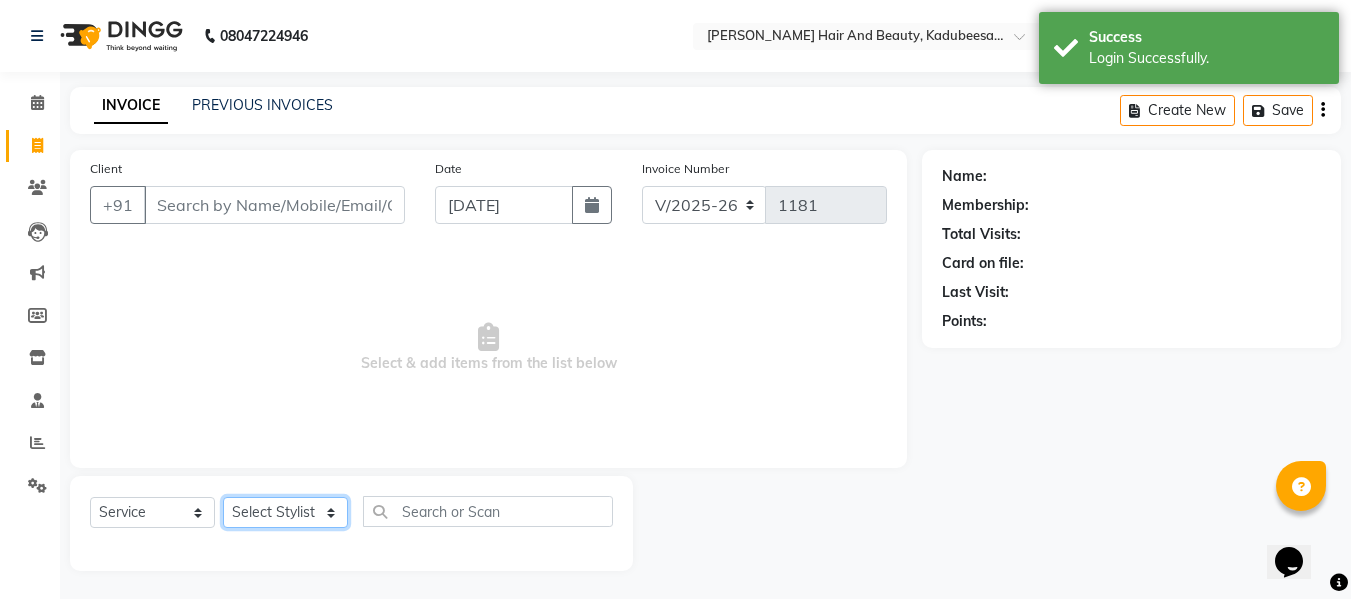 click on "Select Stylist" 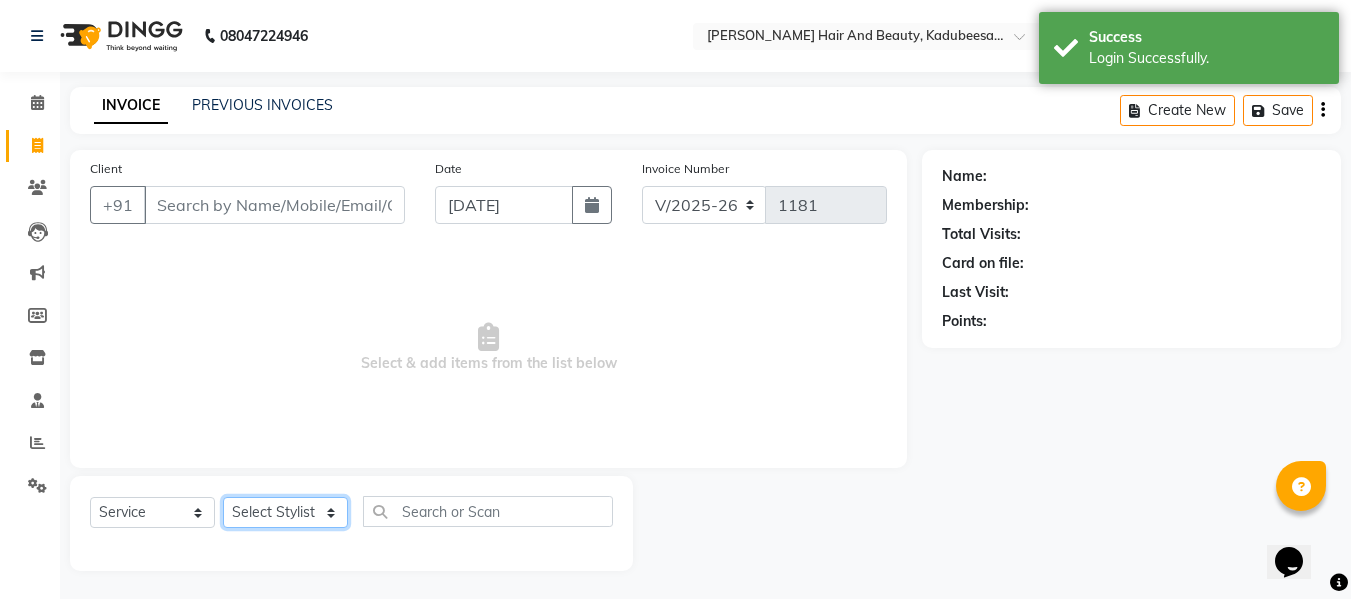 select on "85948" 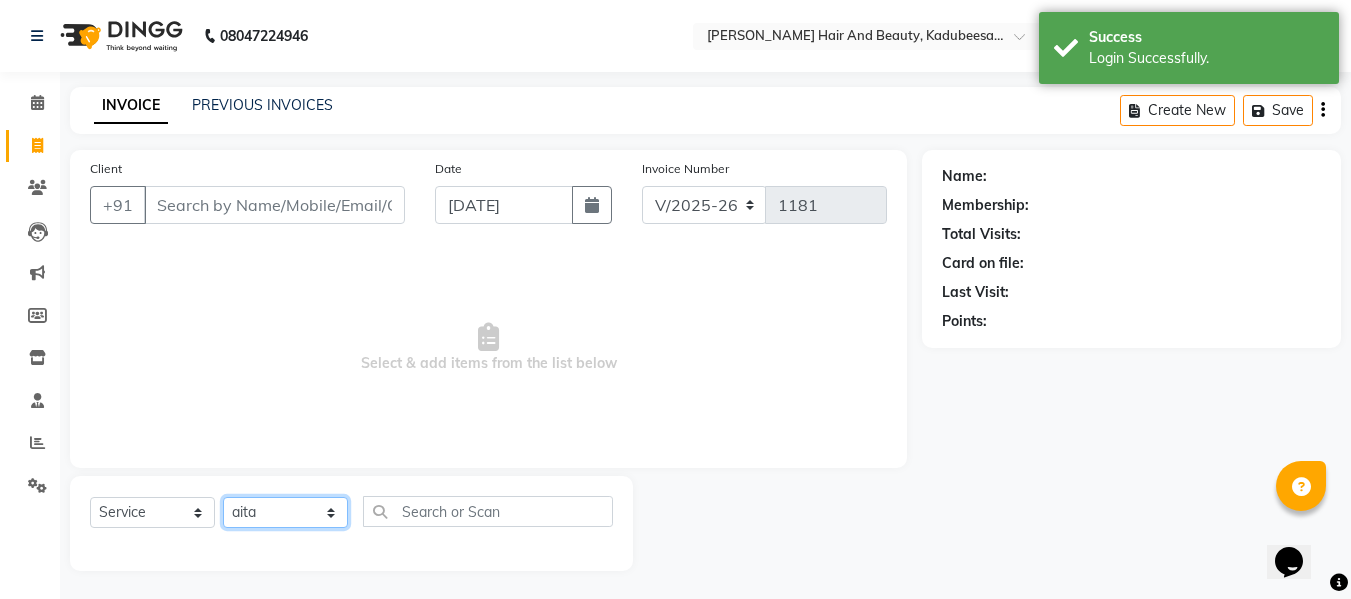click on "Select Stylist aita Bijay bivek  priyanka riya Salon Manager Sanit subekcha Vimal" 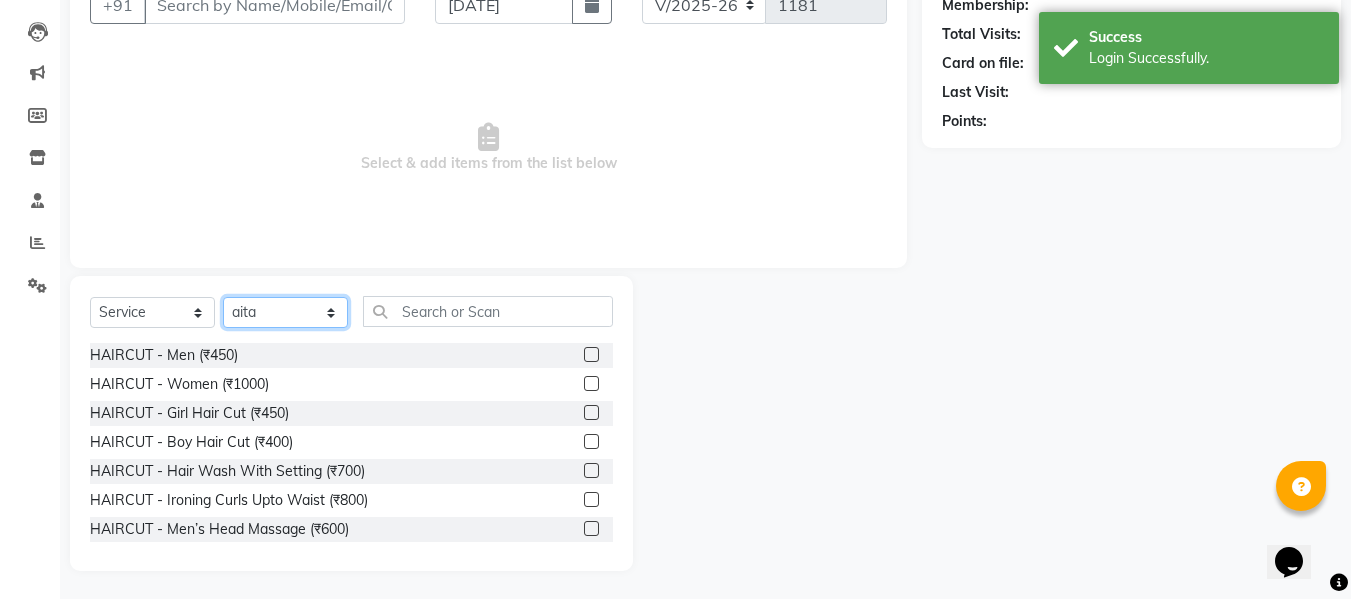 scroll, scrollTop: 202, scrollLeft: 0, axis: vertical 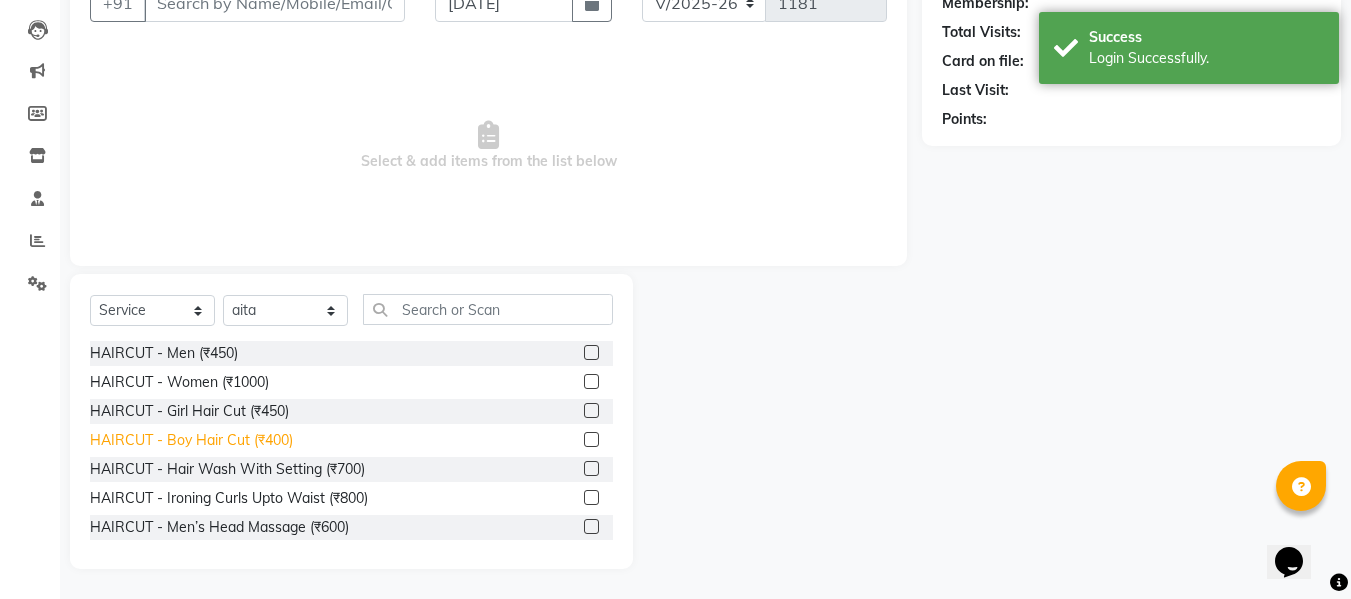 click on "HAIRCUT - Boy Hair Cut (₹400)" 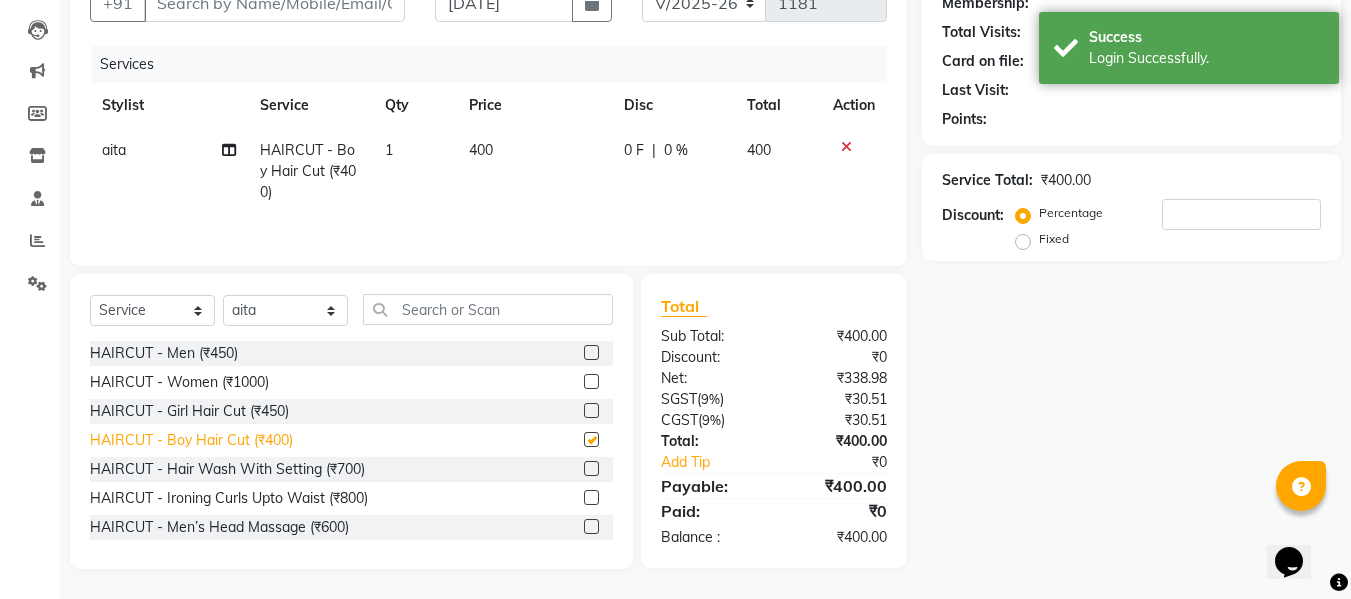 checkbox on "false" 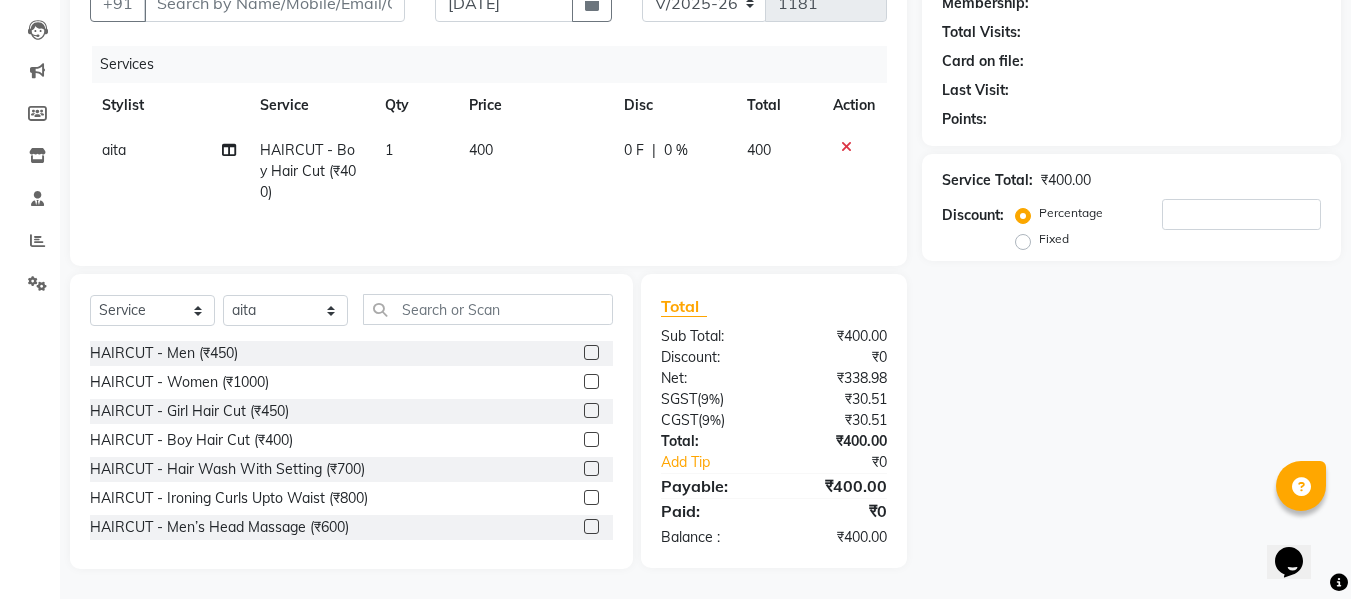 click on "HAIRCUT - Girl Hair Cut (₹450)" 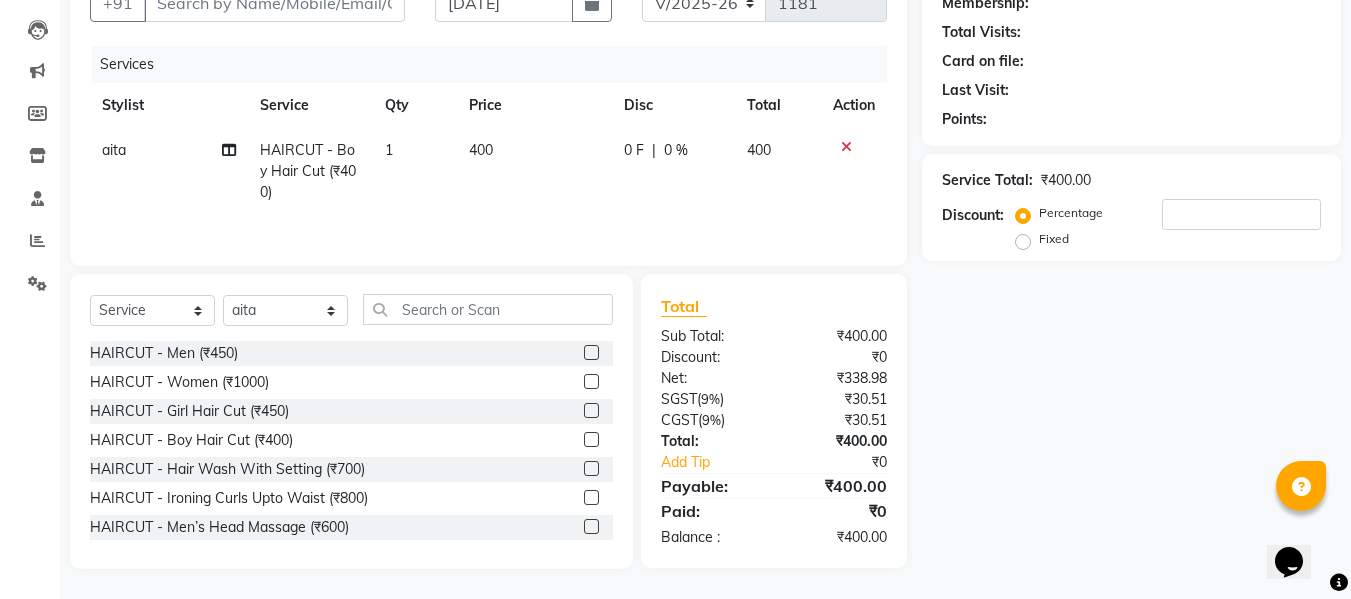 click on "HAIRCUT - Girl Hair Cut (₹450)" 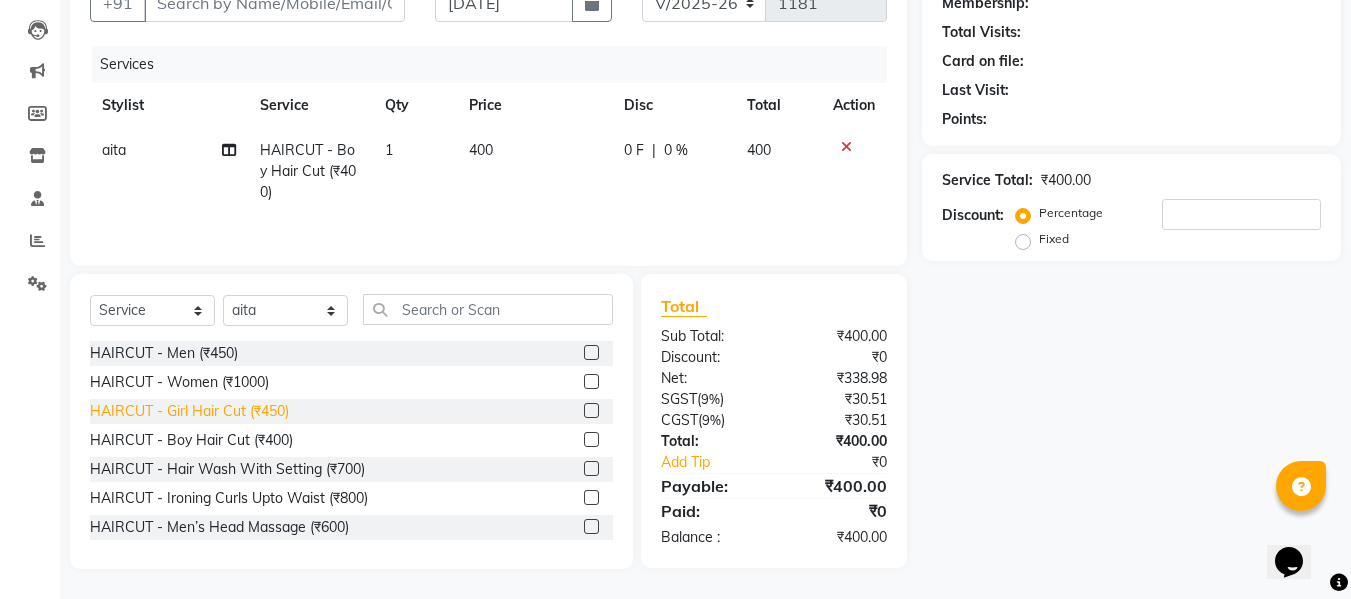 click on "HAIRCUT - Girl Hair Cut (₹450)" 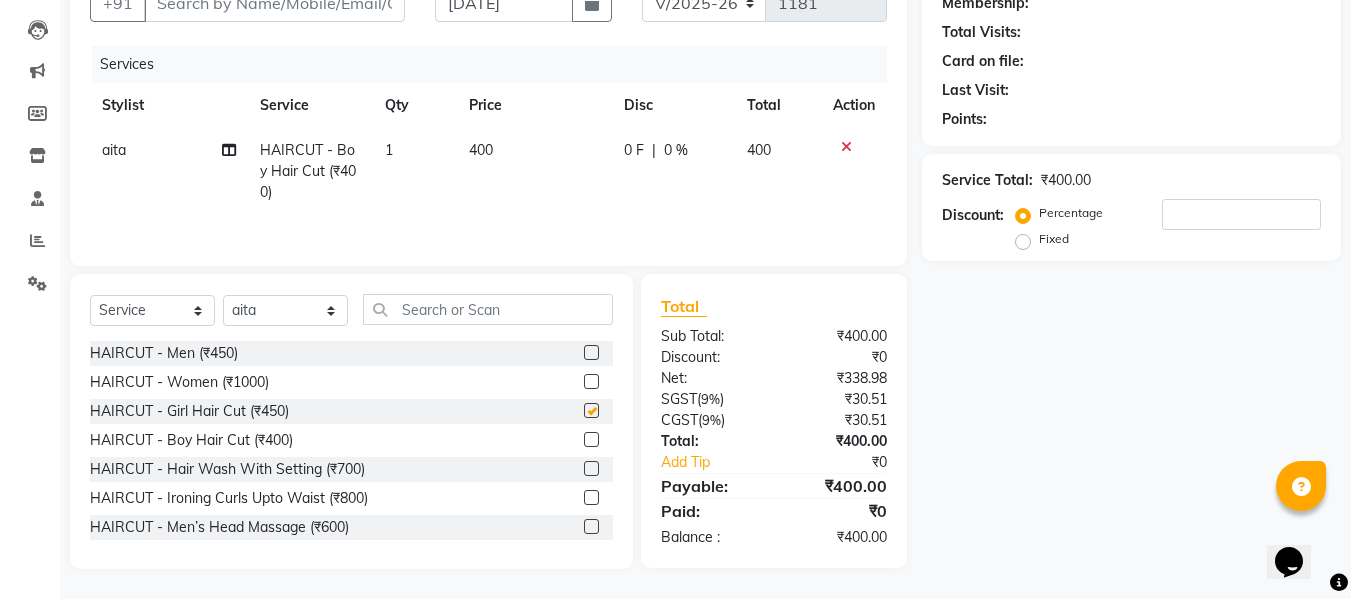 checkbox on "false" 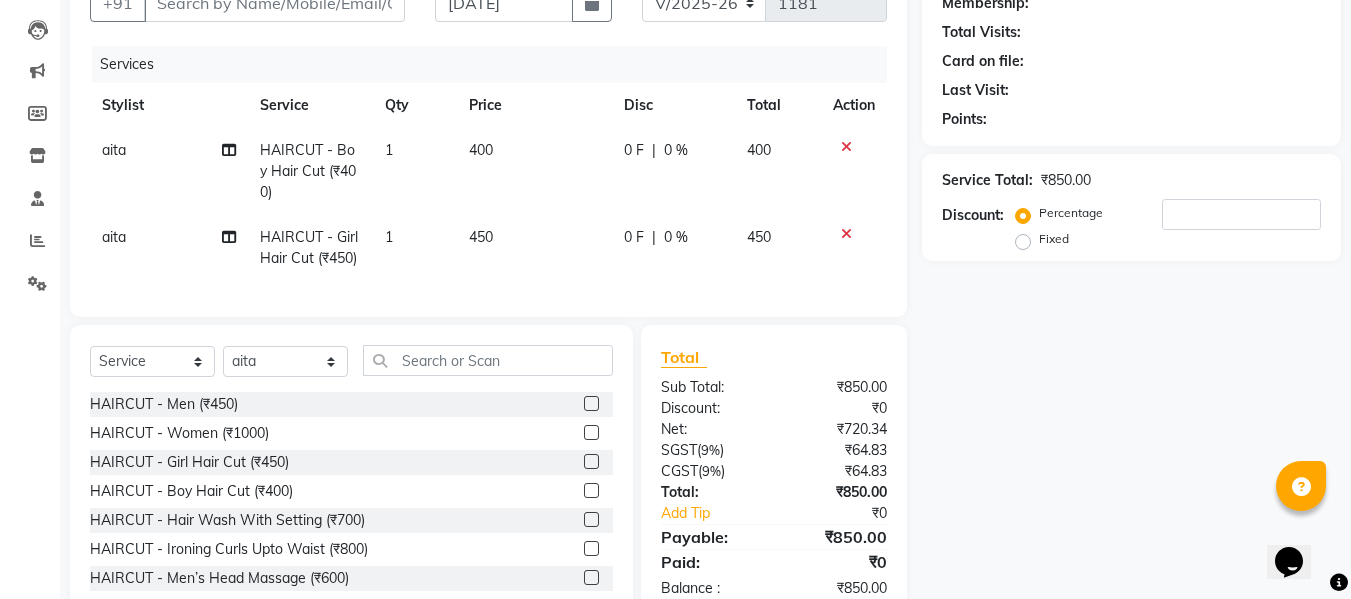 click 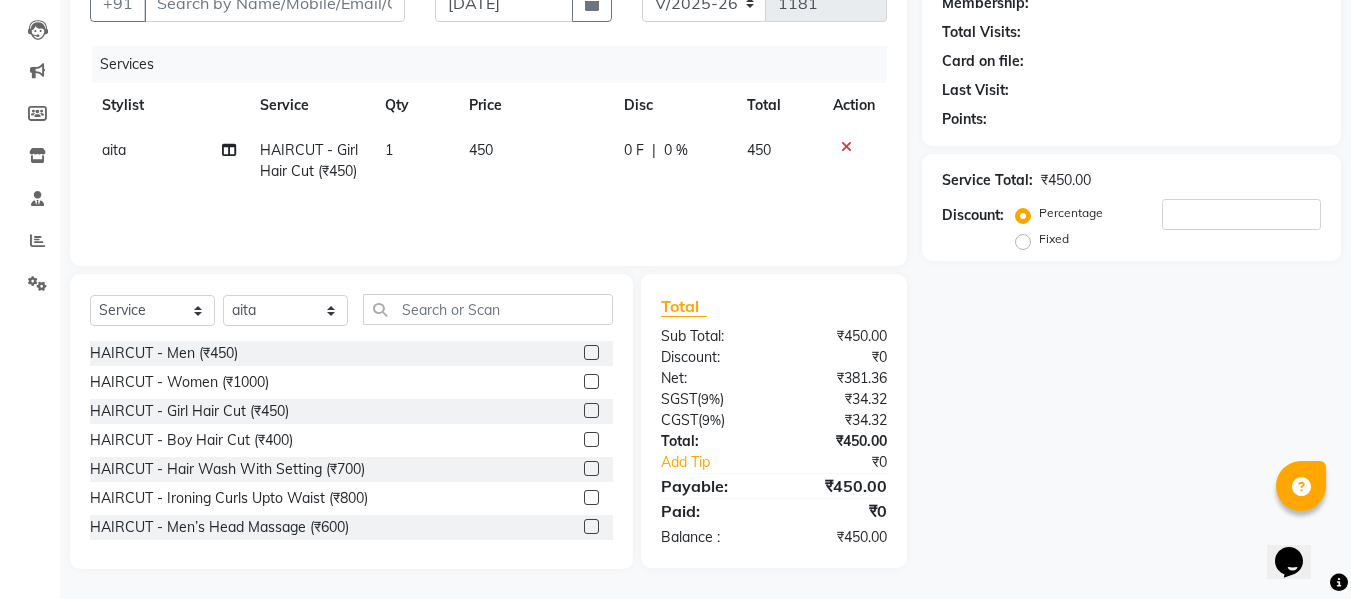 click on "HAIRCUT - Women (₹1000)" 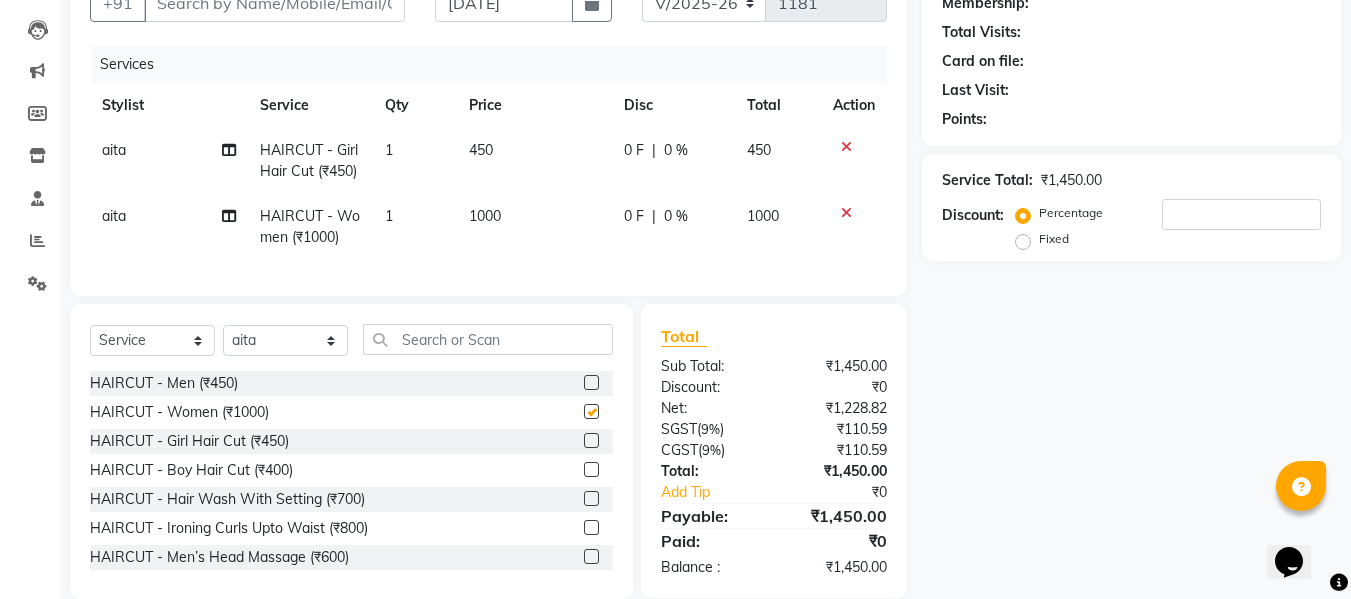 checkbox on "false" 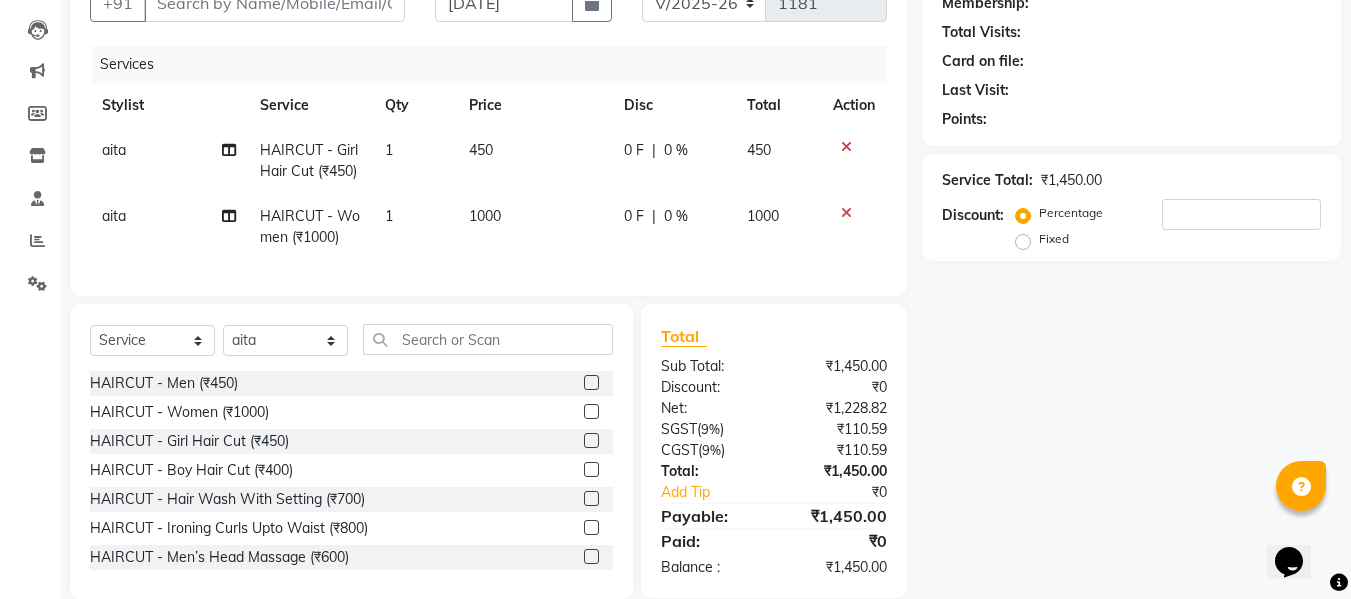 scroll, scrollTop: 102, scrollLeft: 0, axis: vertical 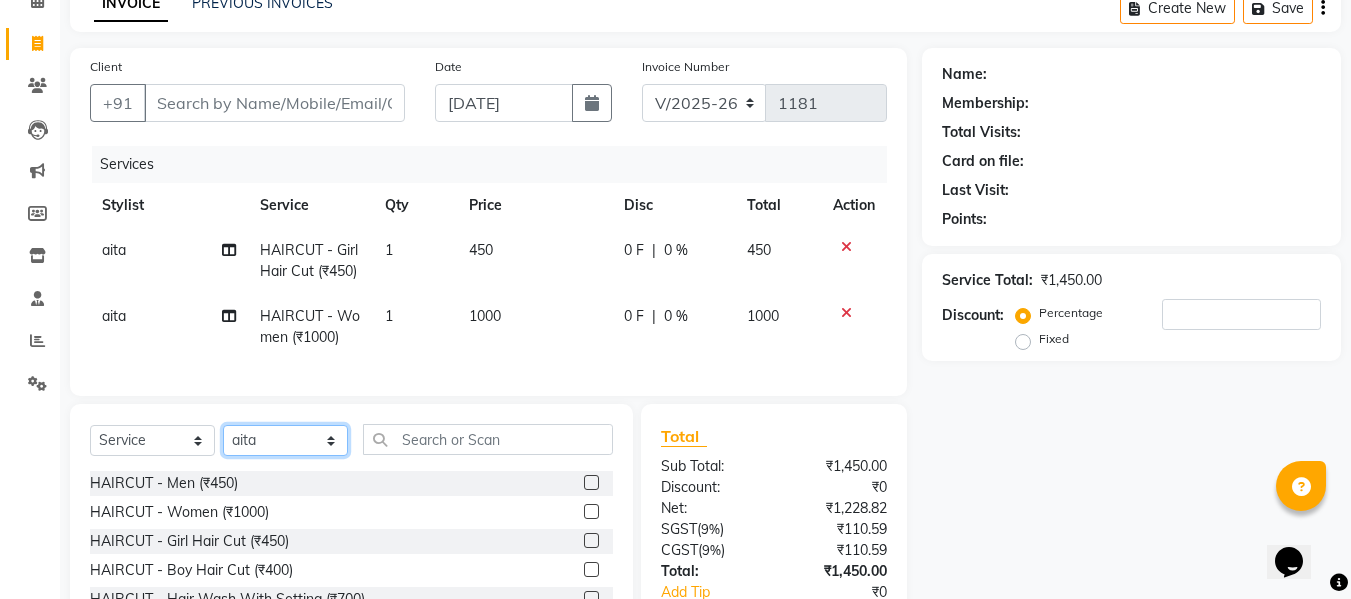click on "Select Stylist aita Bijay bivek  priyanka riya Salon Manager Sanit subekcha Vimal" 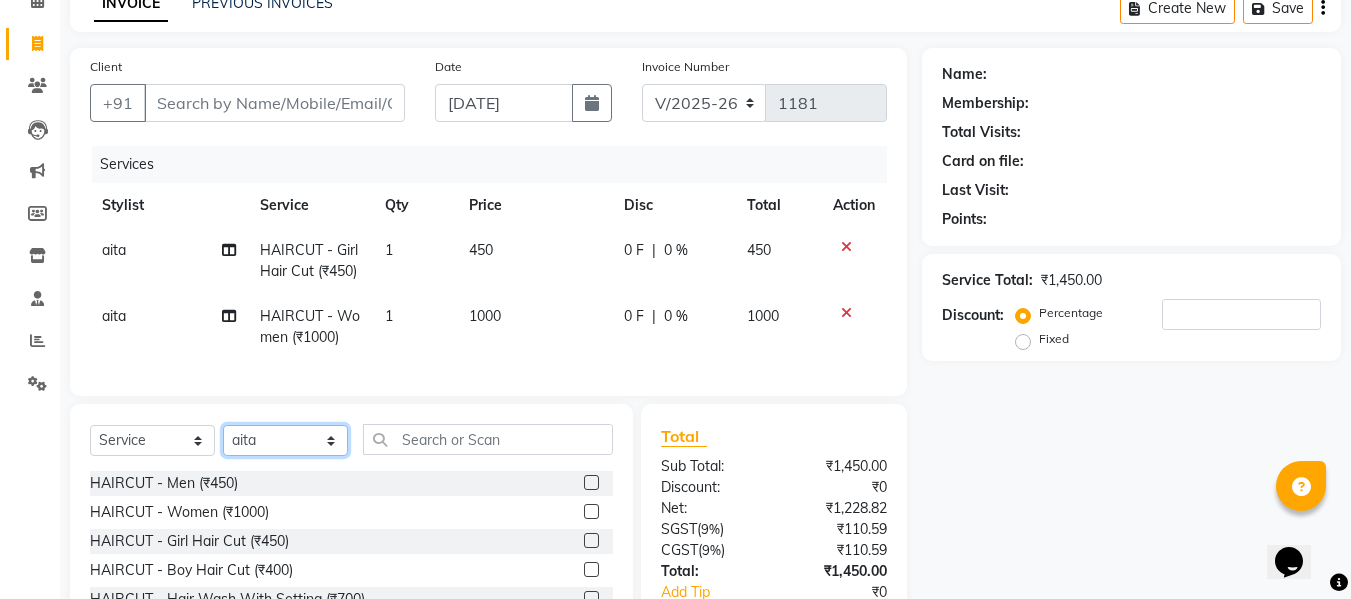 select on "82349" 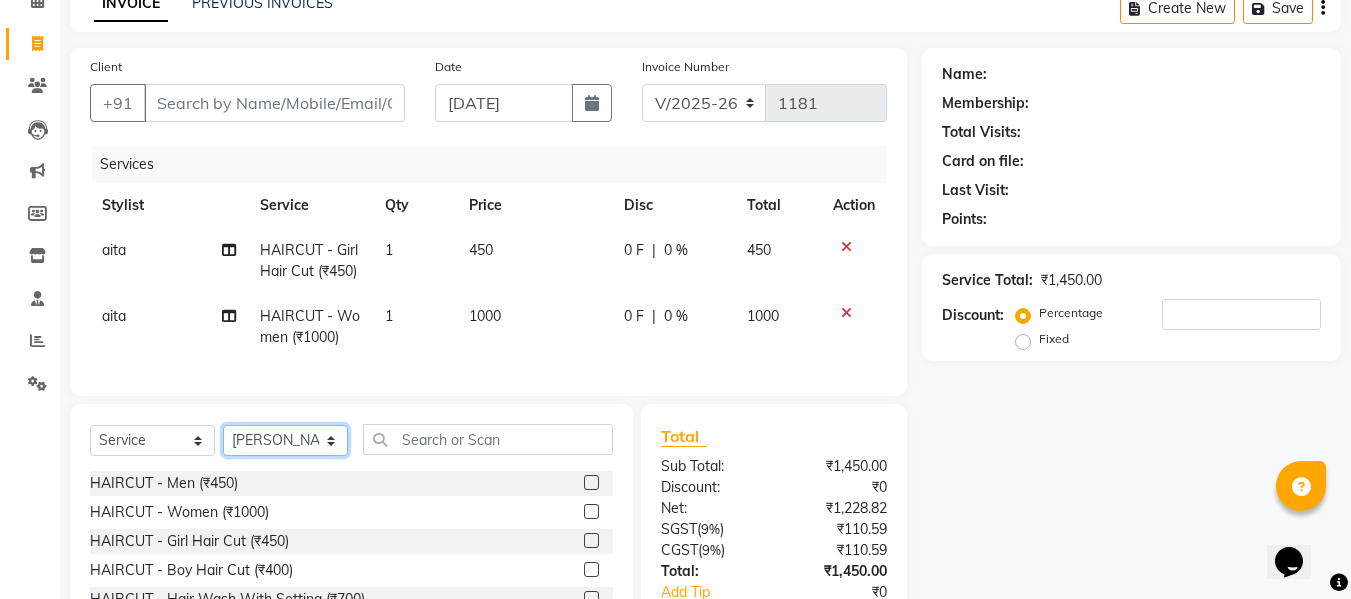 click on "Select Stylist aita Bijay bivek  priyanka riya Salon Manager Sanit subekcha Vimal" 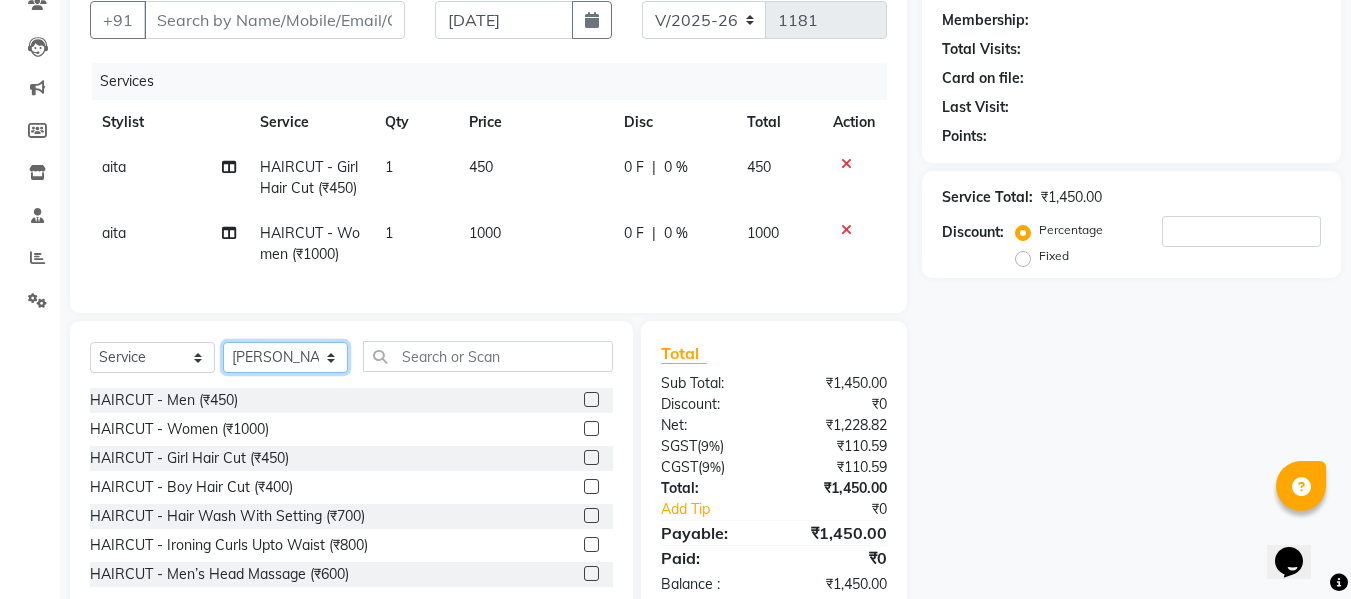 scroll, scrollTop: 247, scrollLeft: 0, axis: vertical 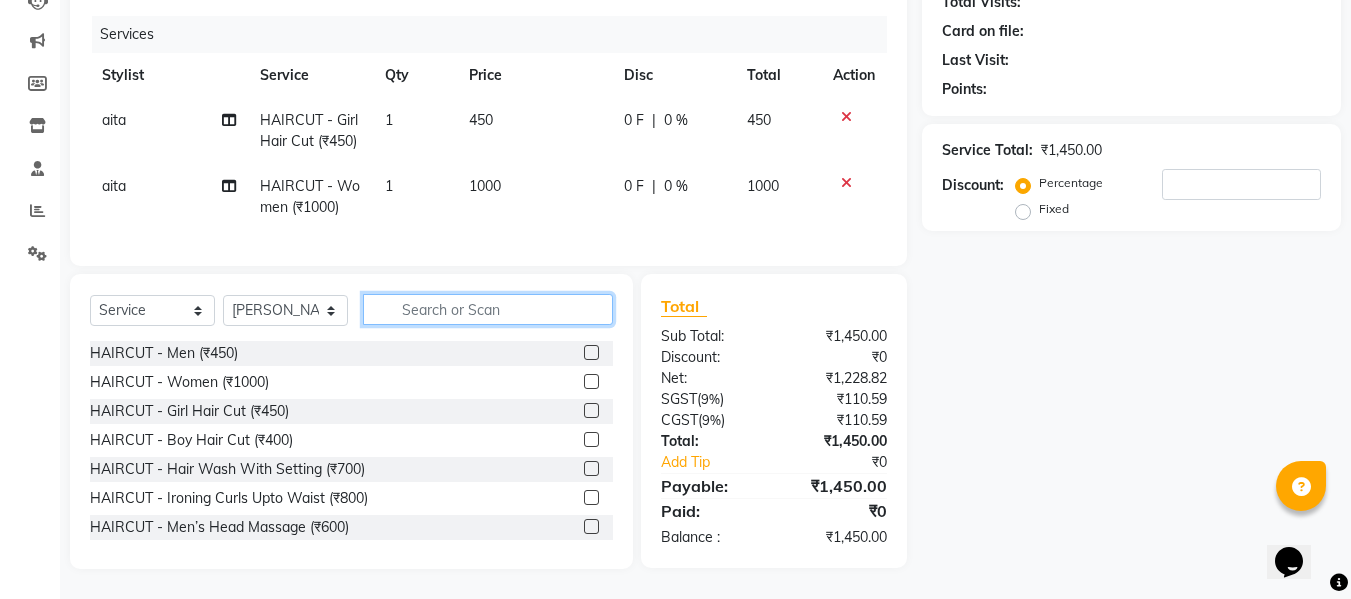click 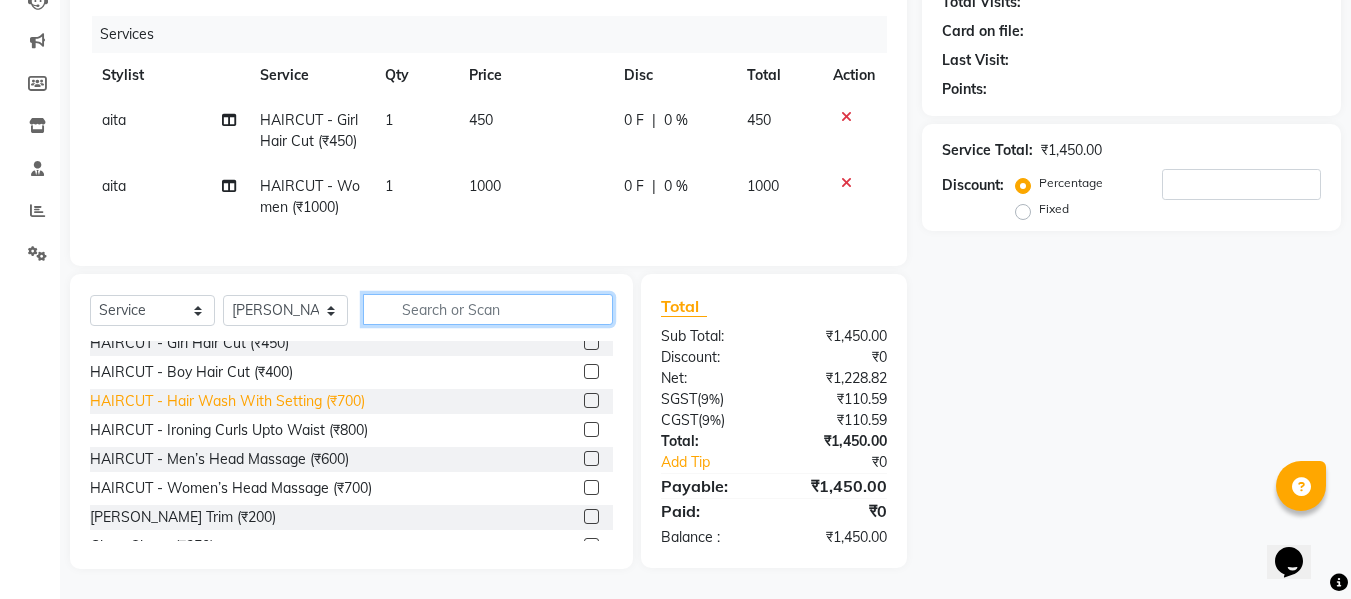 scroll, scrollTop: 100, scrollLeft: 0, axis: vertical 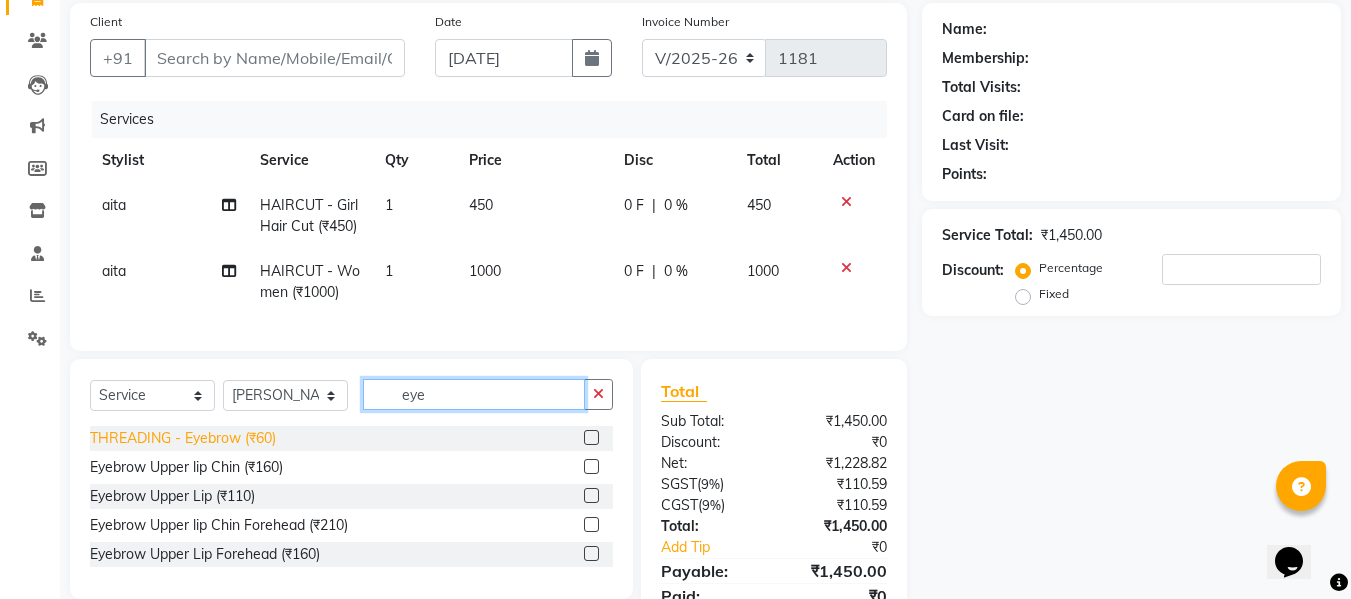 type on "eye" 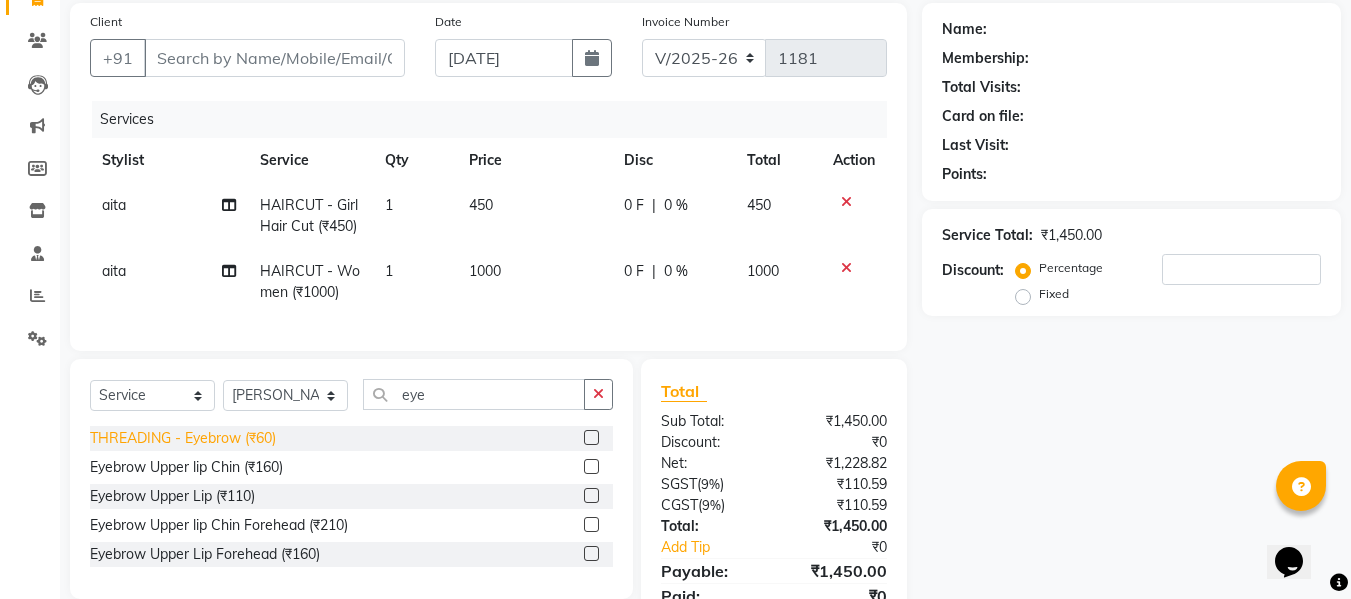click on "THREADING - Eyebrow (₹60)" 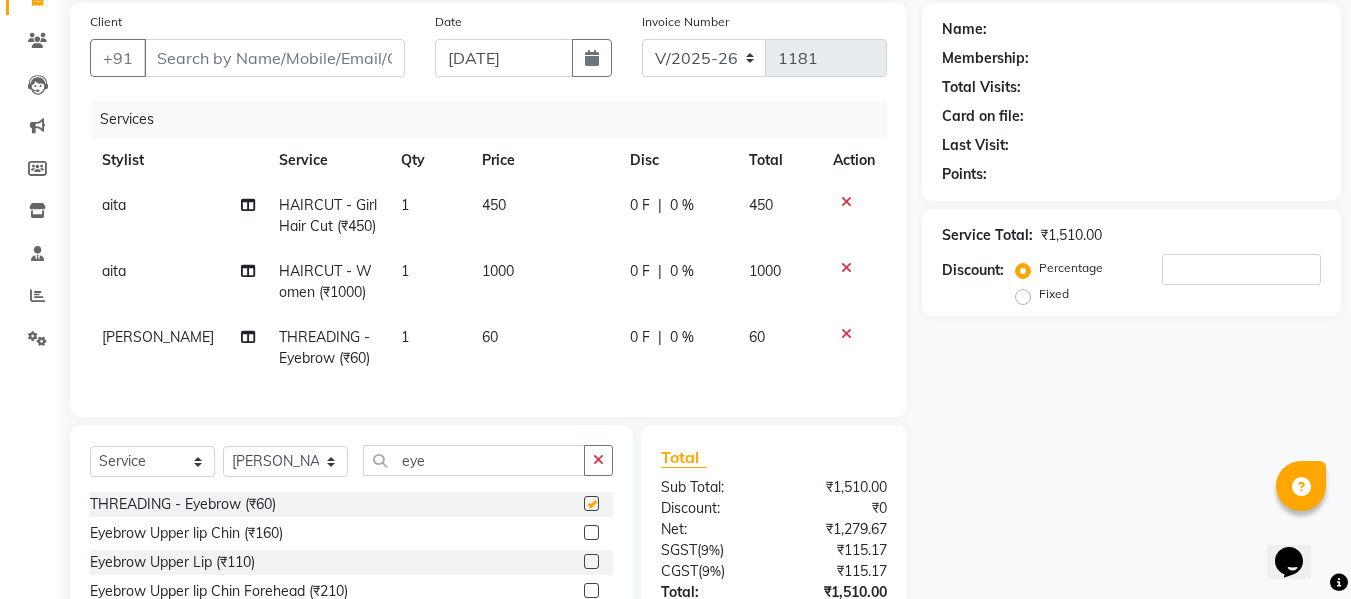 checkbox on "false" 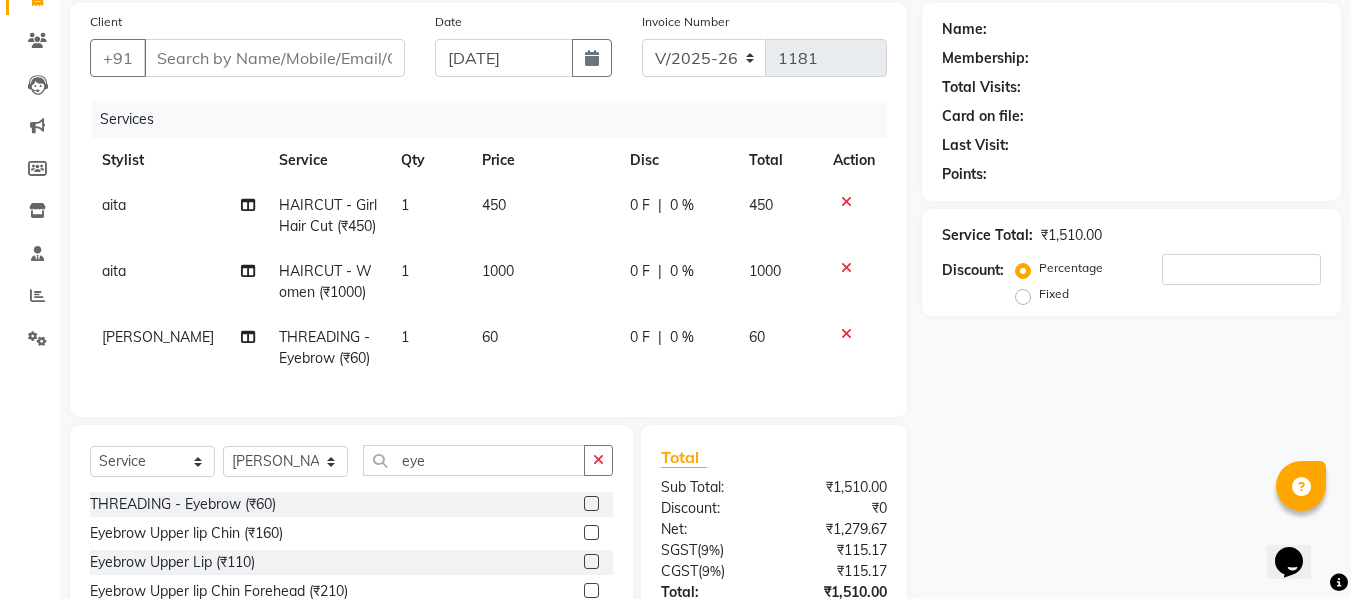 scroll, scrollTop: 0, scrollLeft: 0, axis: both 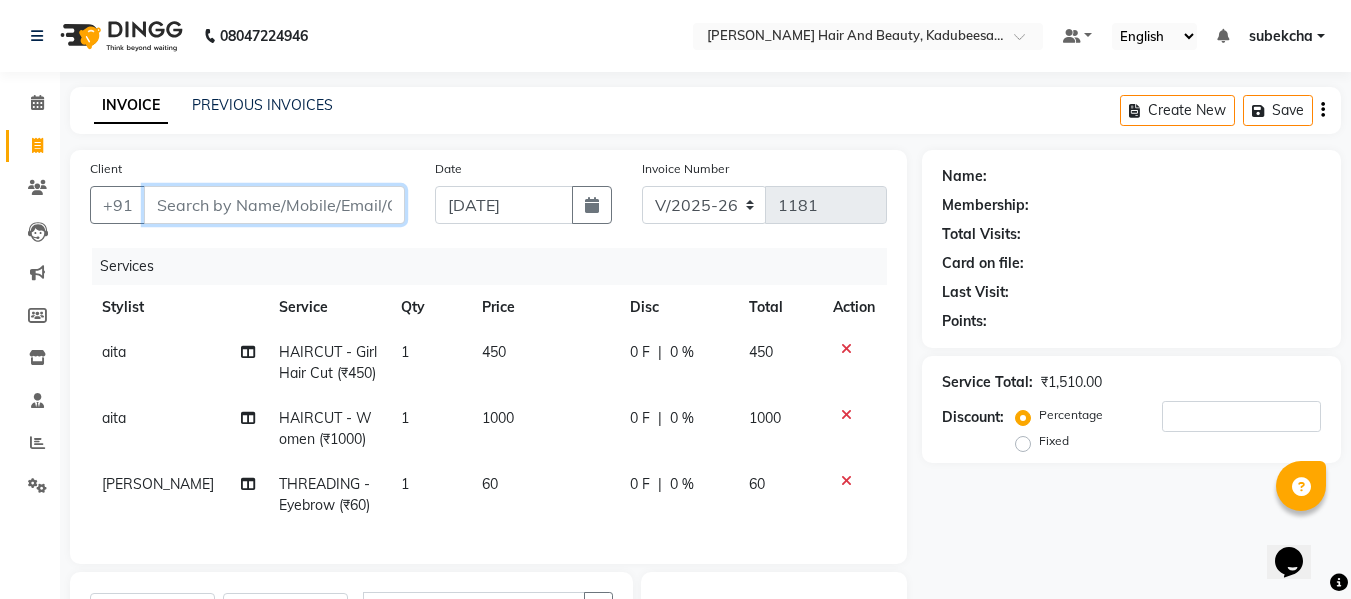click on "Client" at bounding box center [274, 205] 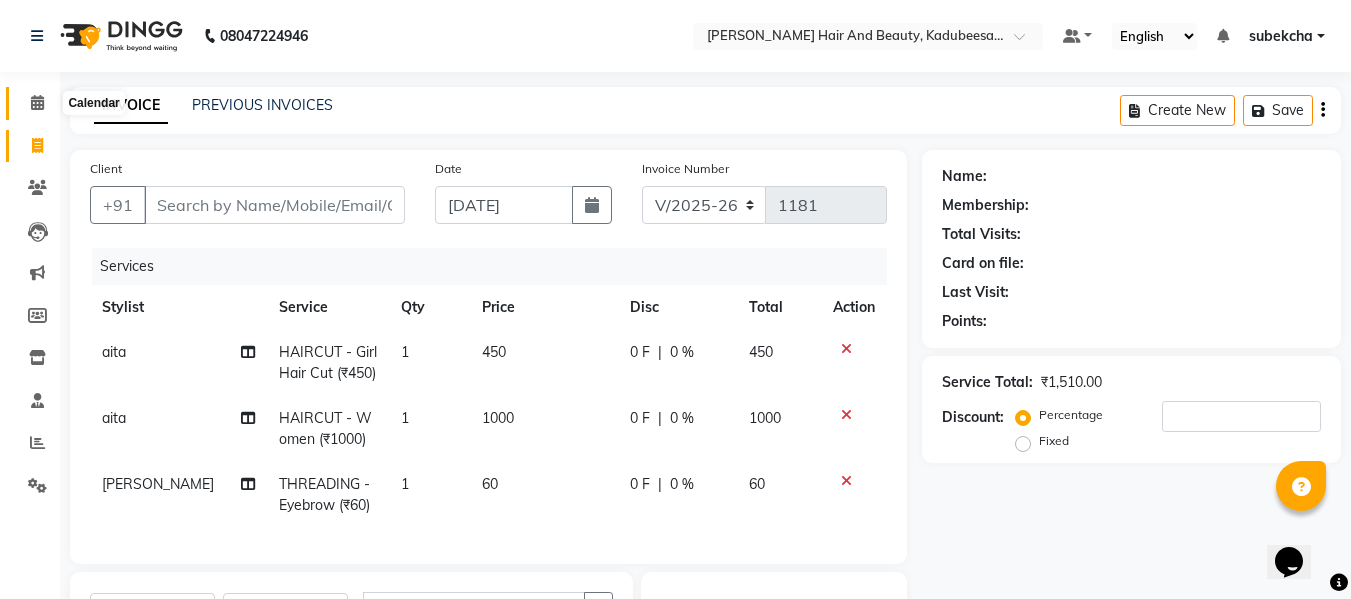 click 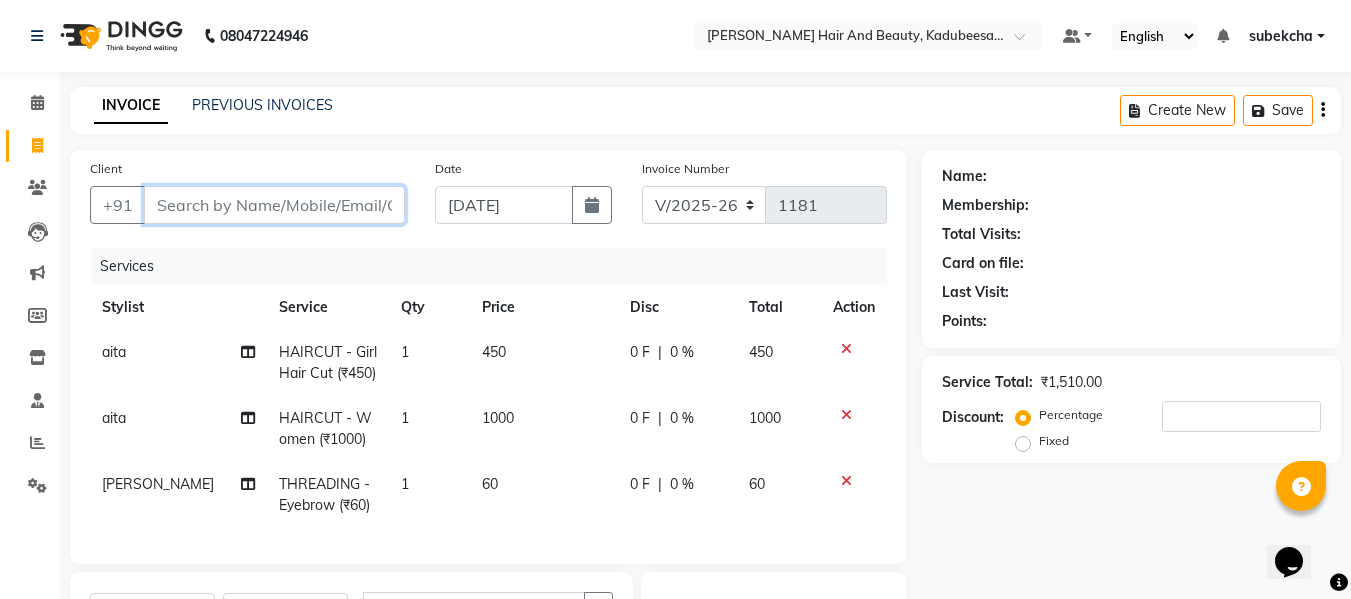 click on "Client" at bounding box center [274, 205] 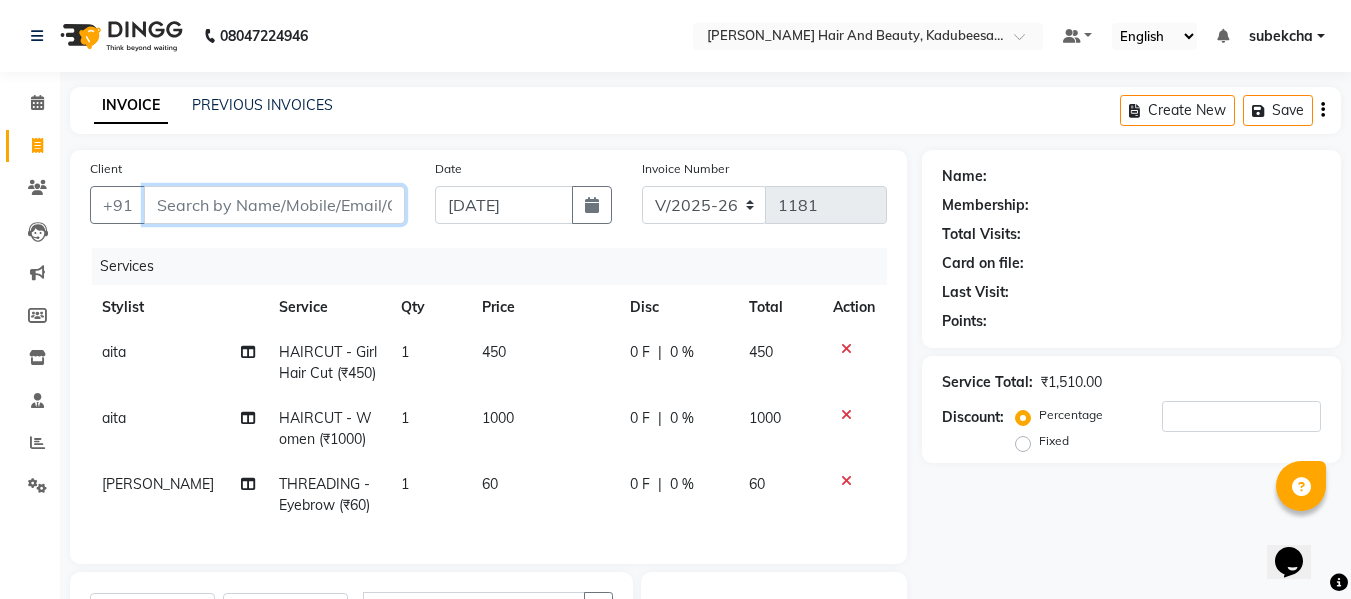 type on "9" 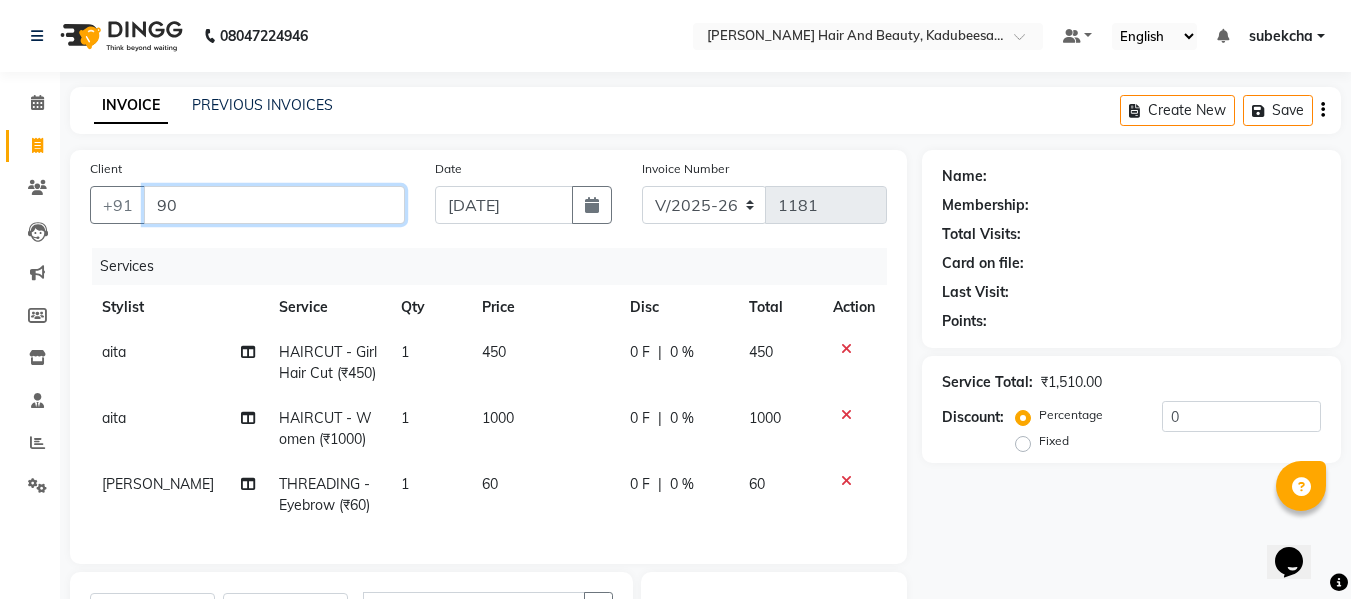 type on "9" 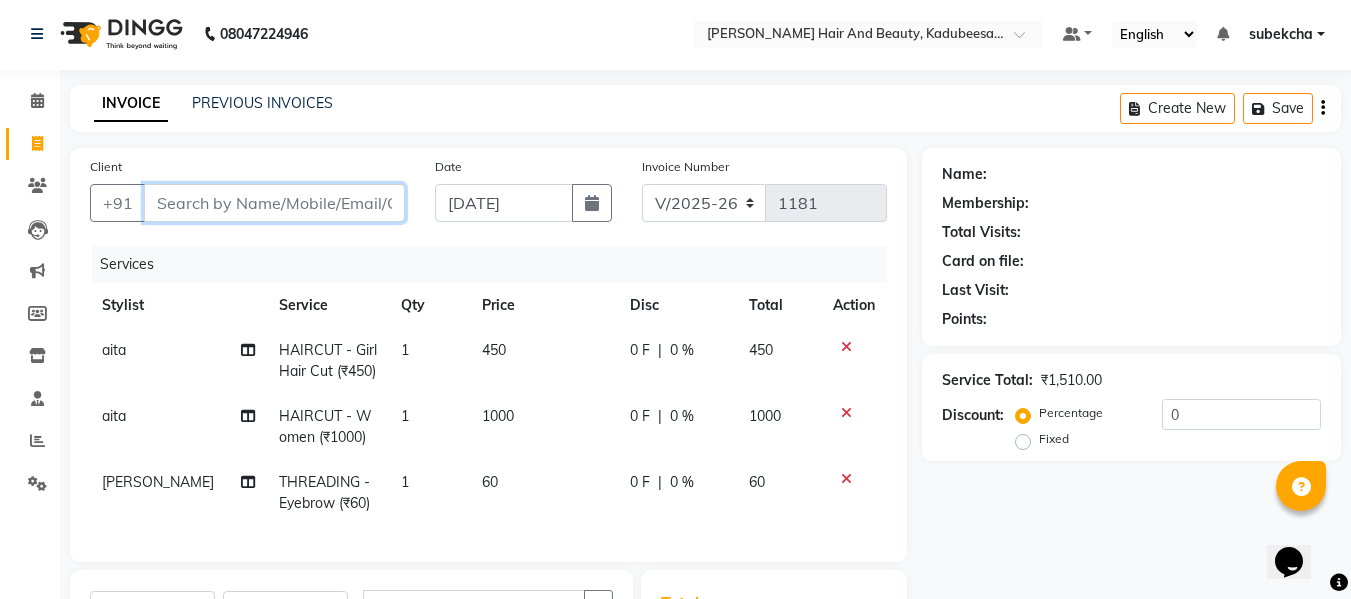 scroll, scrollTop: 0, scrollLeft: 0, axis: both 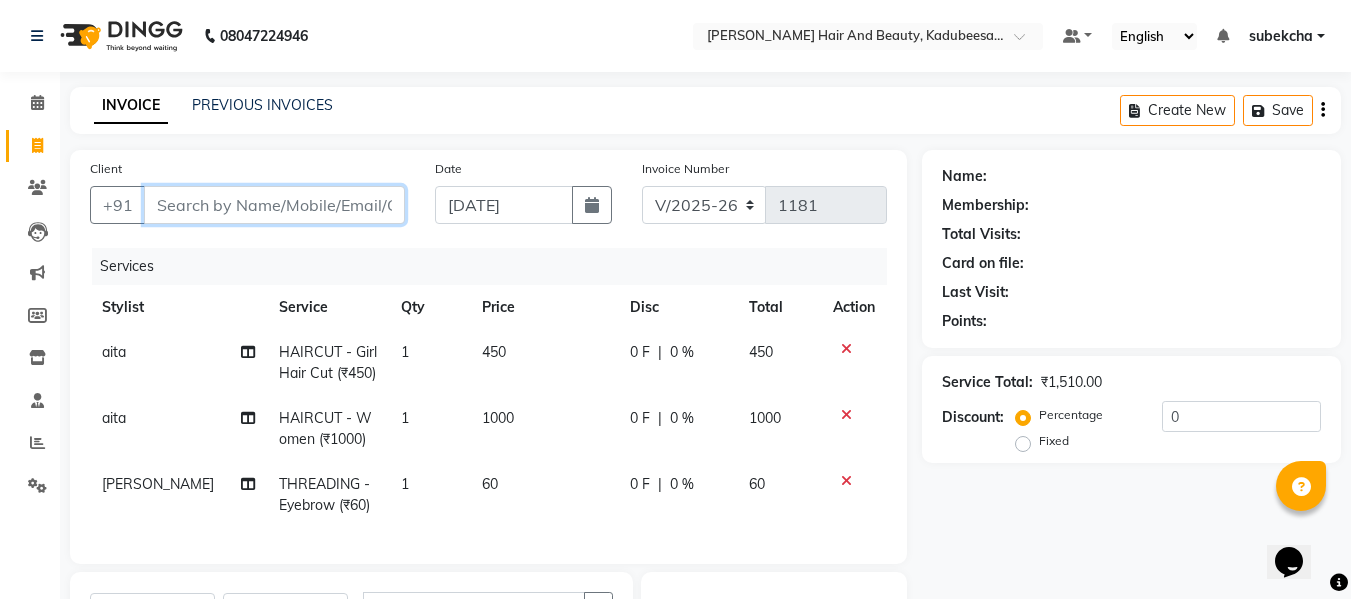 click on "Client" at bounding box center [274, 205] 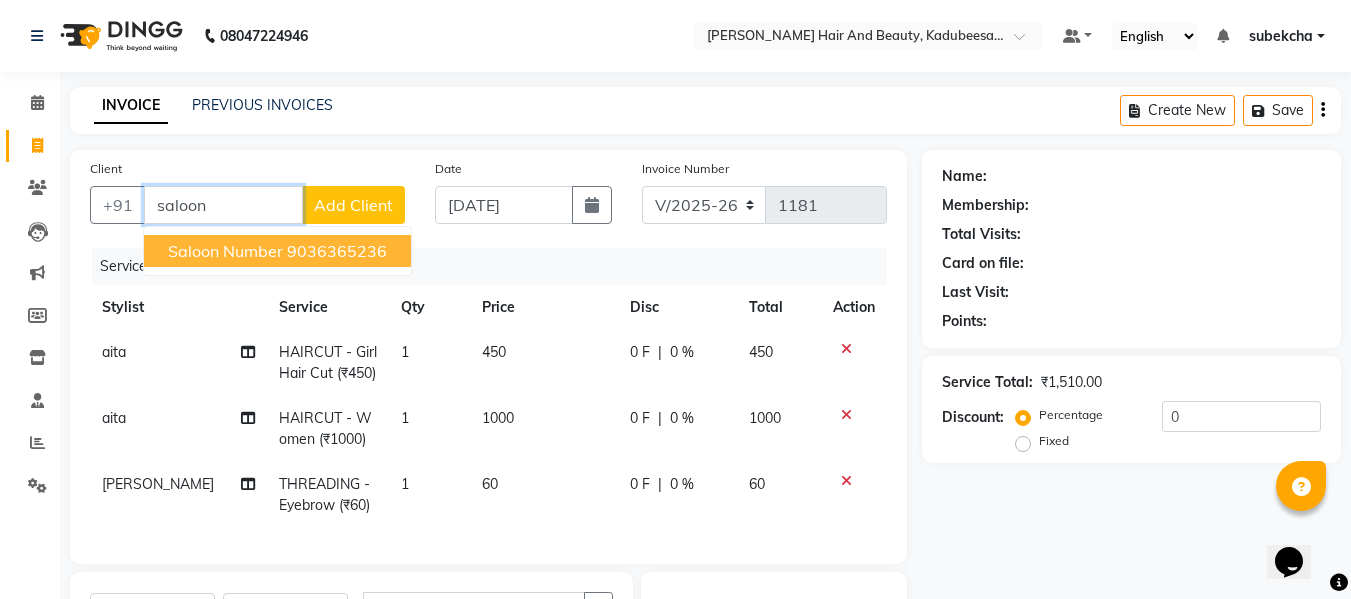 click on "saloon number  9036365236" at bounding box center (277, 251) 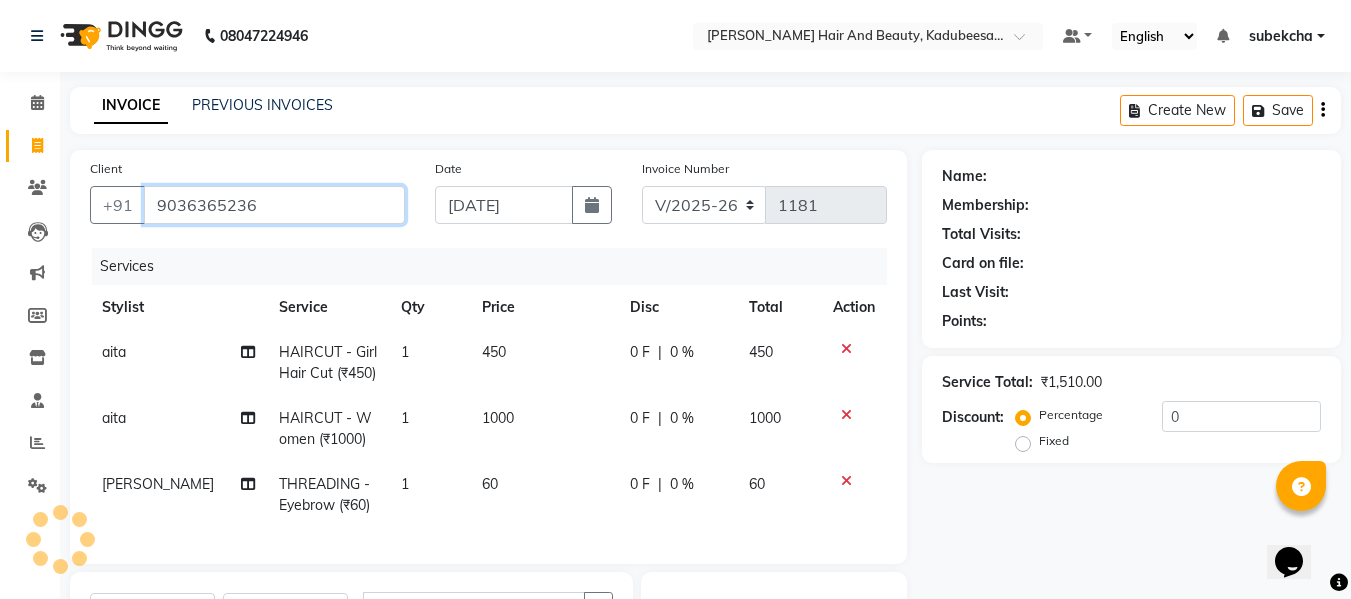 type on "9036365236" 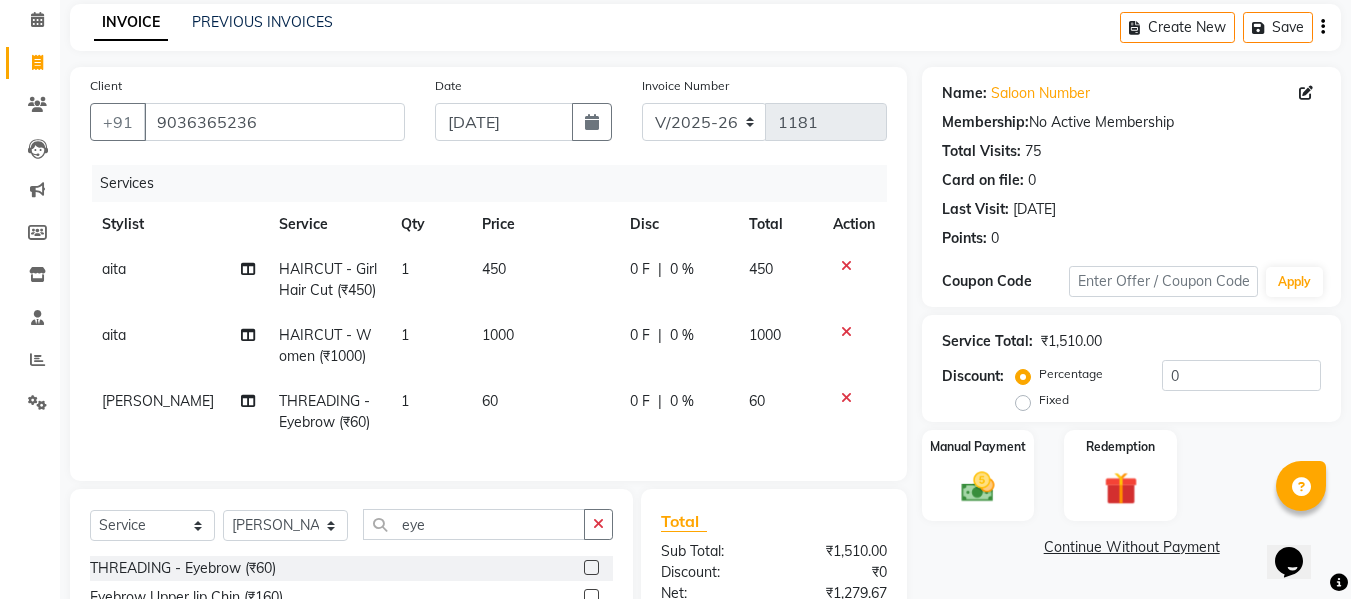 scroll, scrollTop: 312, scrollLeft: 0, axis: vertical 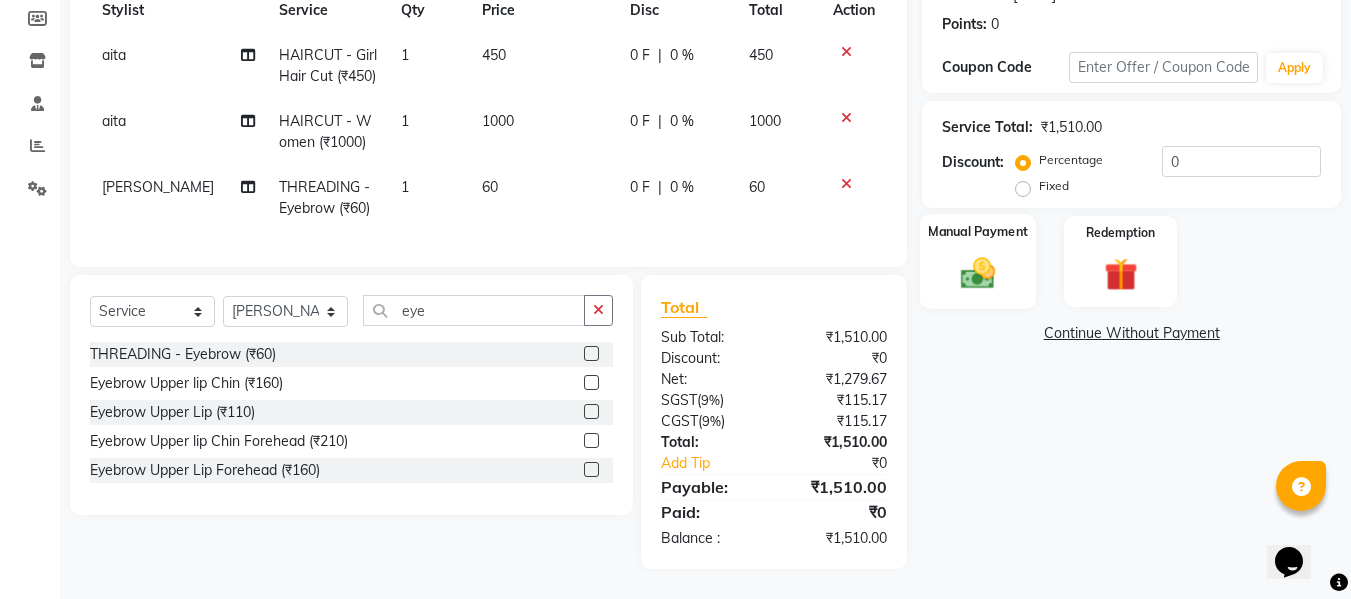 click on "Manual Payment" 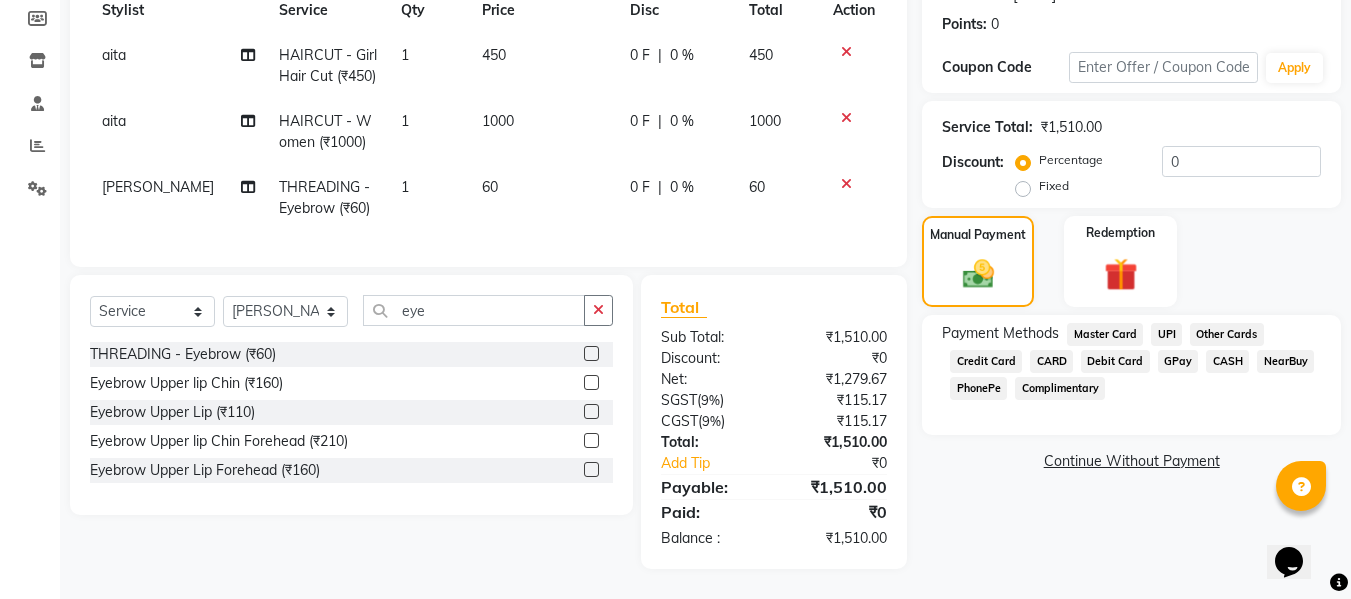 click on "UPI" 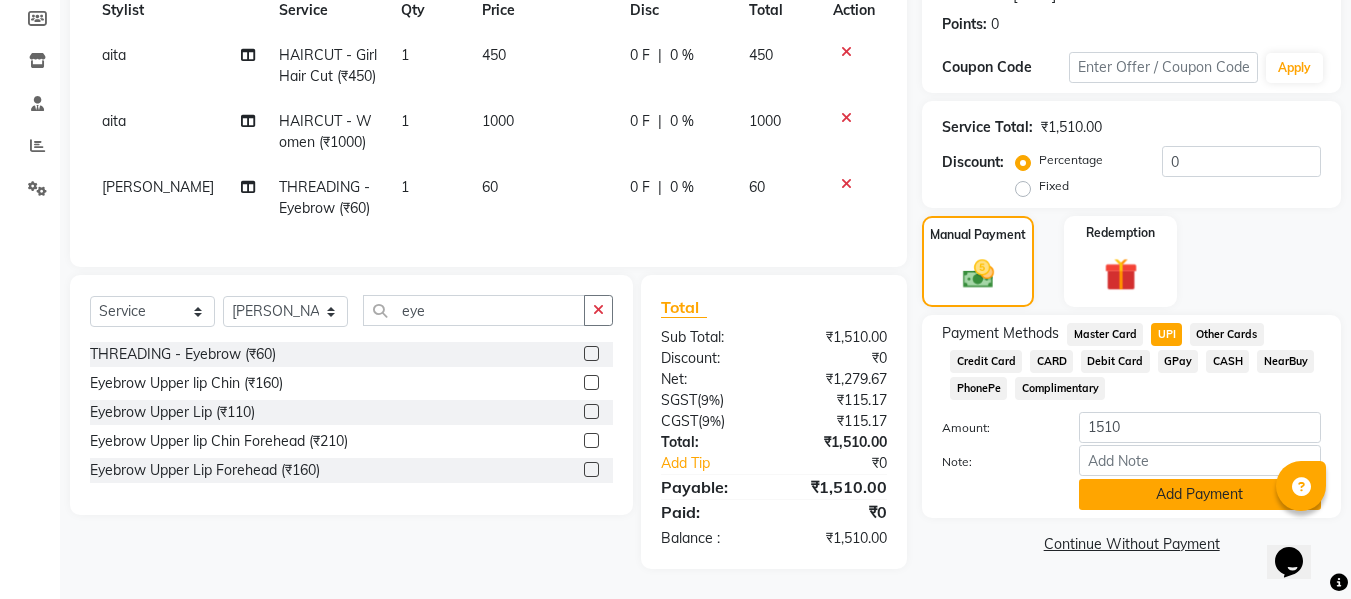 click on "Add Payment" 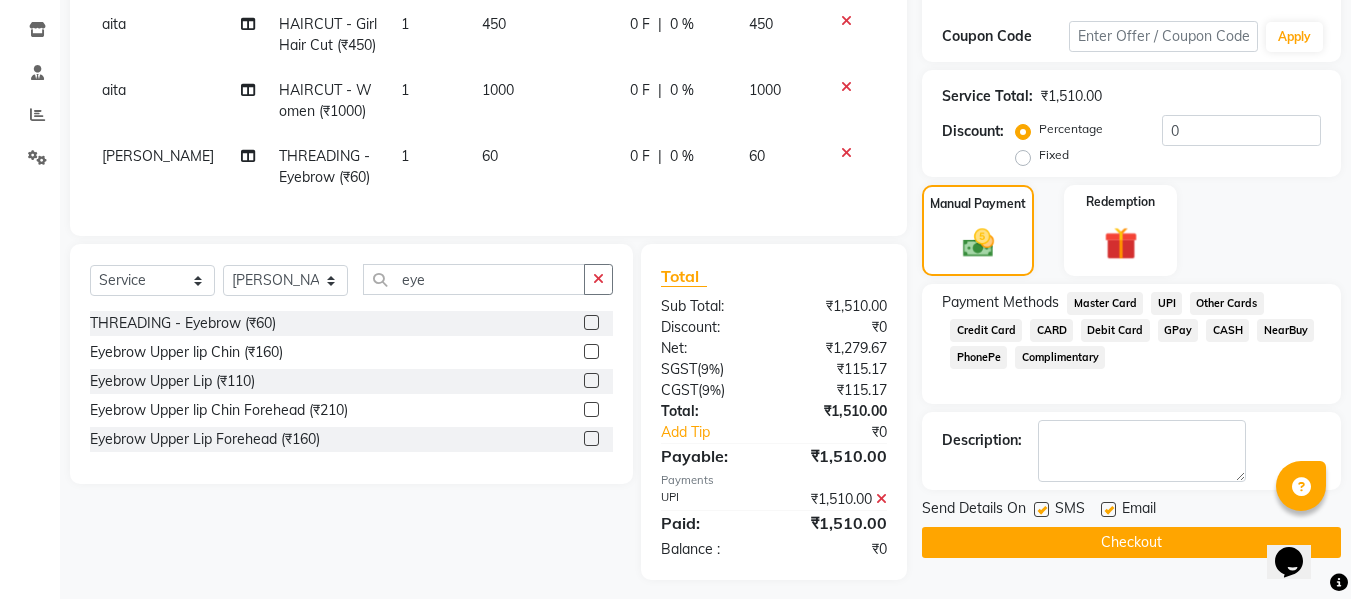 scroll, scrollTop: 354, scrollLeft: 0, axis: vertical 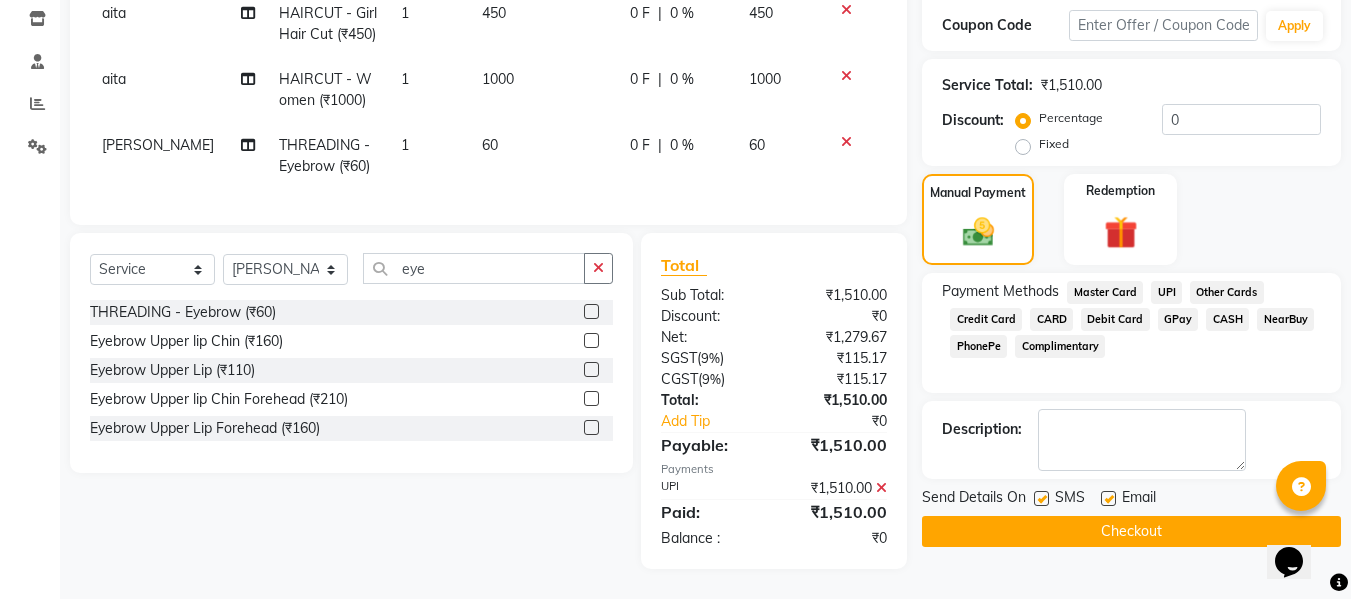 click on "Checkout" 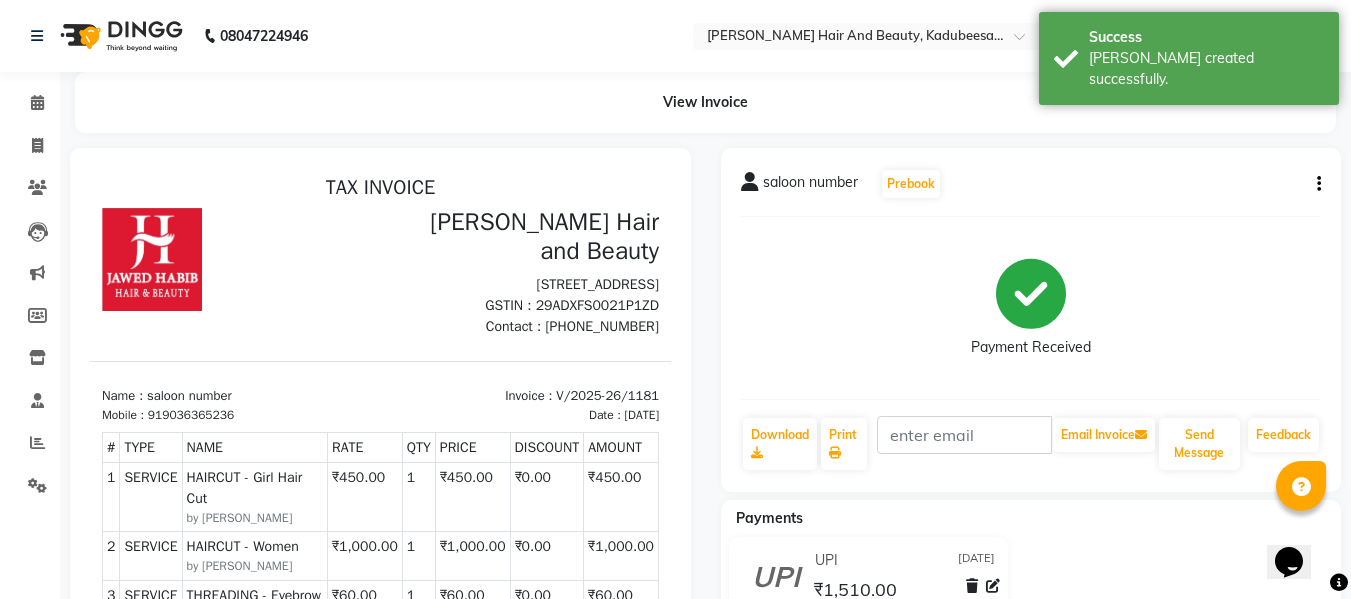 scroll, scrollTop: 0, scrollLeft: 0, axis: both 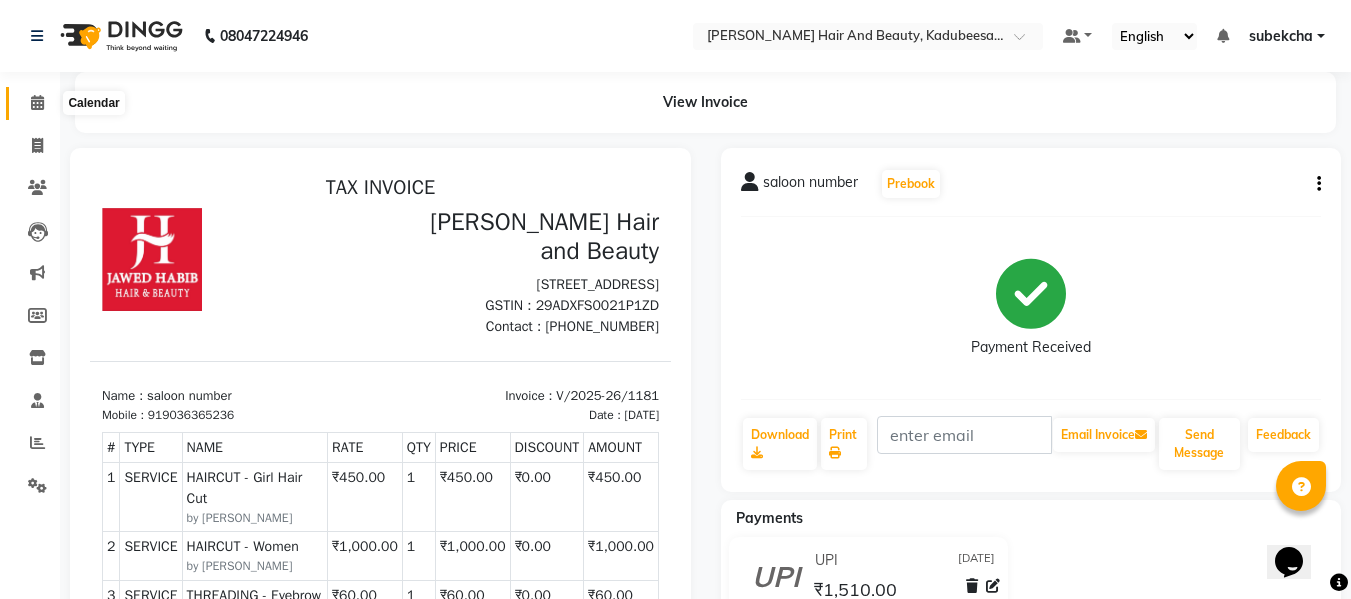 click 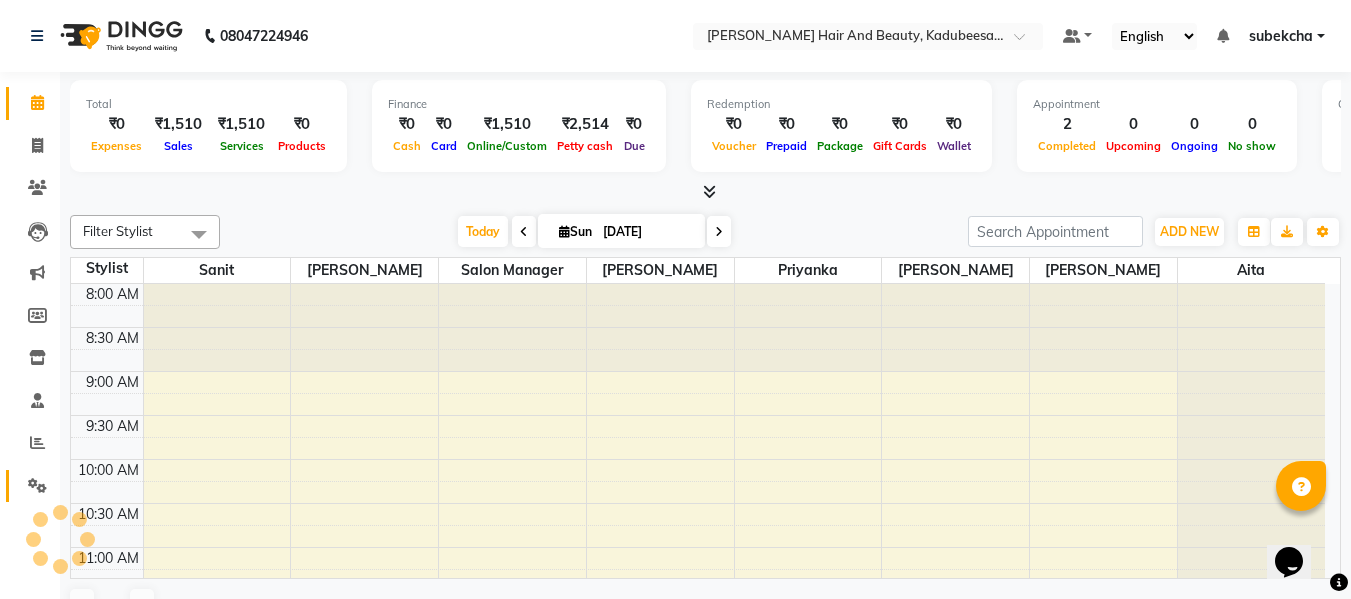 scroll, scrollTop: 265, scrollLeft: 0, axis: vertical 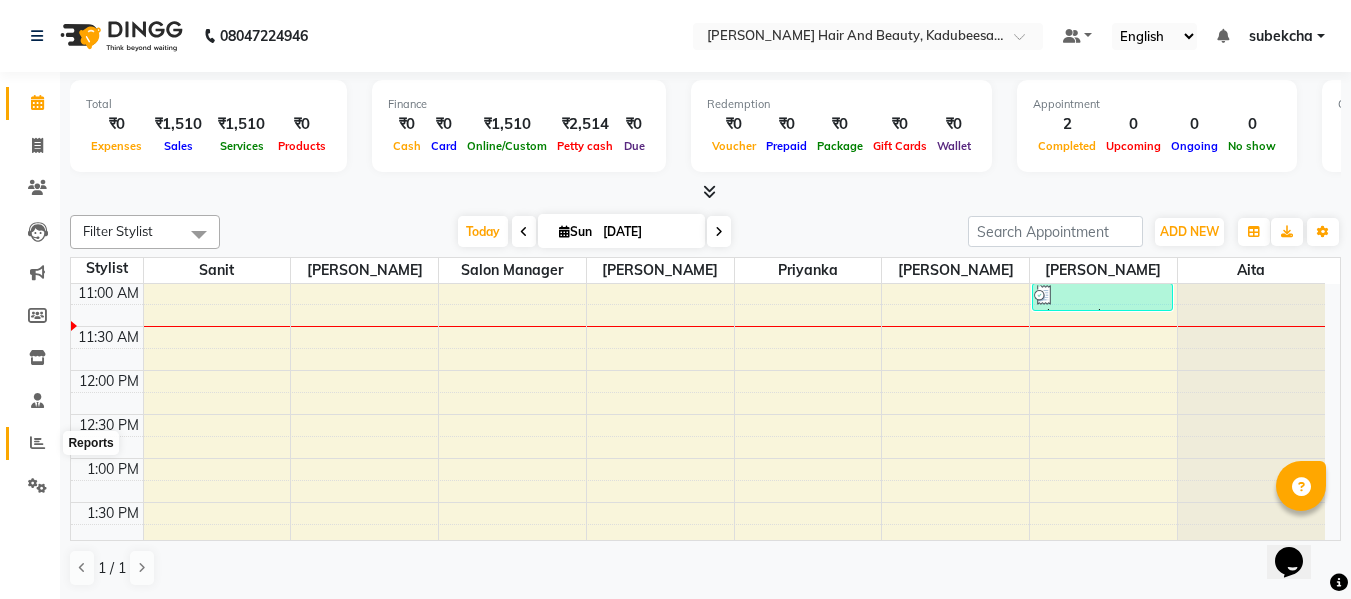 click 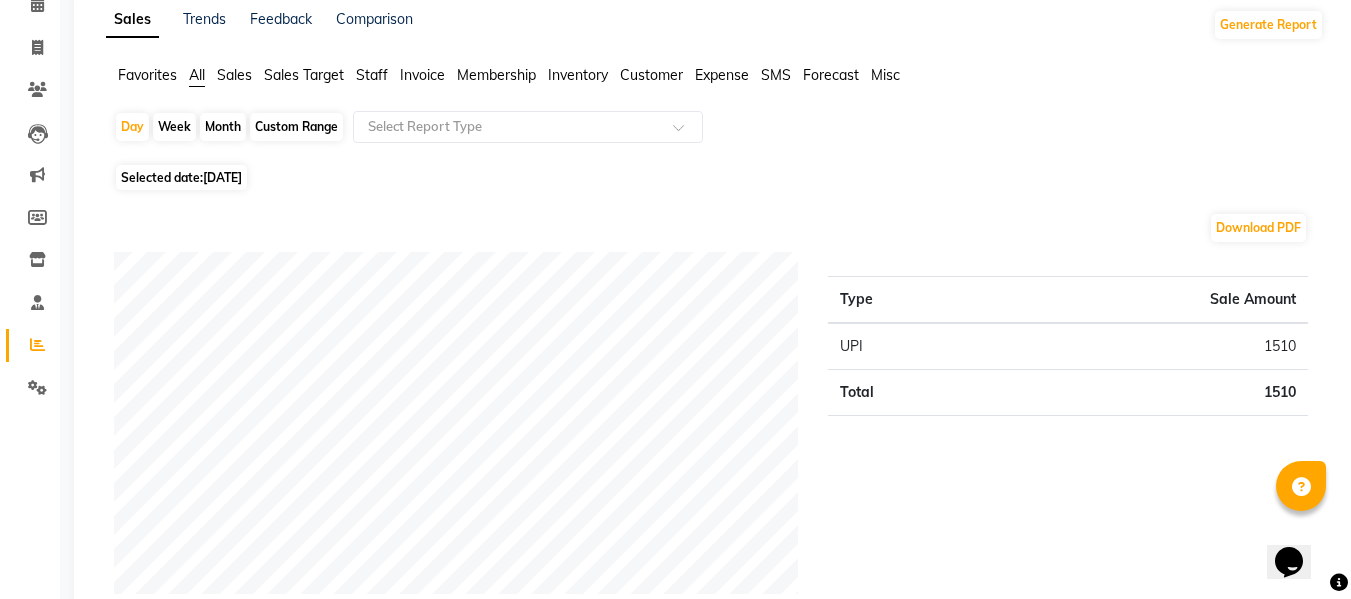 scroll, scrollTop: 0, scrollLeft: 0, axis: both 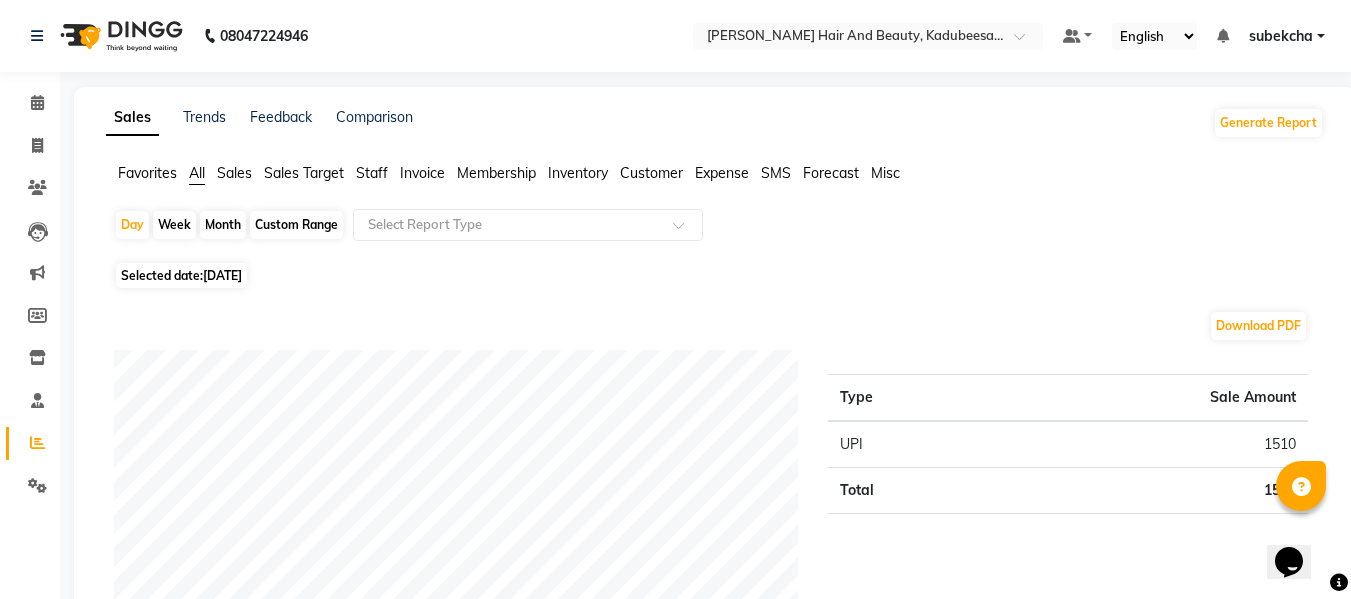 click on "Month" 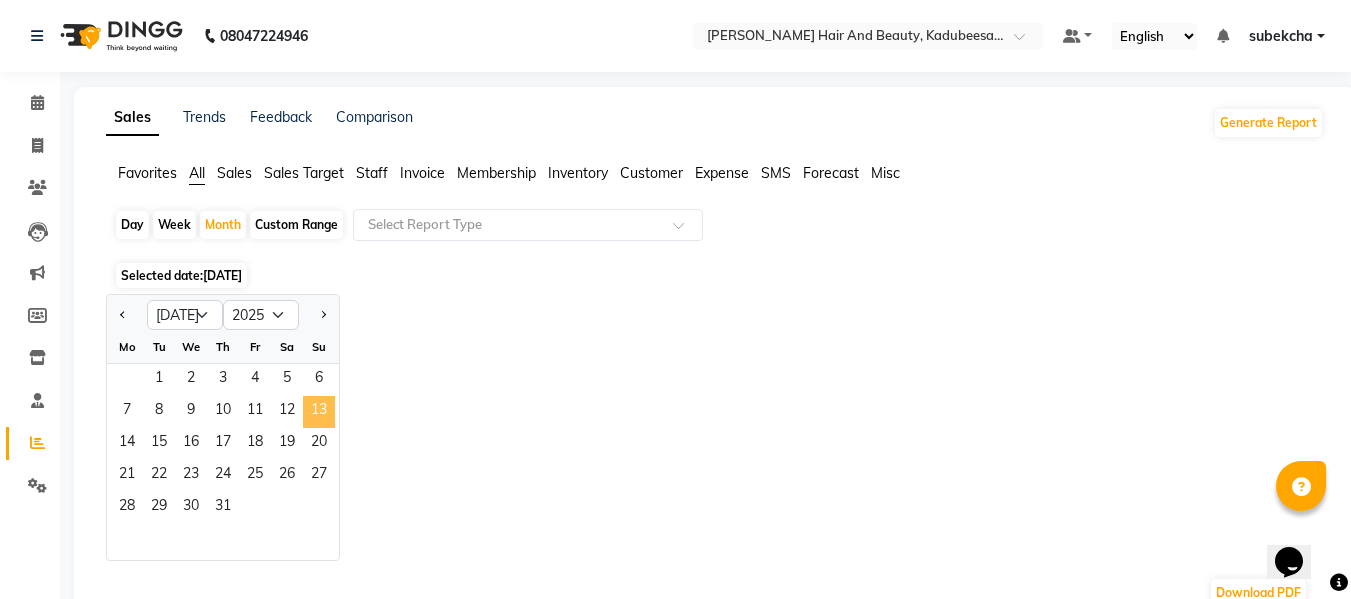 click on "13" 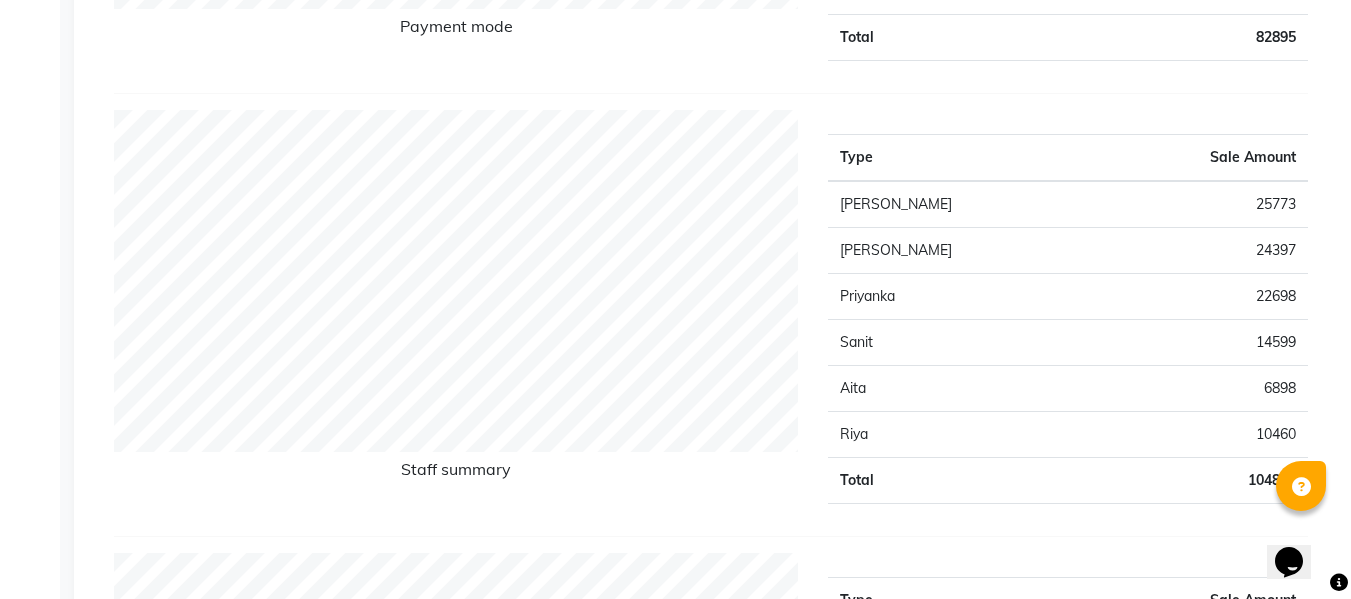 scroll, scrollTop: 700, scrollLeft: 0, axis: vertical 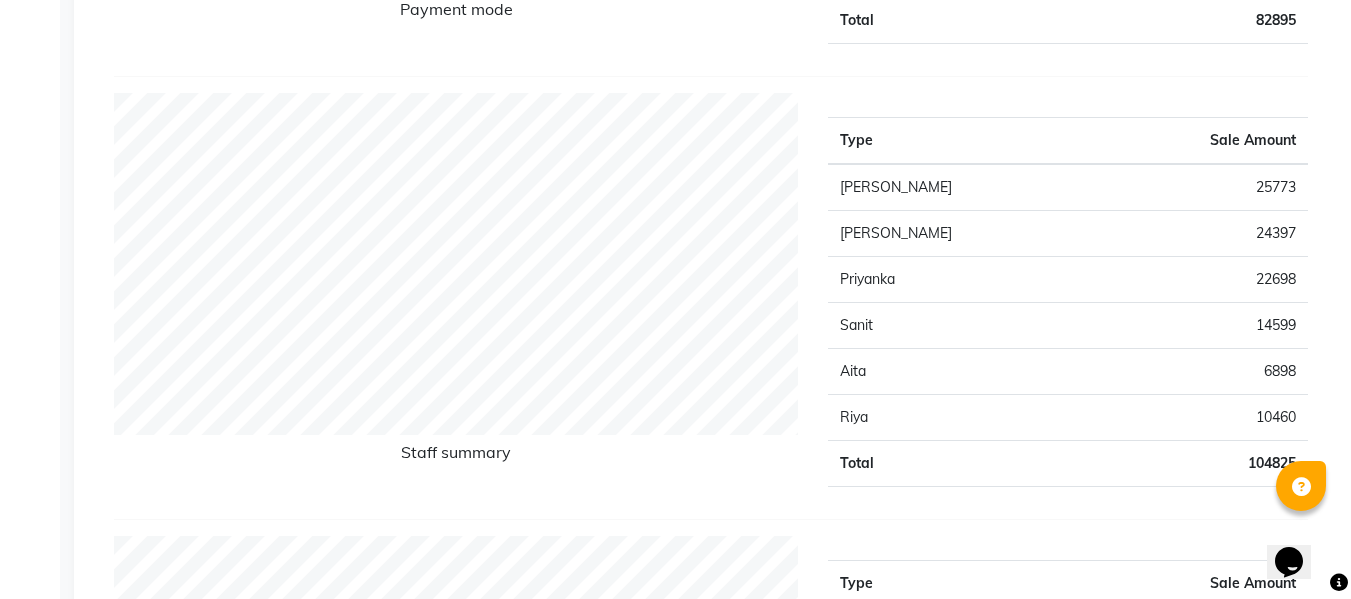 click on "Sanit" 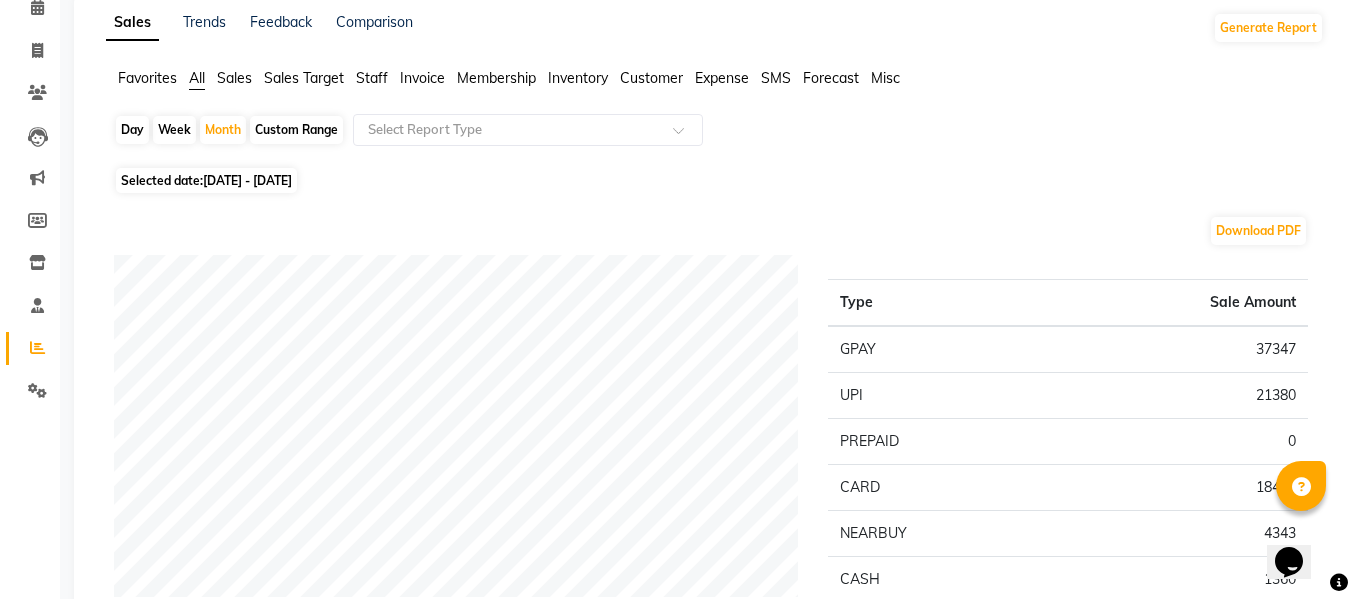 scroll, scrollTop: 0, scrollLeft: 0, axis: both 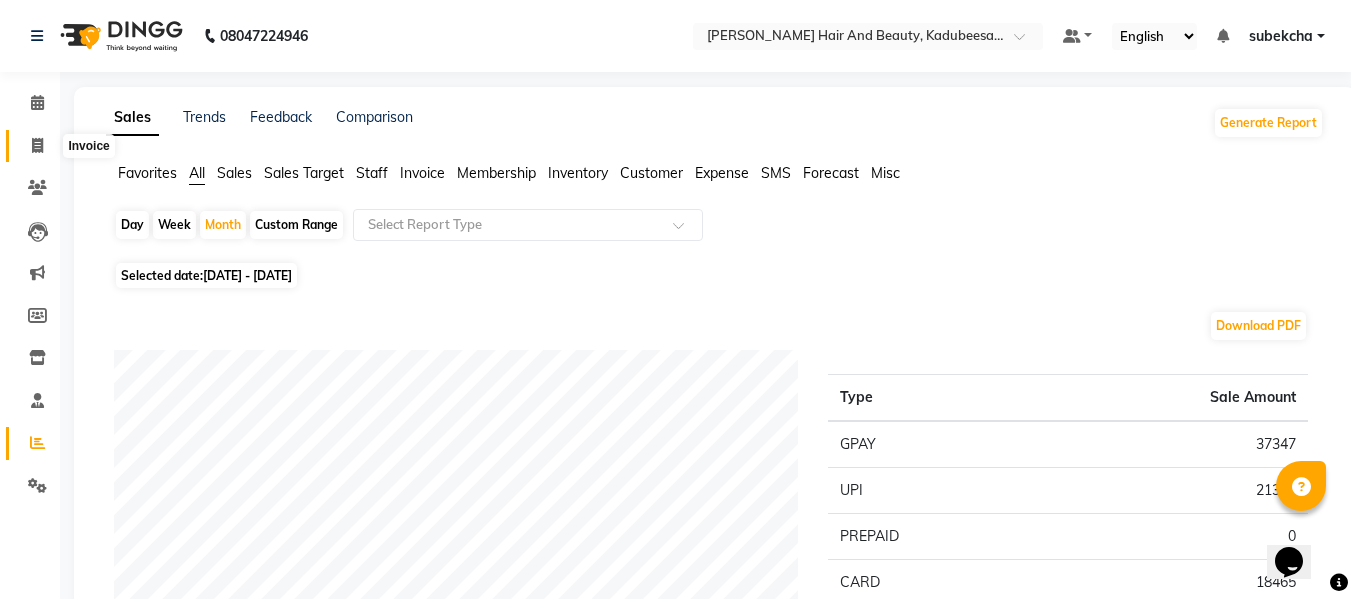 click 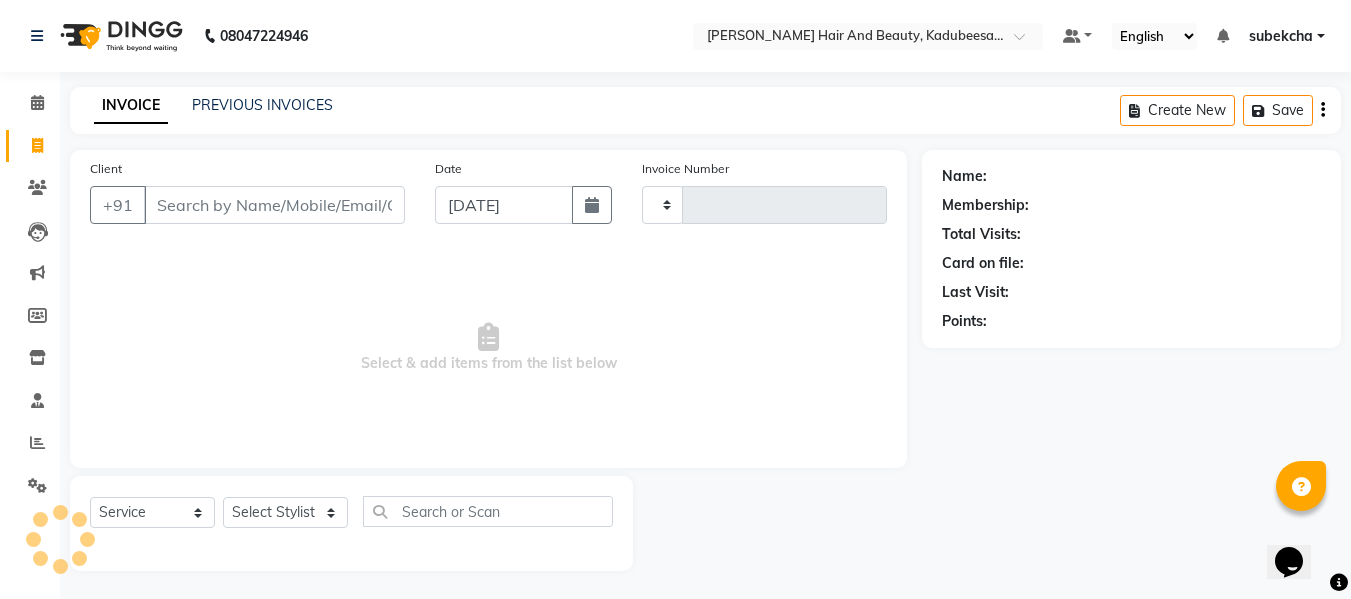 scroll, scrollTop: 2, scrollLeft: 0, axis: vertical 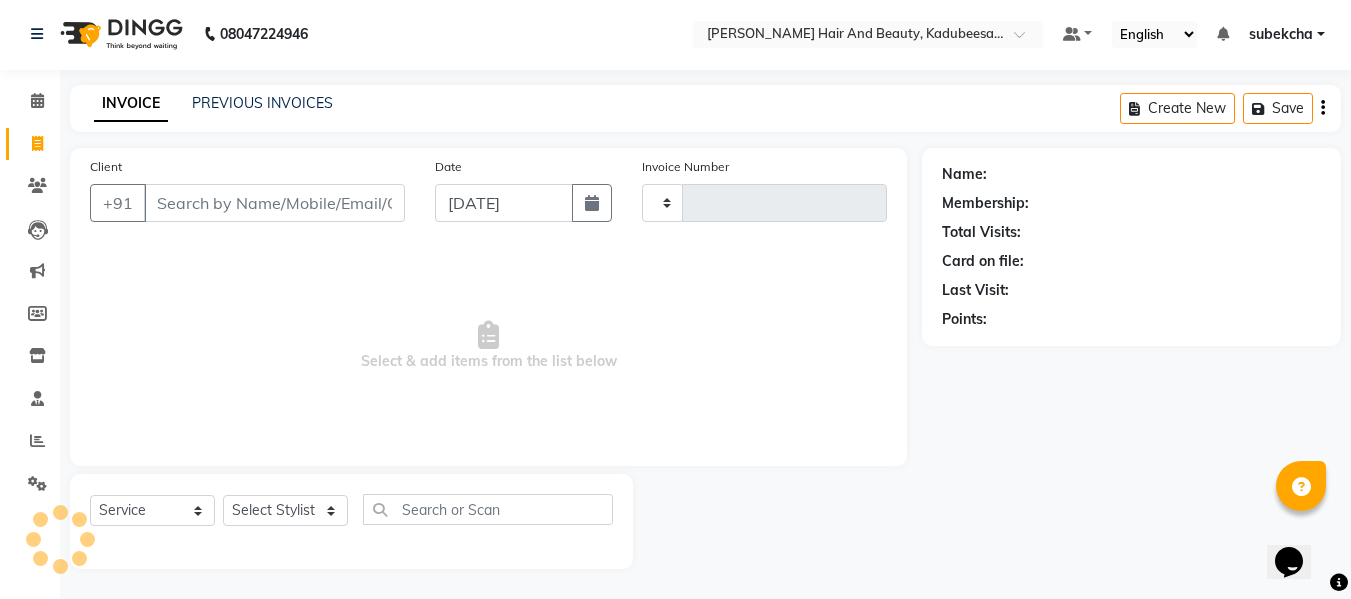type on "1182" 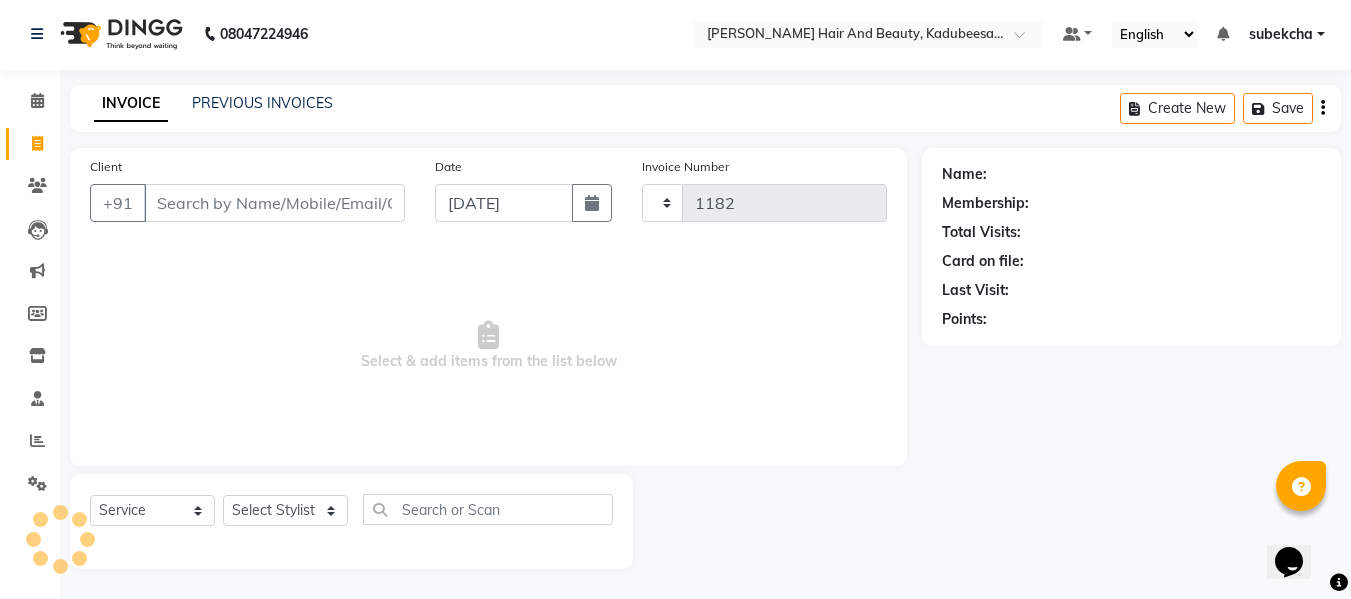 select on "7013" 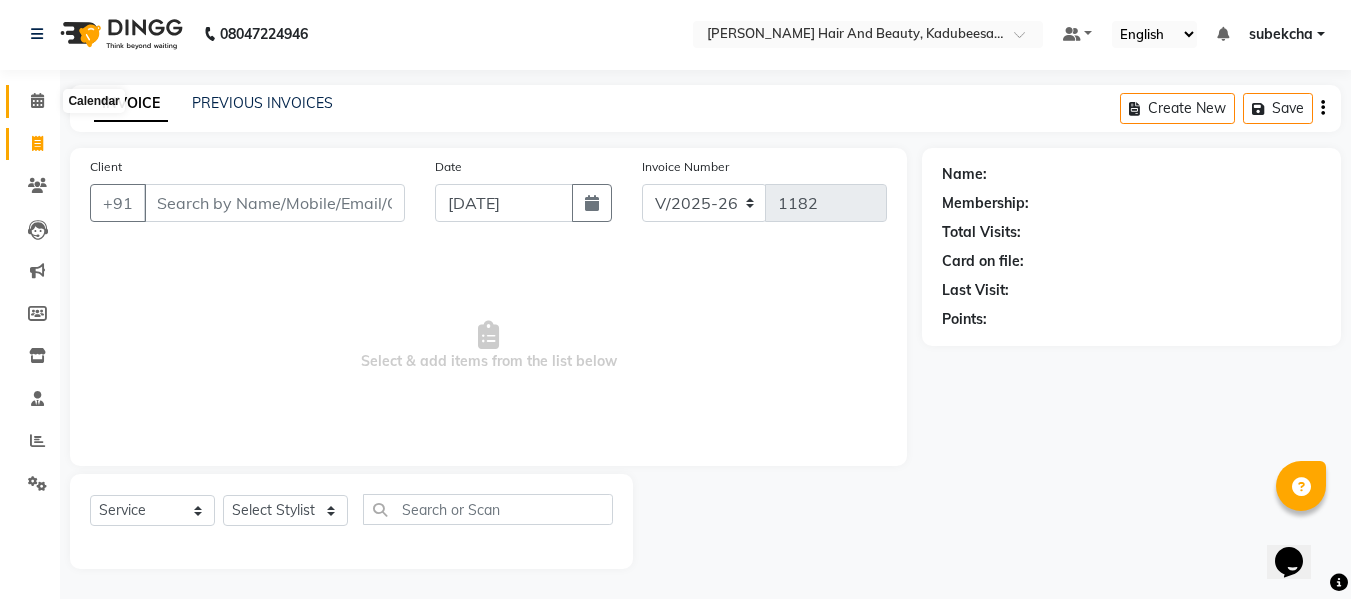 click 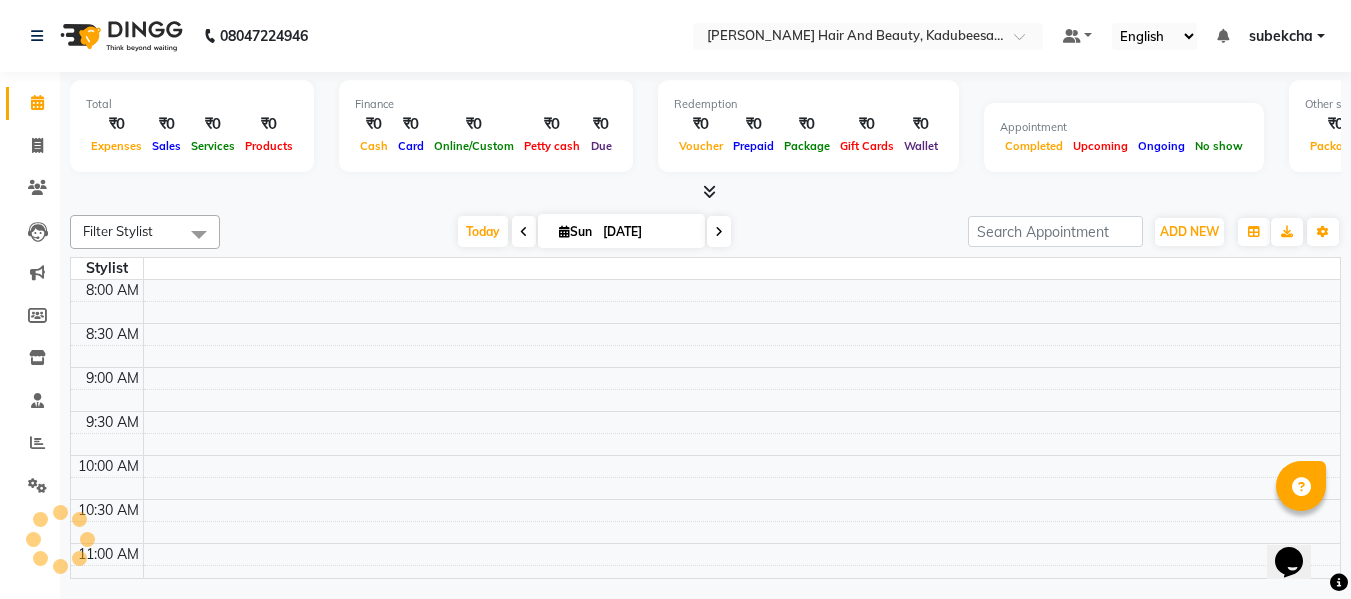 scroll, scrollTop: 0, scrollLeft: 0, axis: both 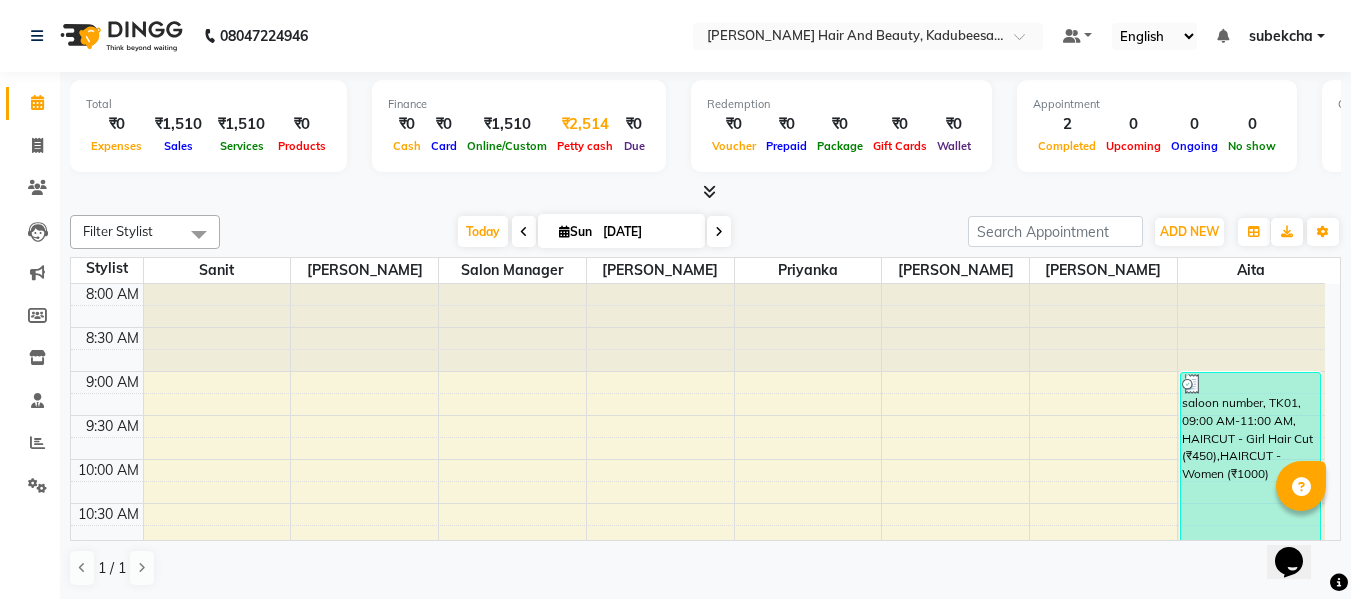 click on "₹2,514" at bounding box center [585, 124] 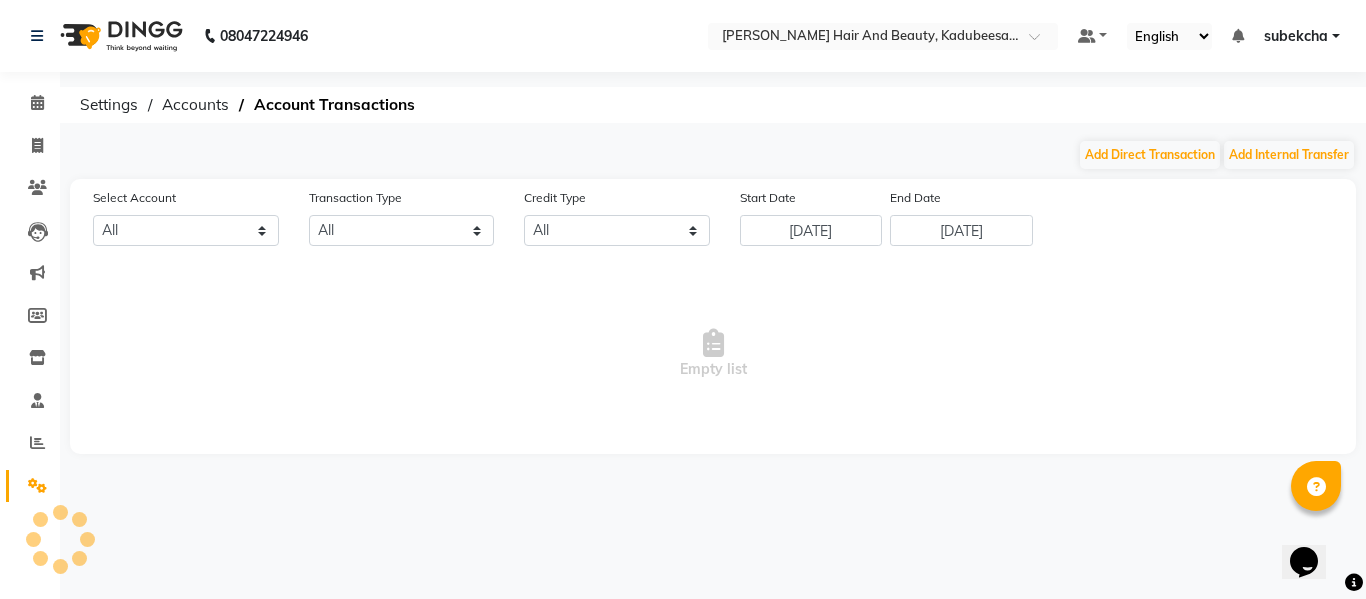select on "6073" 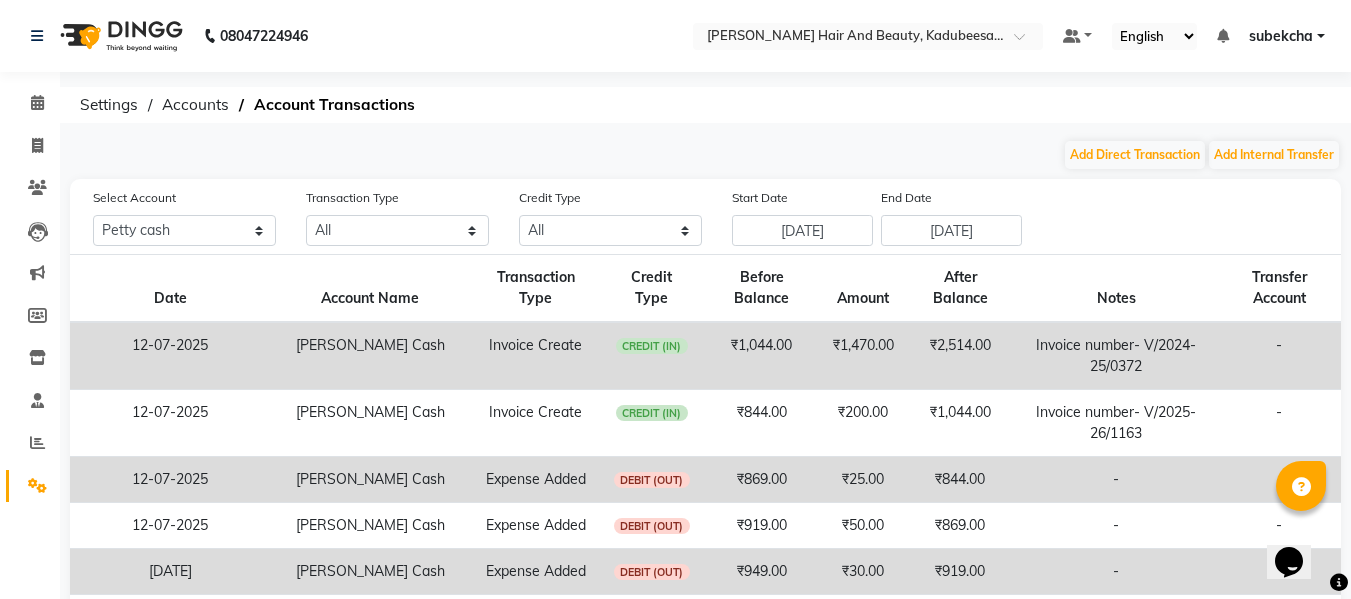 click on "₹1,470.00" 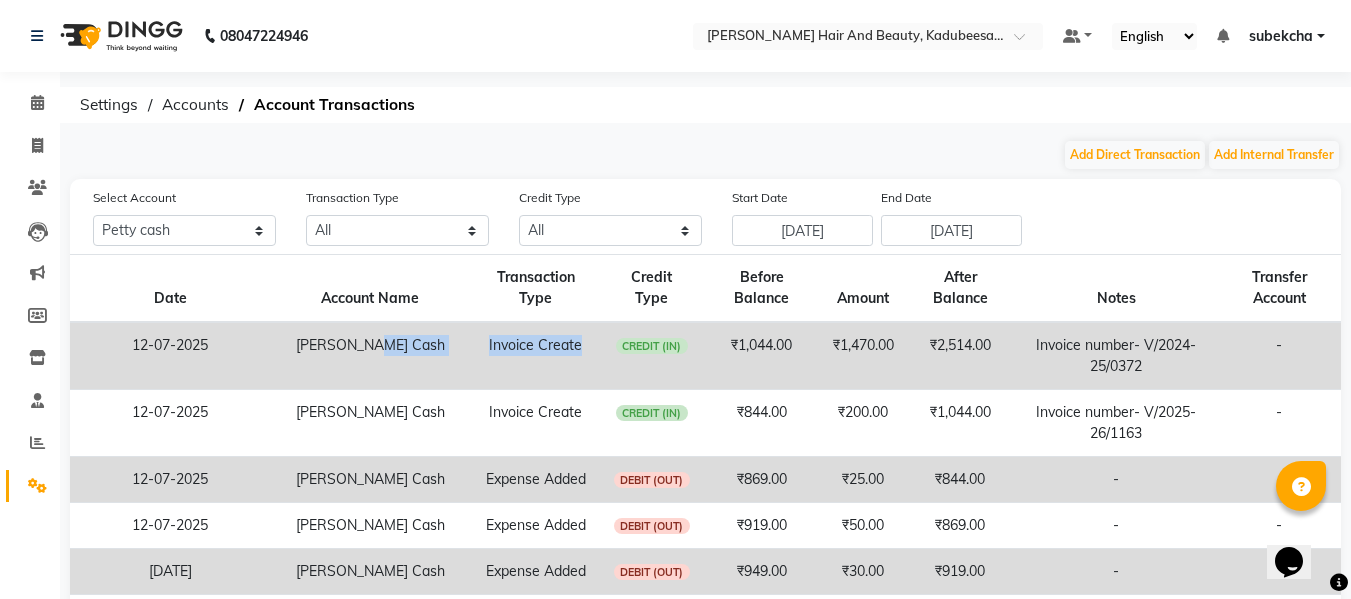 drag, startPoint x: 603, startPoint y: 345, endPoint x: 650, endPoint y: 330, distance: 49.335587 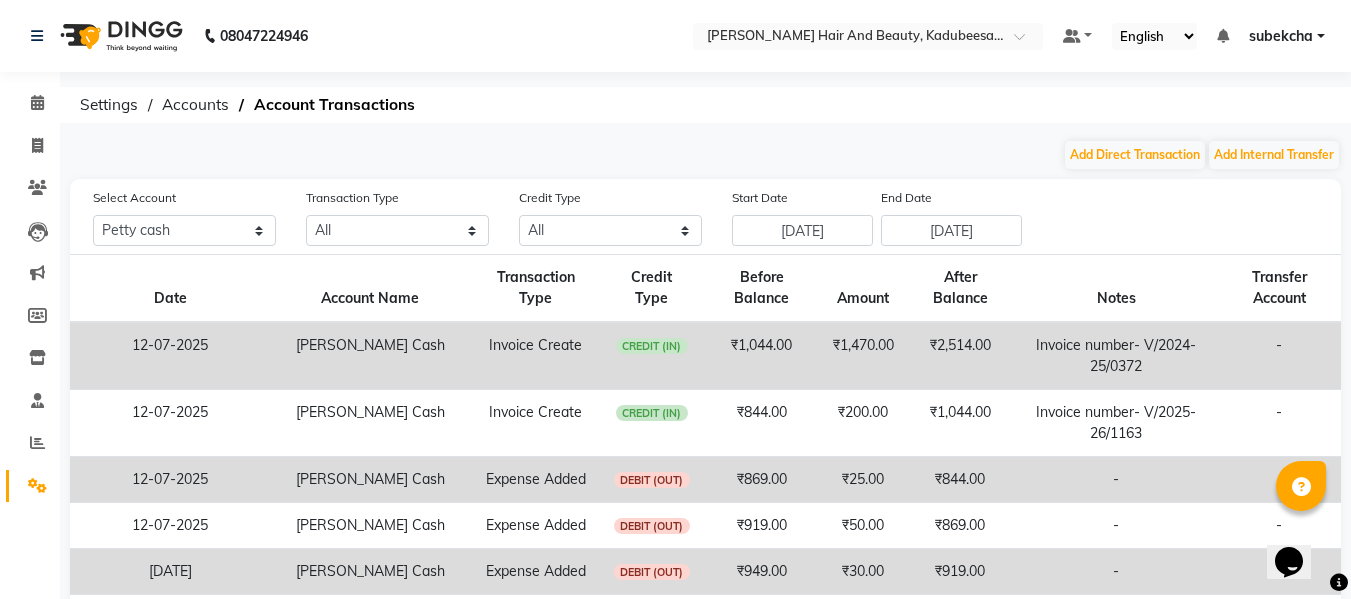 click on "CREDIT (IN)" 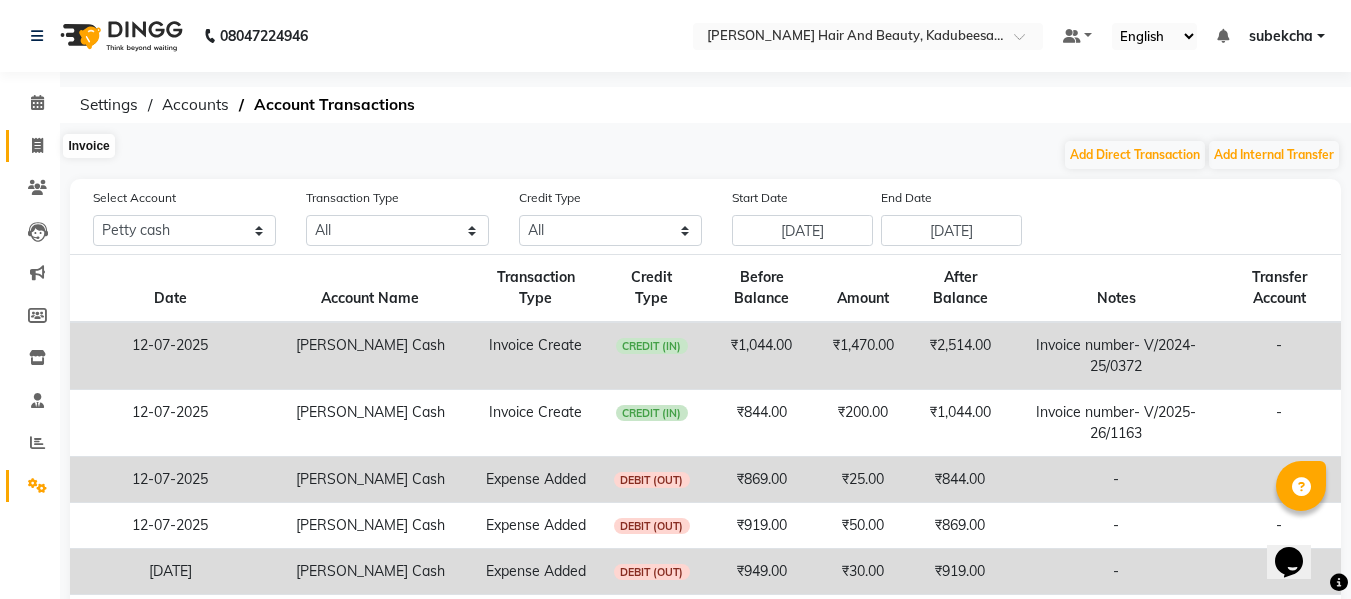 click 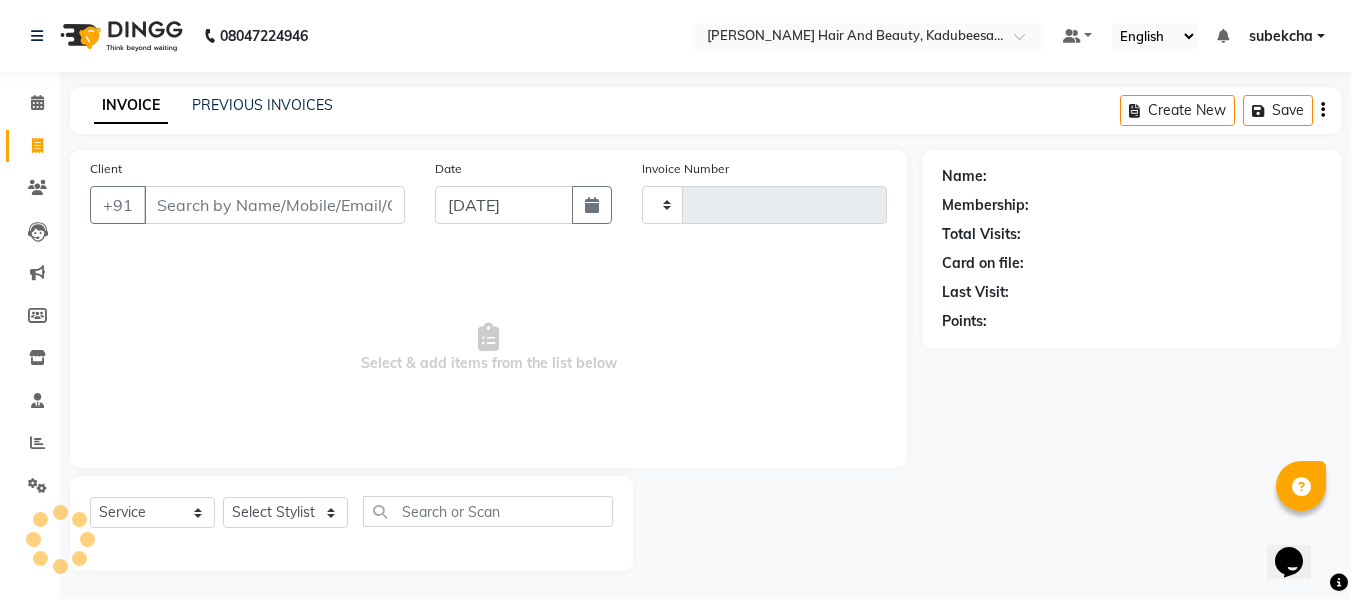 scroll, scrollTop: 2, scrollLeft: 0, axis: vertical 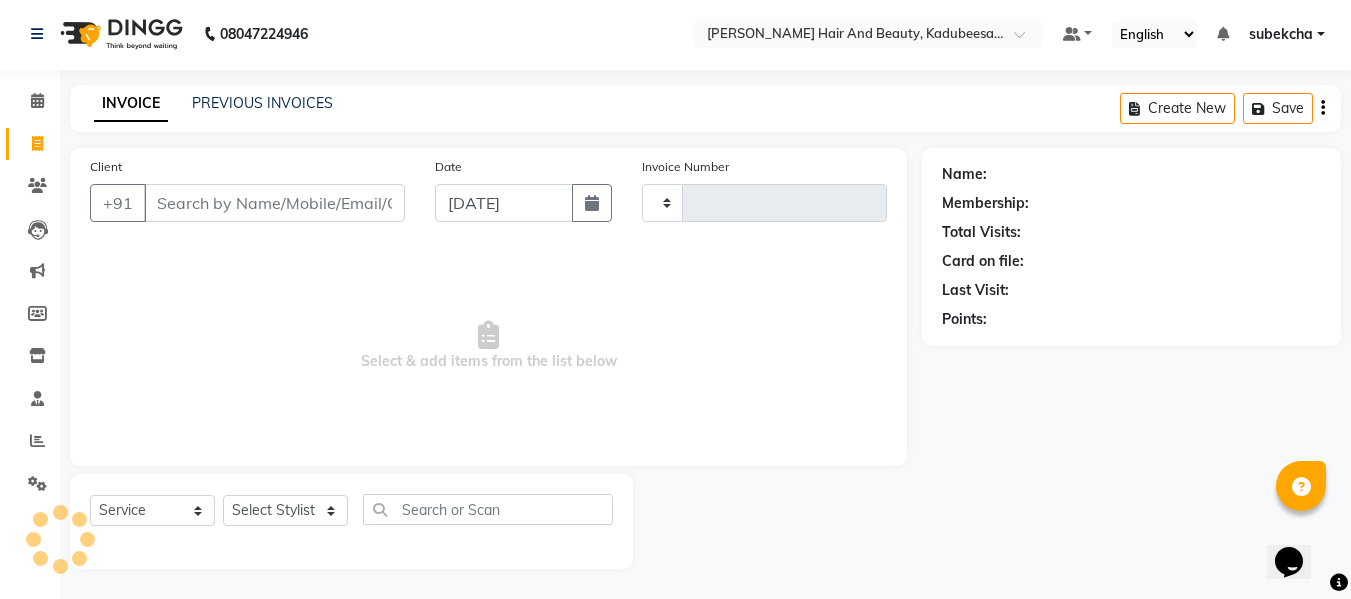 type on "1182" 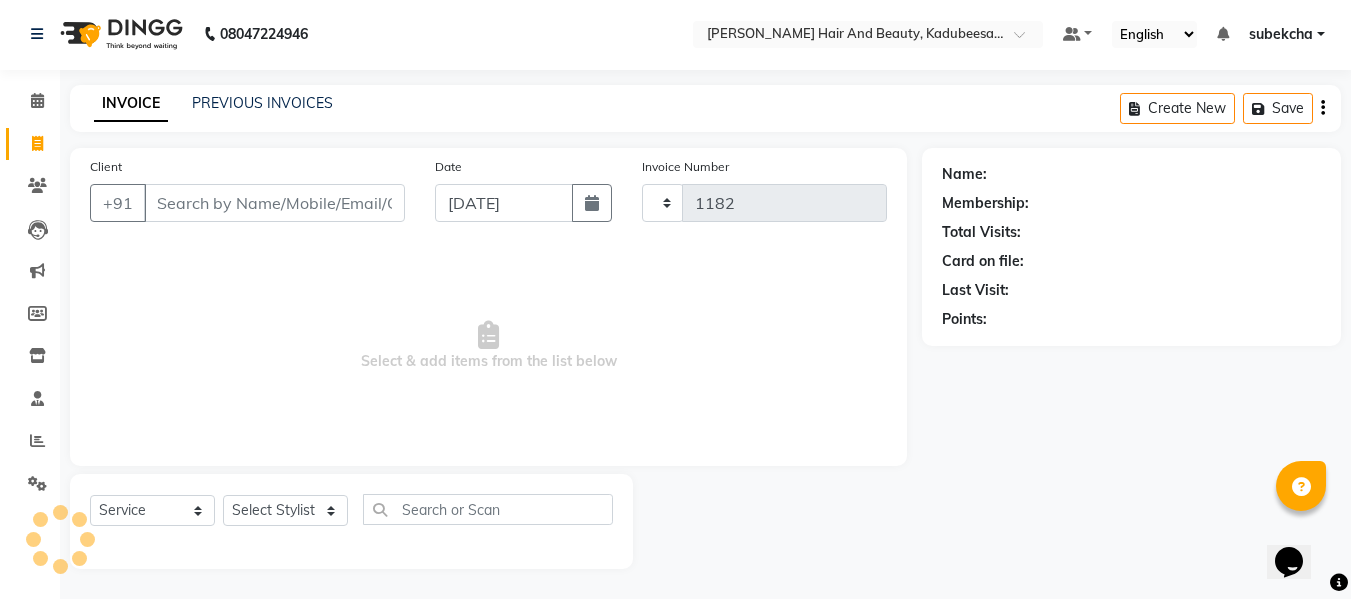 select on "7013" 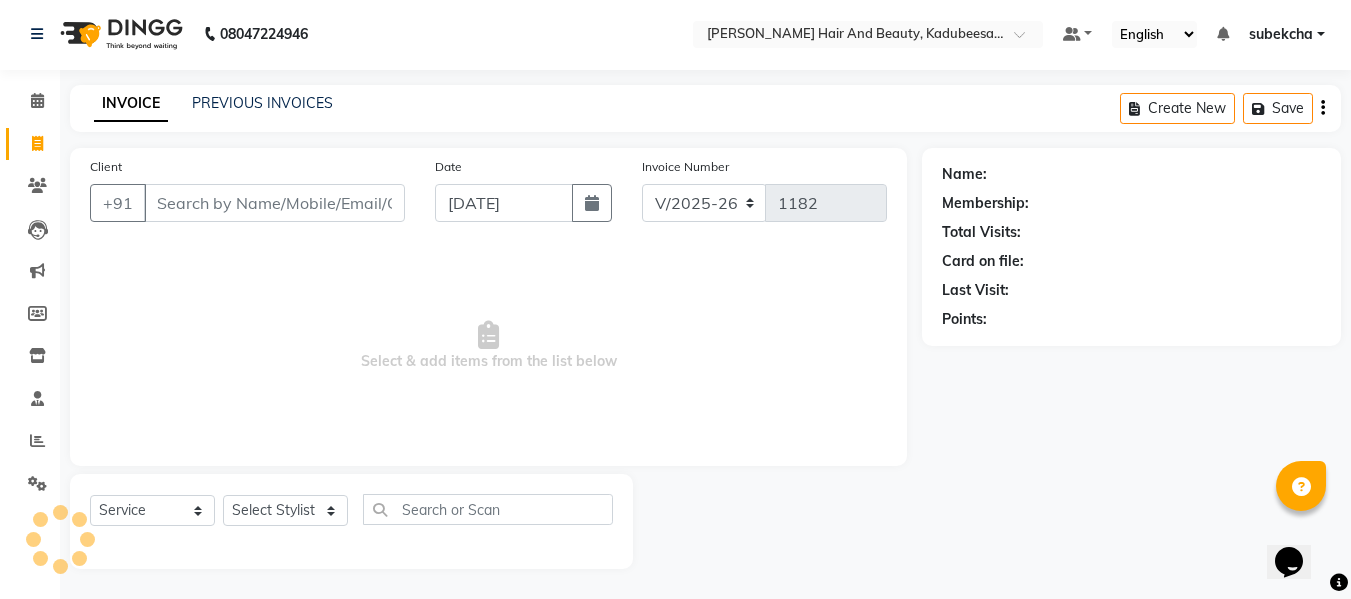 click on "INVOICE PREVIOUS INVOICES Create New   Save" 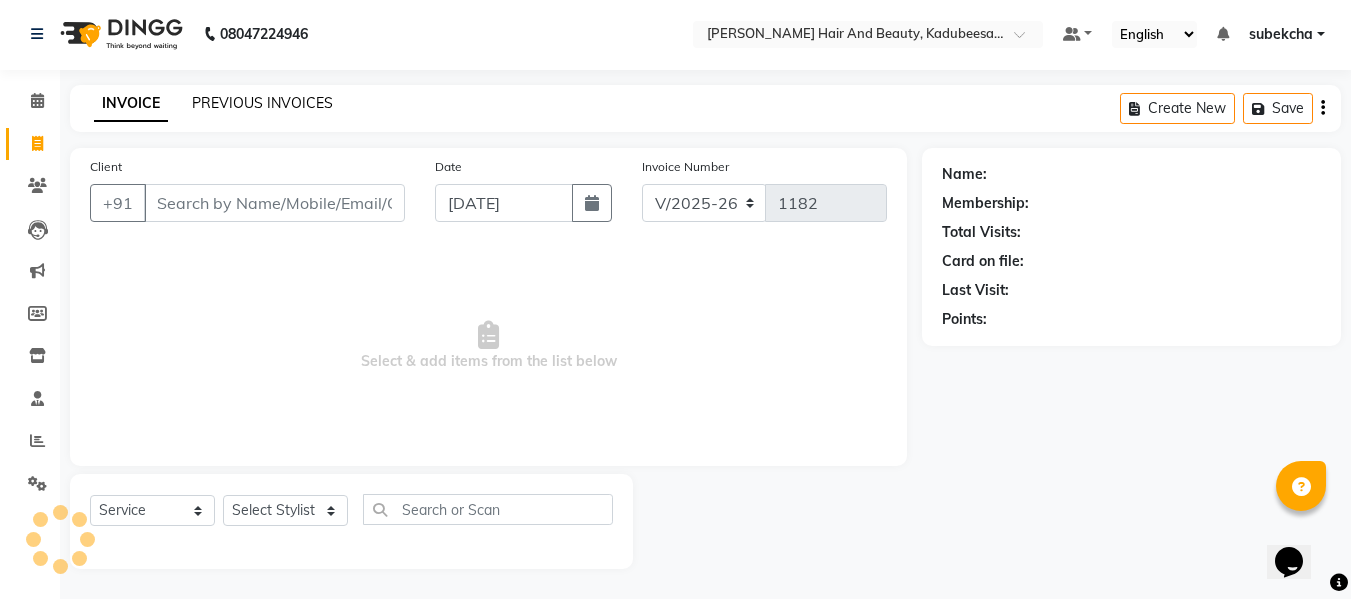 click on "PREVIOUS INVOICES" 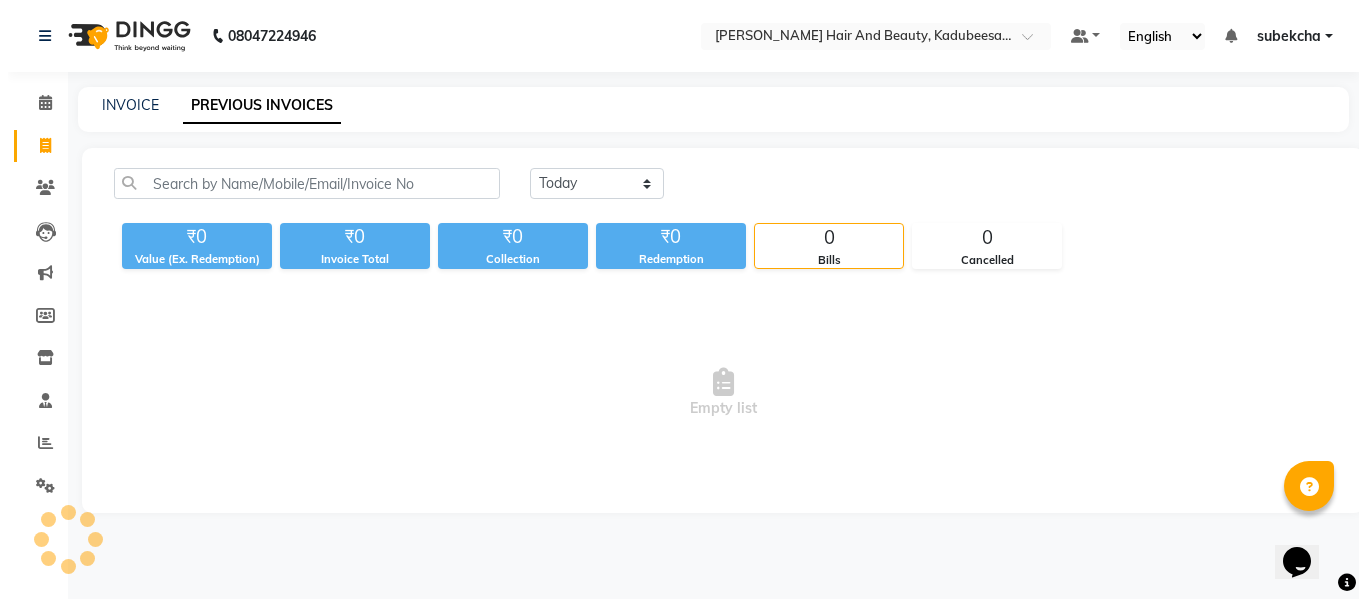 scroll, scrollTop: 0, scrollLeft: 0, axis: both 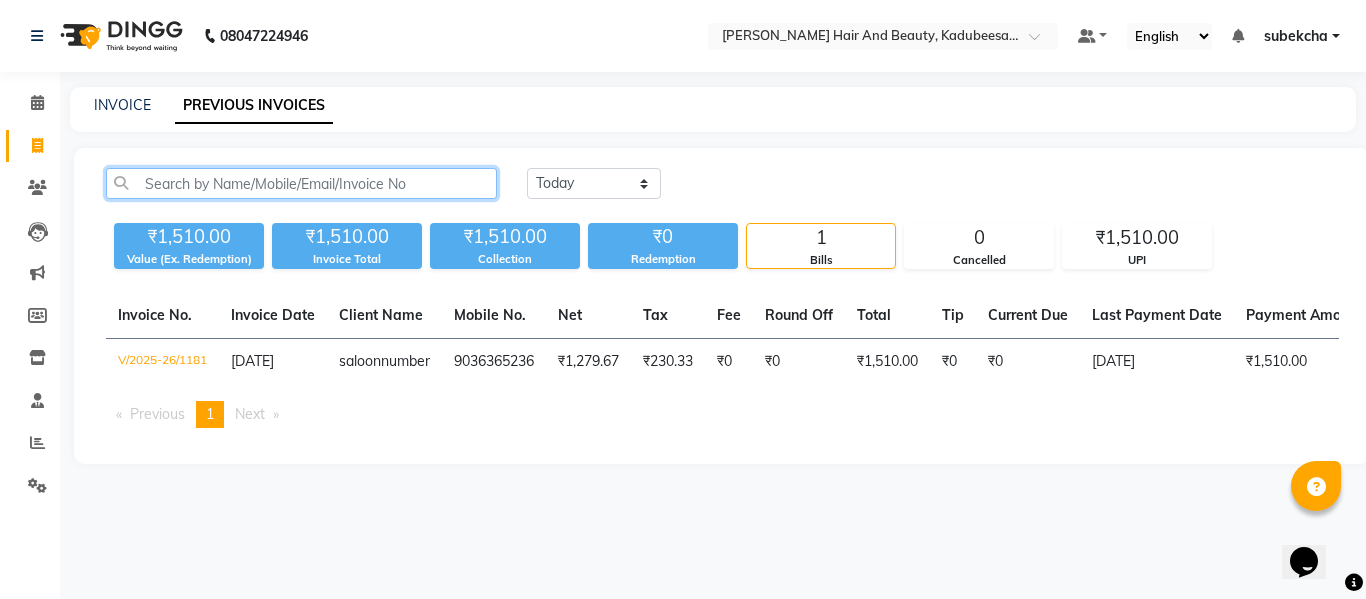 click 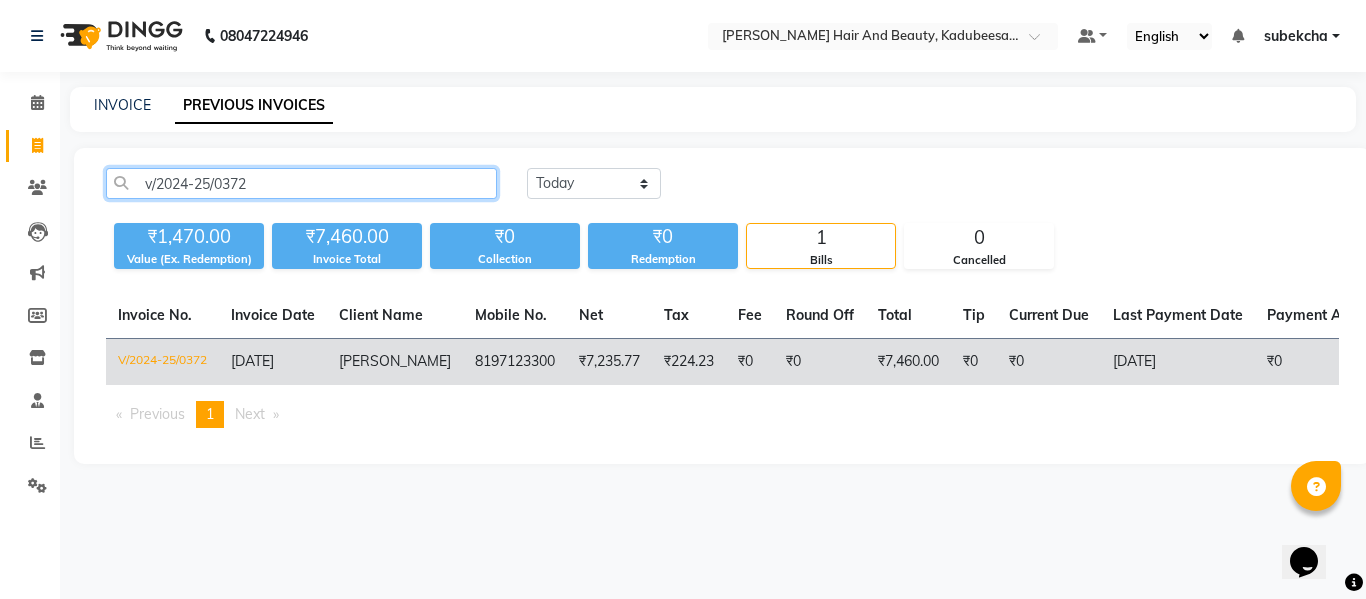 type on "v/2024-25/0372" 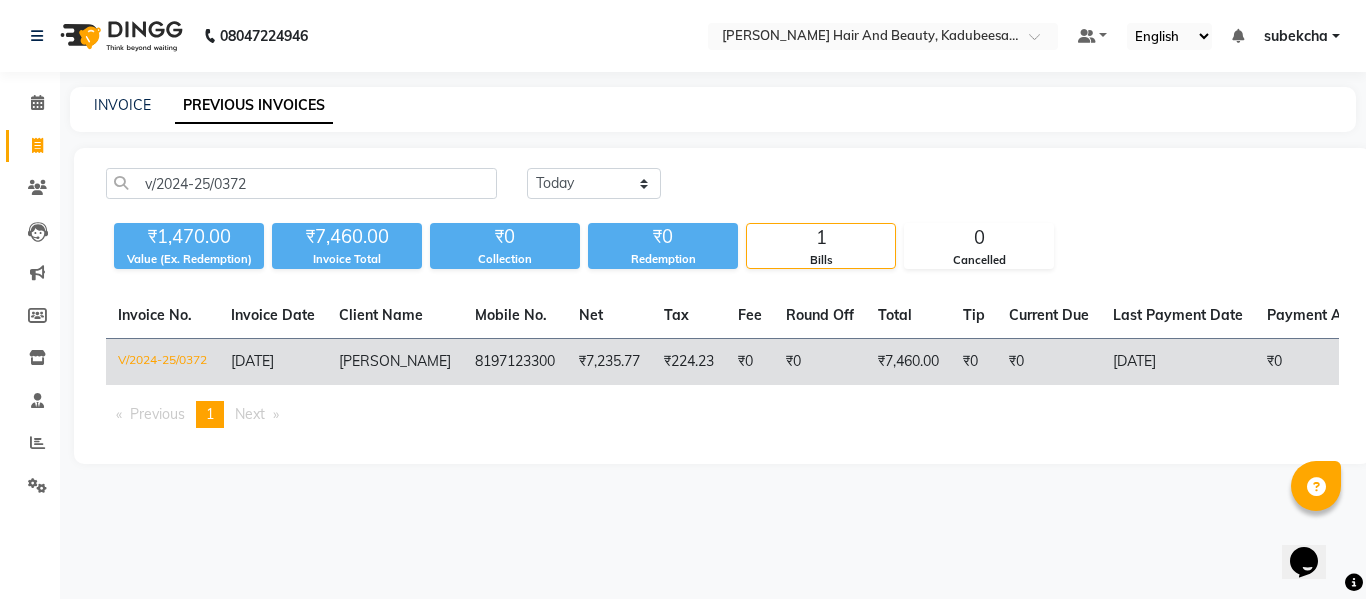 click on "₹7,235.77" 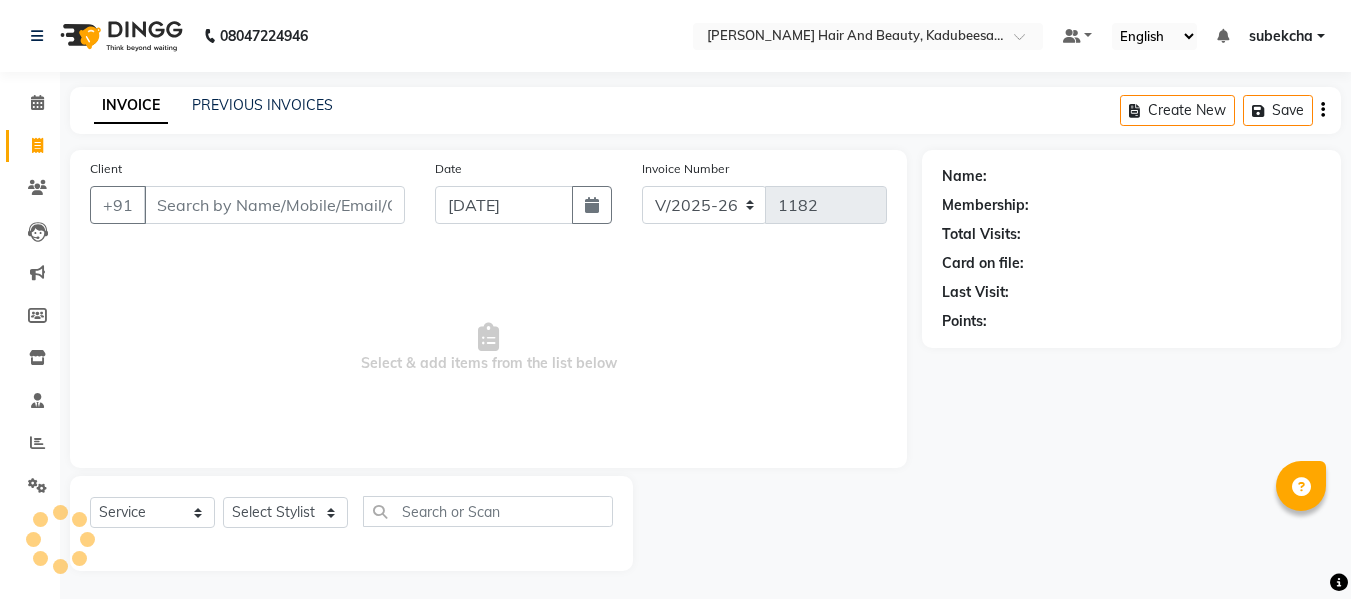 select on "7013" 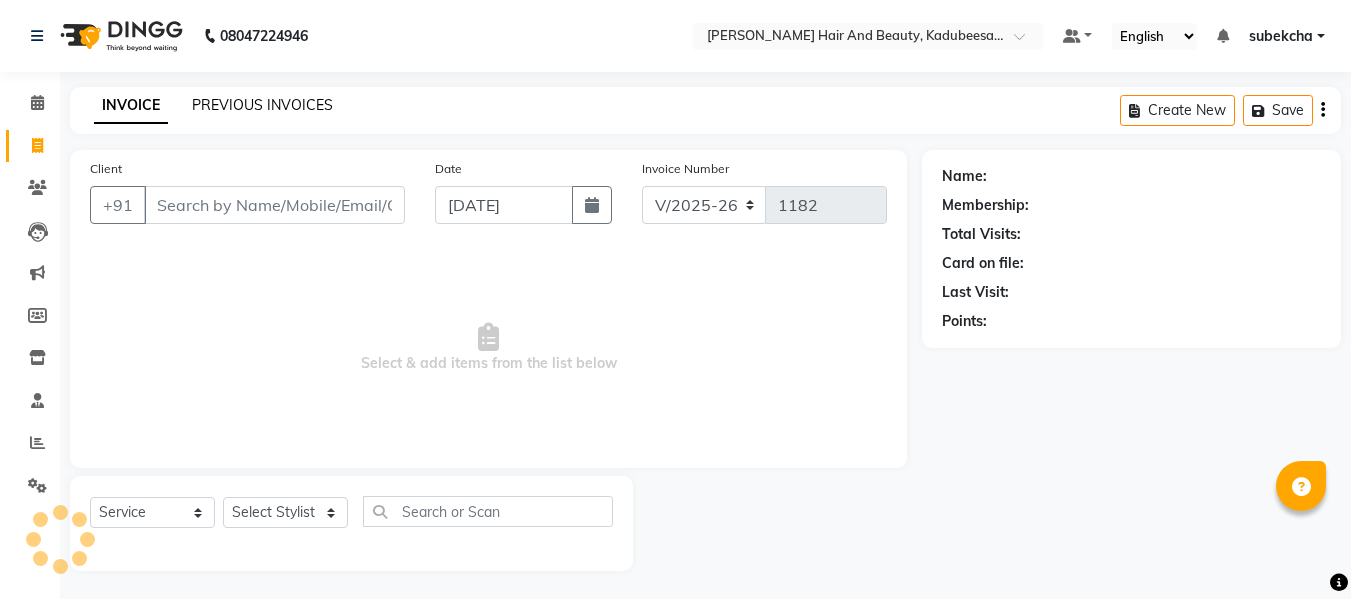scroll, scrollTop: 0, scrollLeft: 0, axis: both 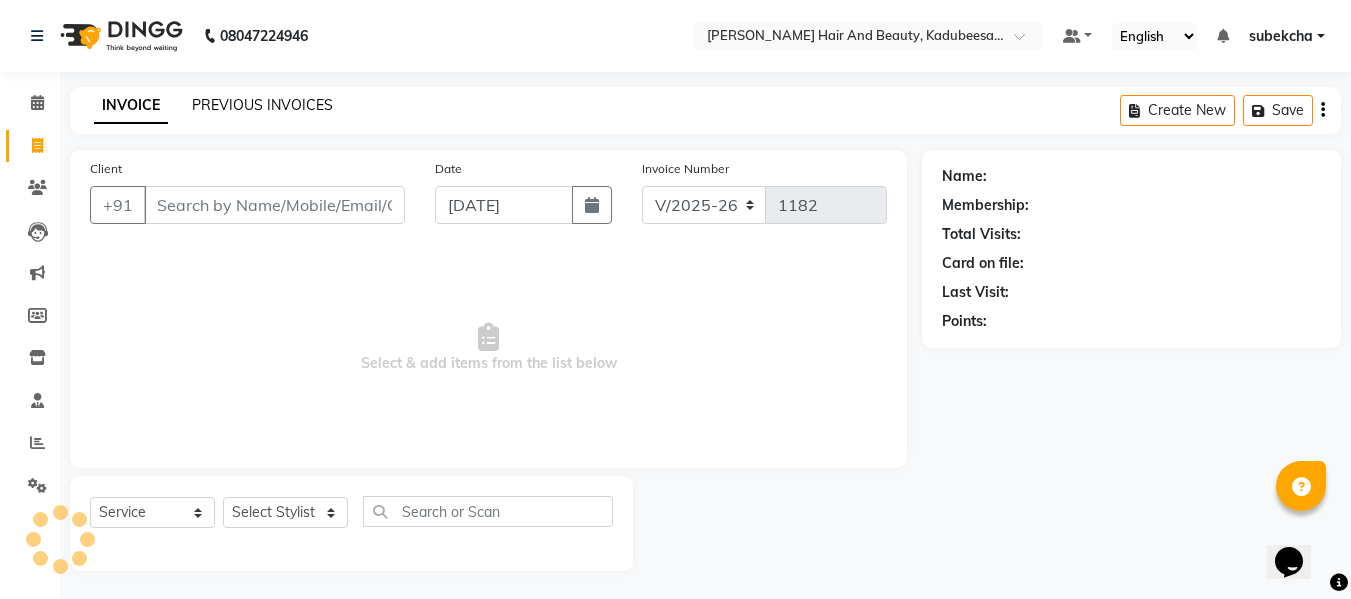 click on "PREVIOUS INVOICES" 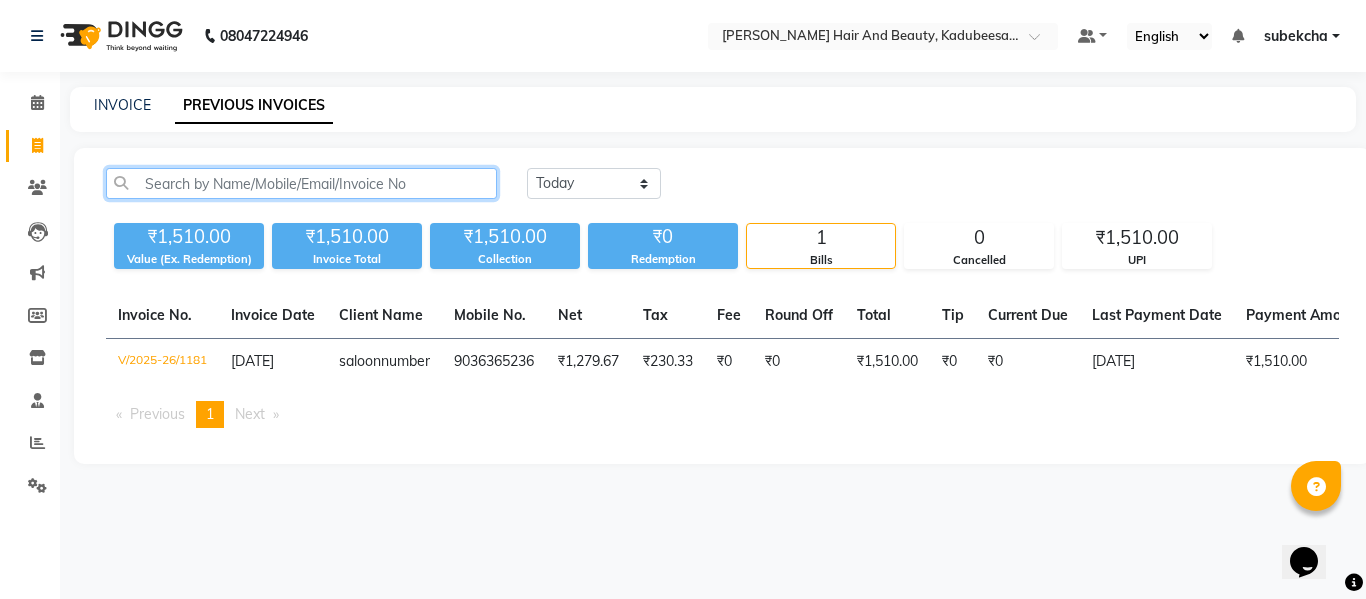 click 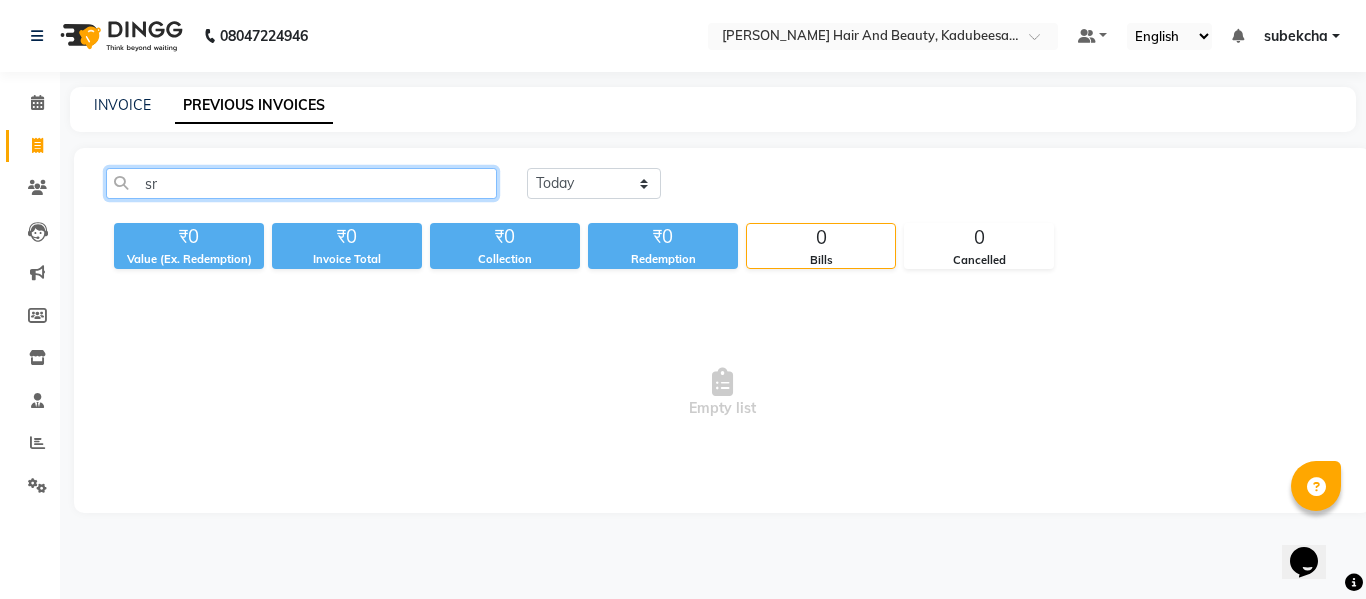 type on "s" 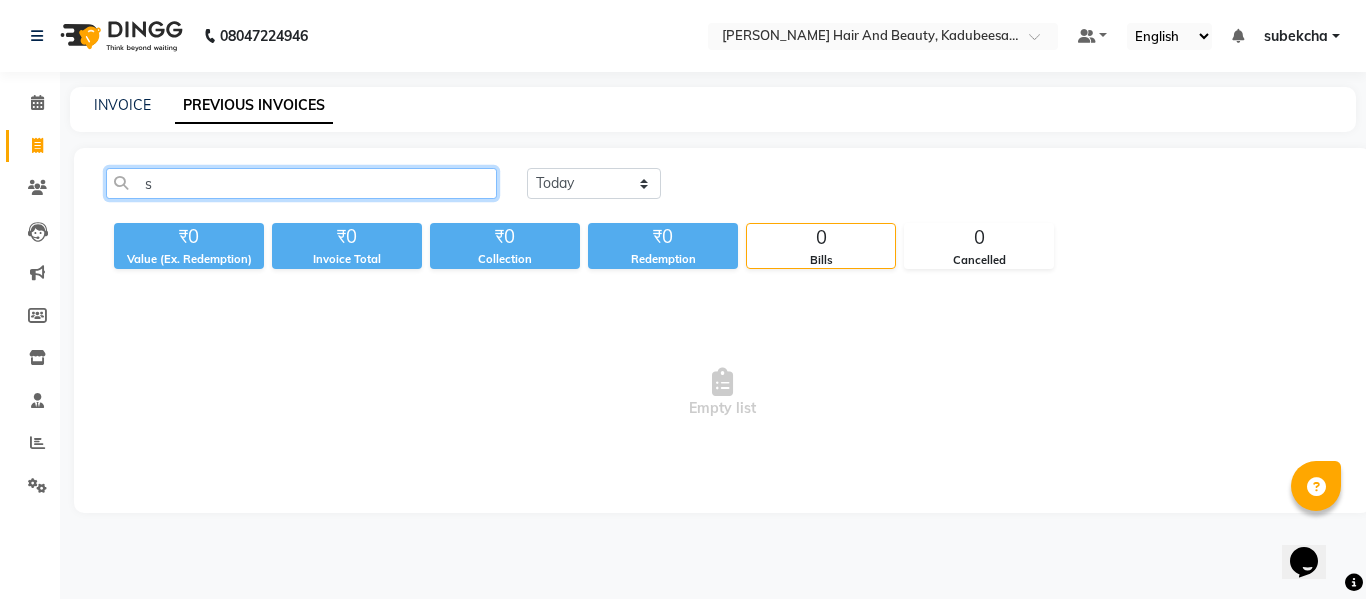 type 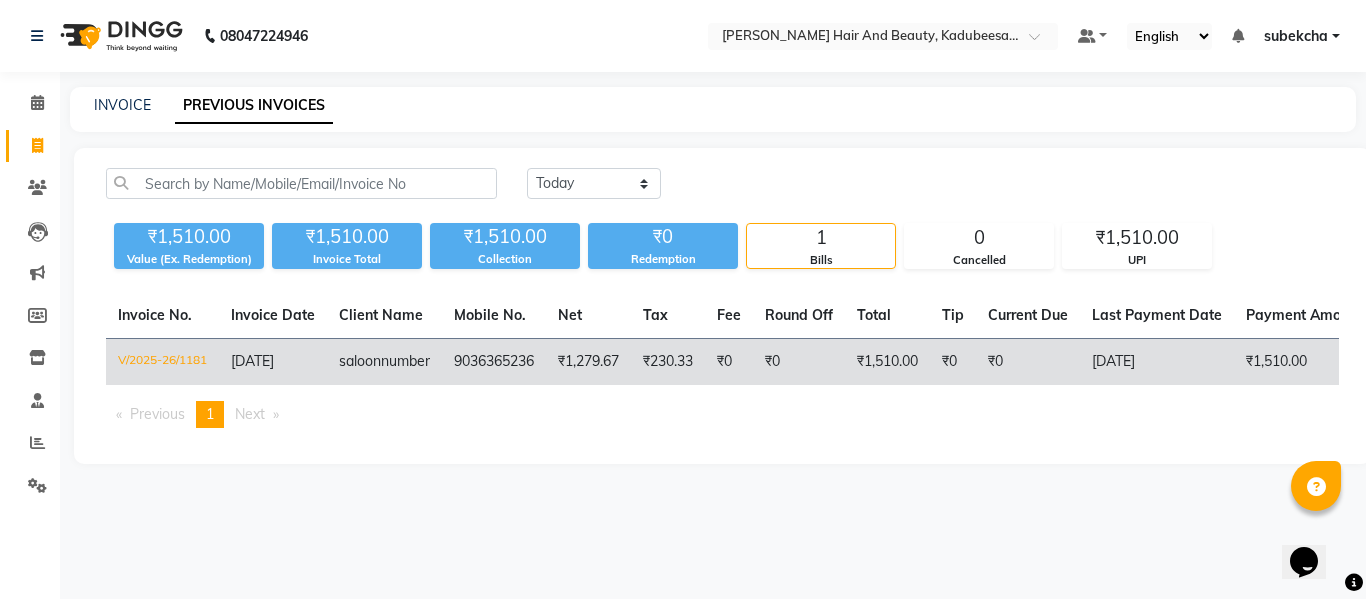 click on "saloon" 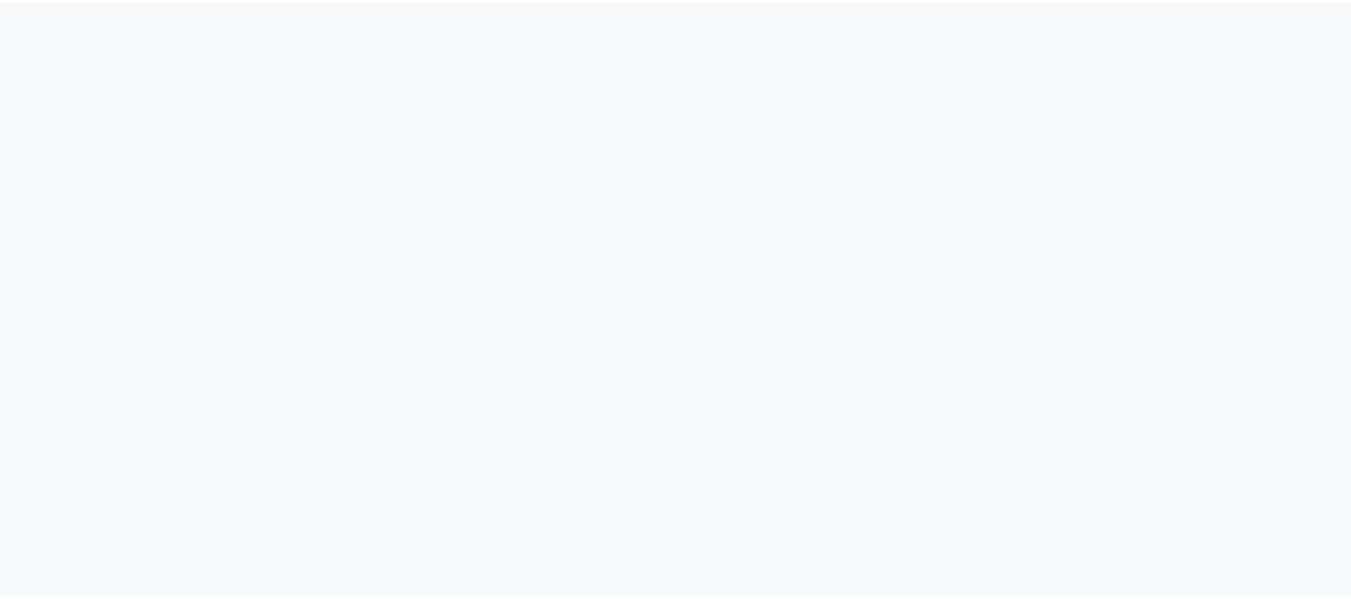 scroll, scrollTop: 0, scrollLeft: 0, axis: both 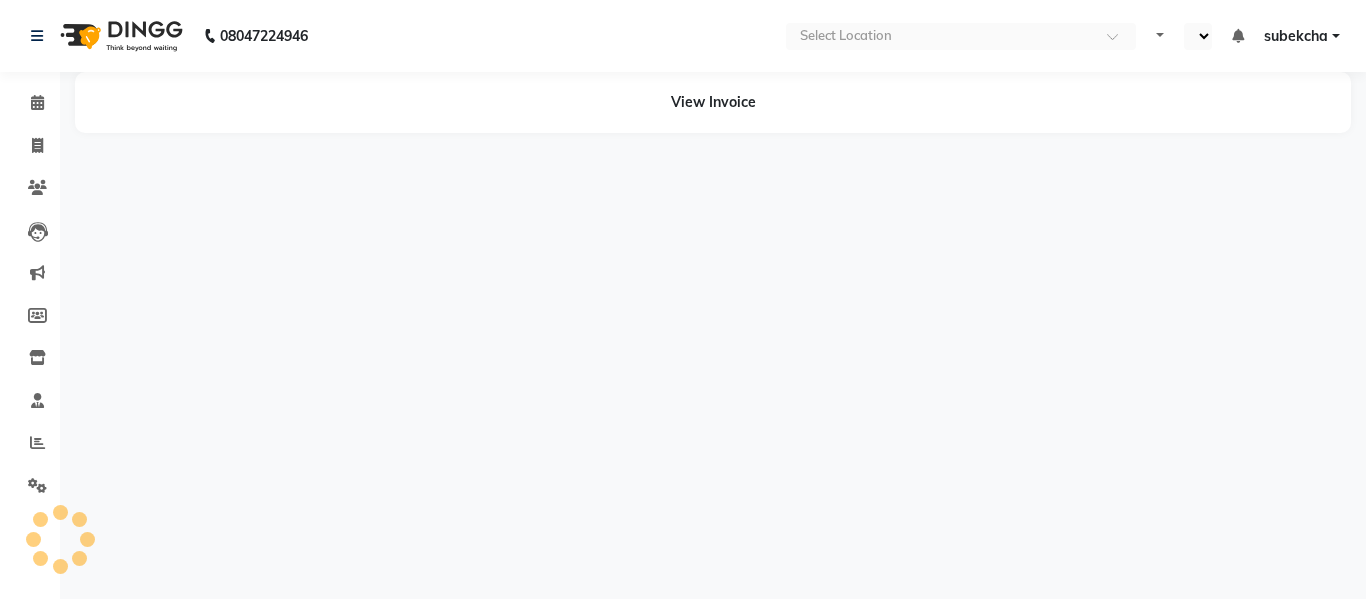 select on "en" 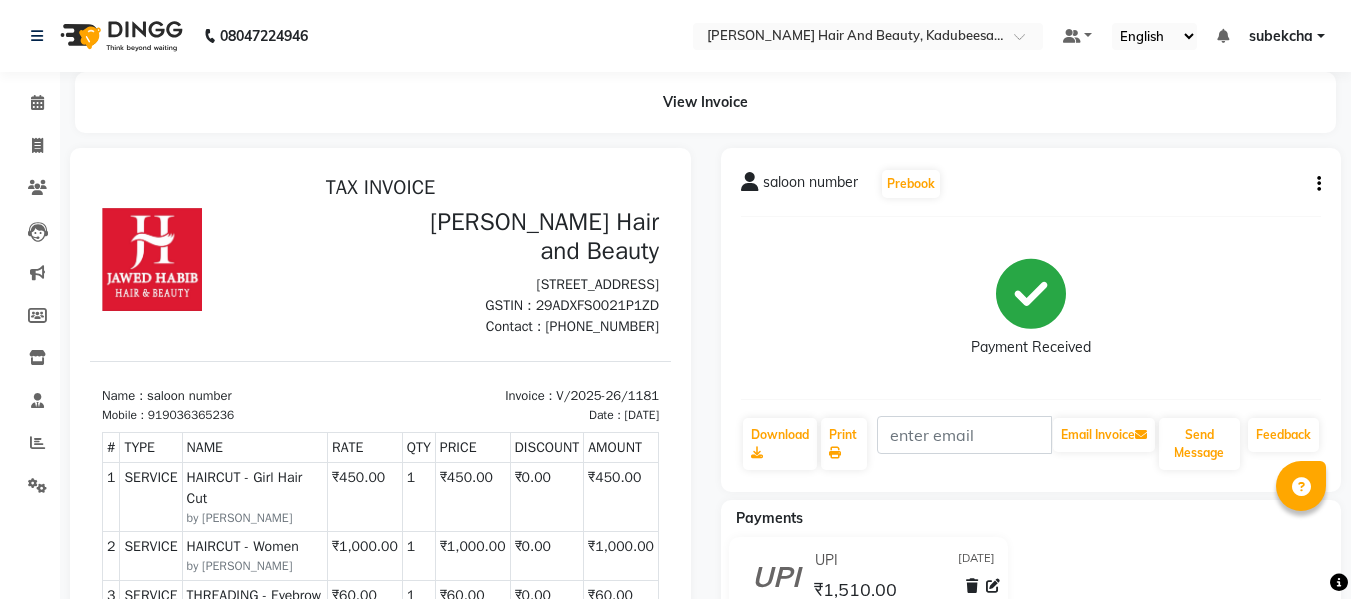 scroll, scrollTop: 0, scrollLeft: 0, axis: both 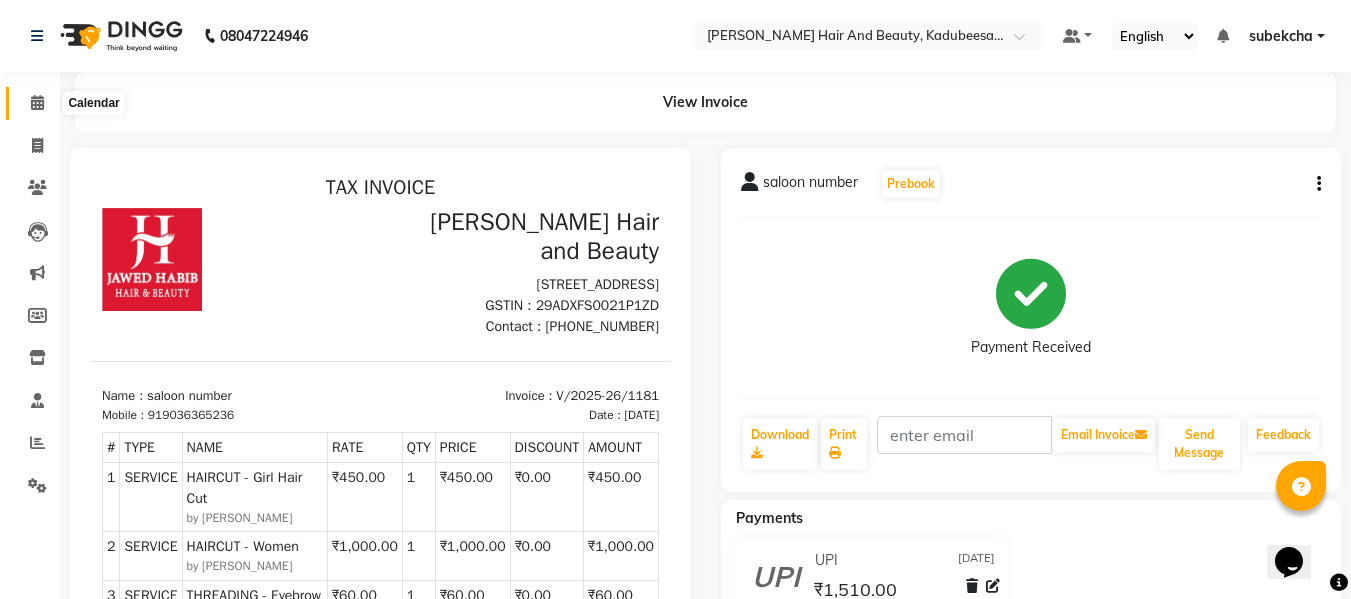click 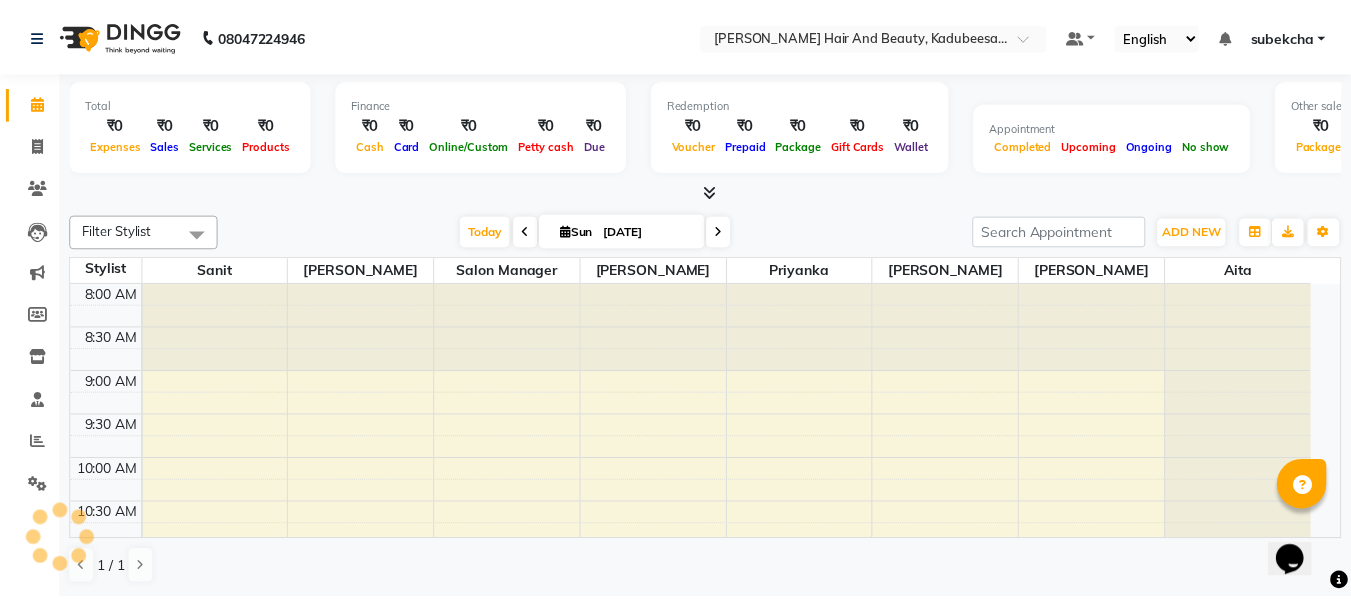 scroll, scrollTop: 265, scrollLeft: 0, axis: vertical 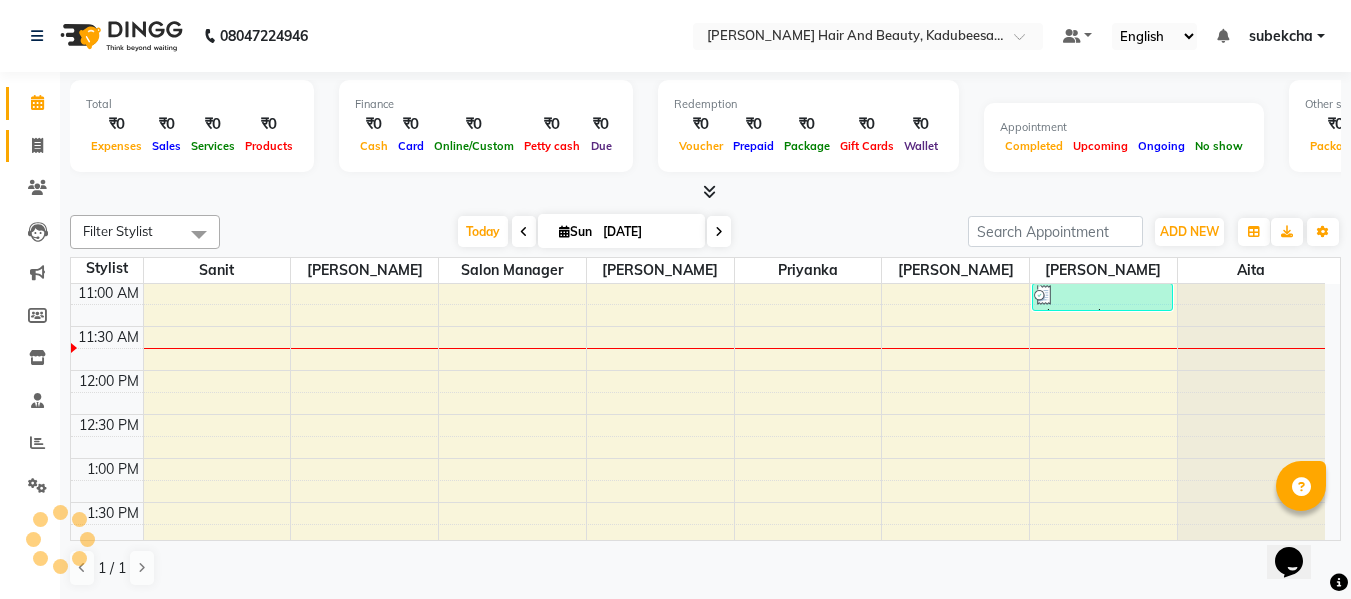 click on "Invoice" 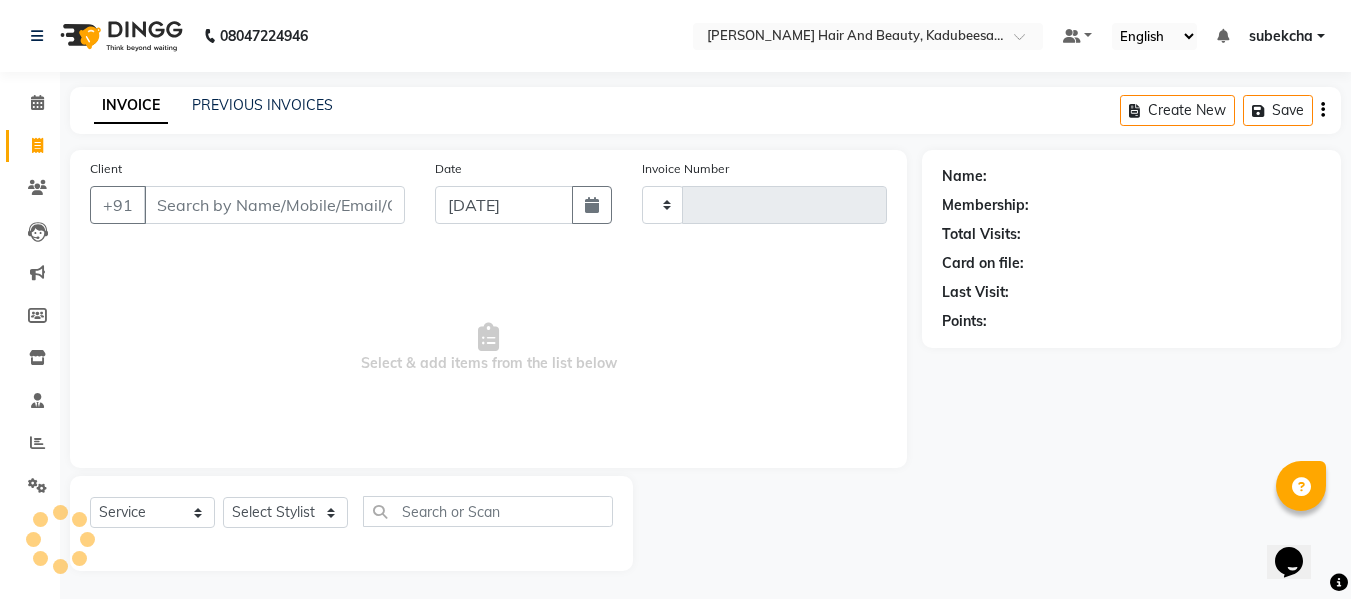 type on "1182" 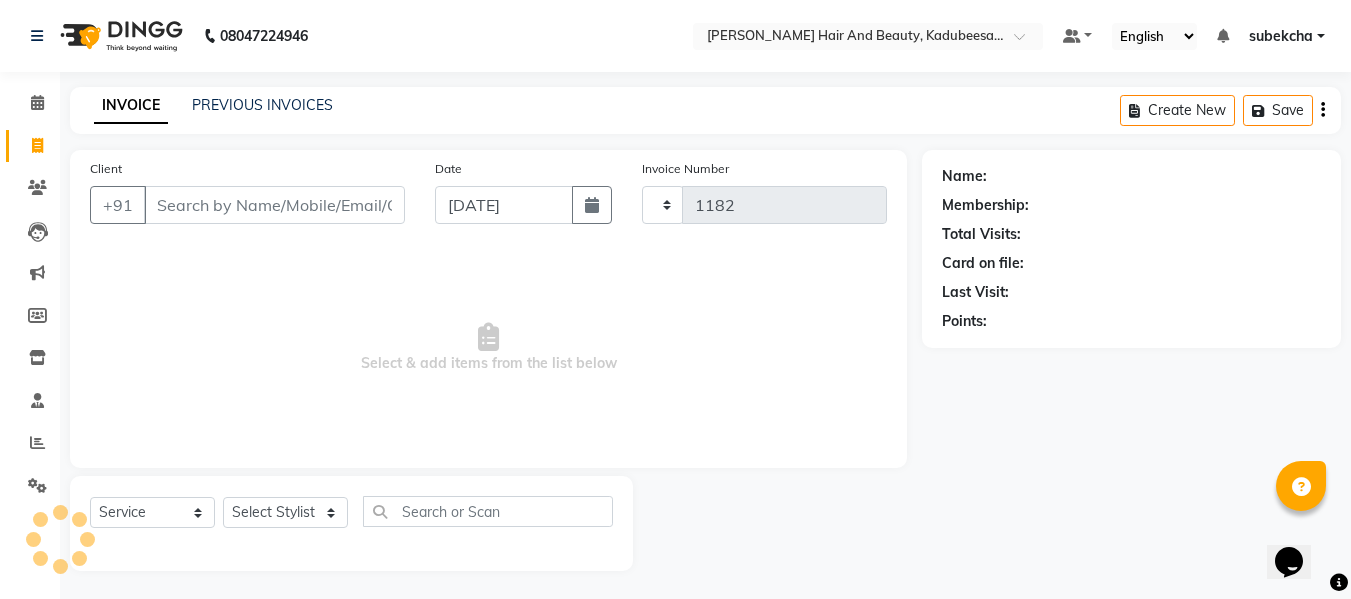 select on "7013" 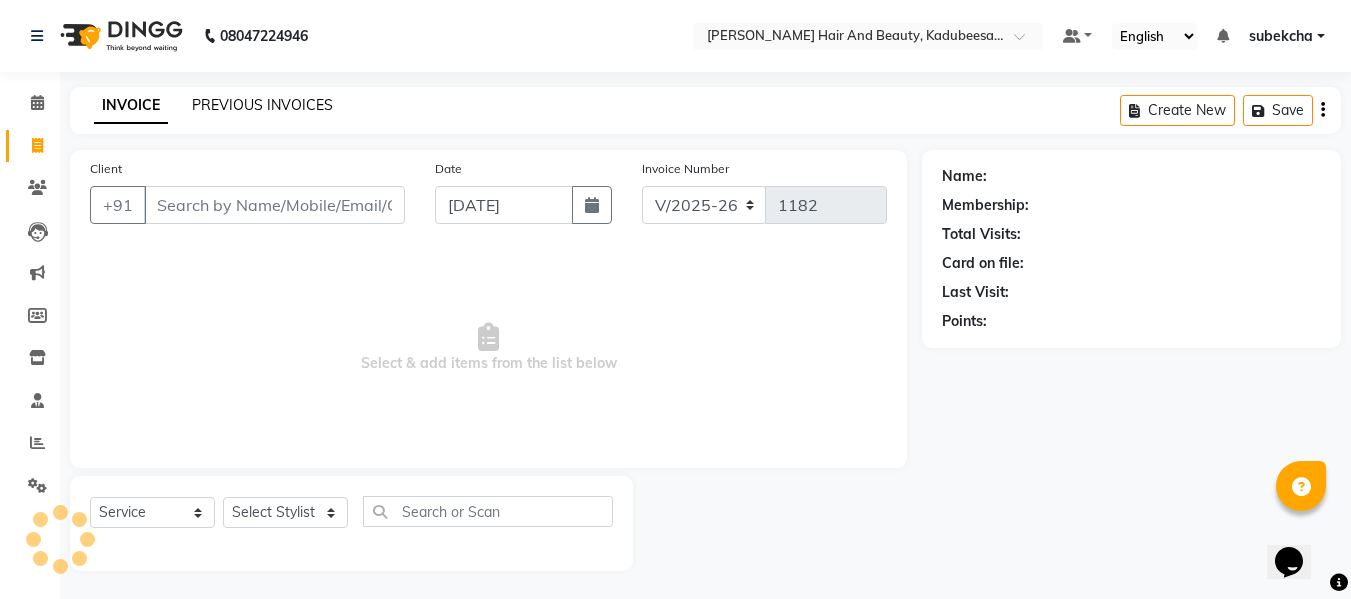 click on "PREVIOUS INVOICES" 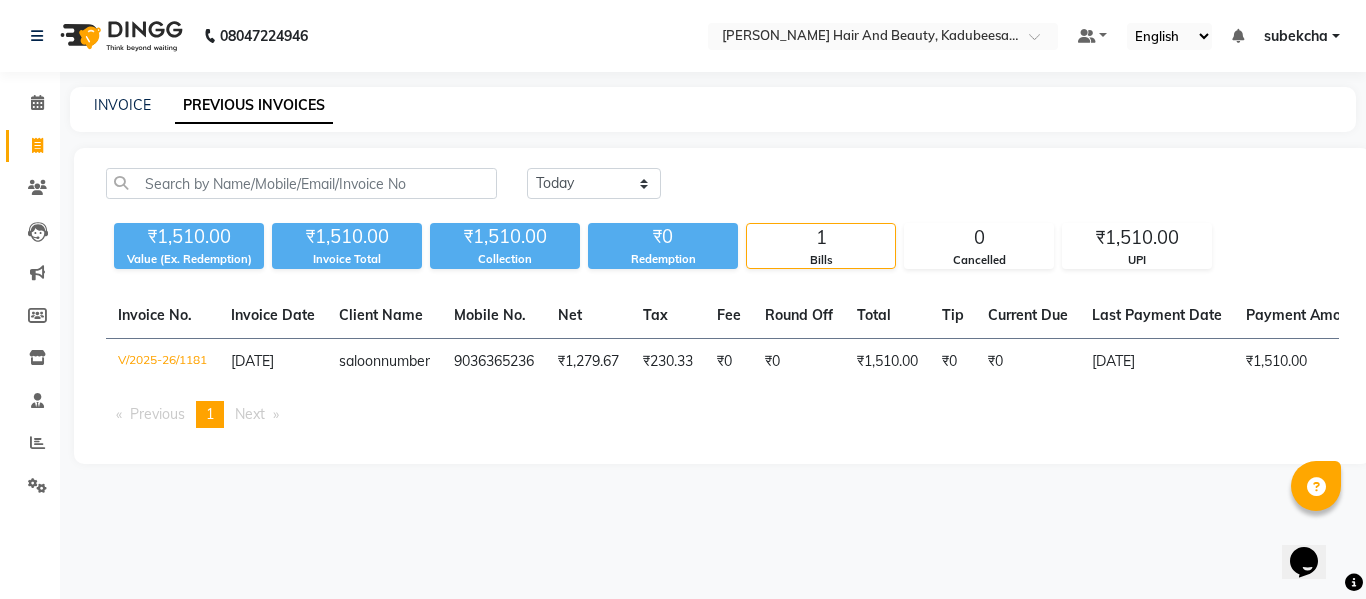 click on "Previous  page" at bounding box center [150, 414] 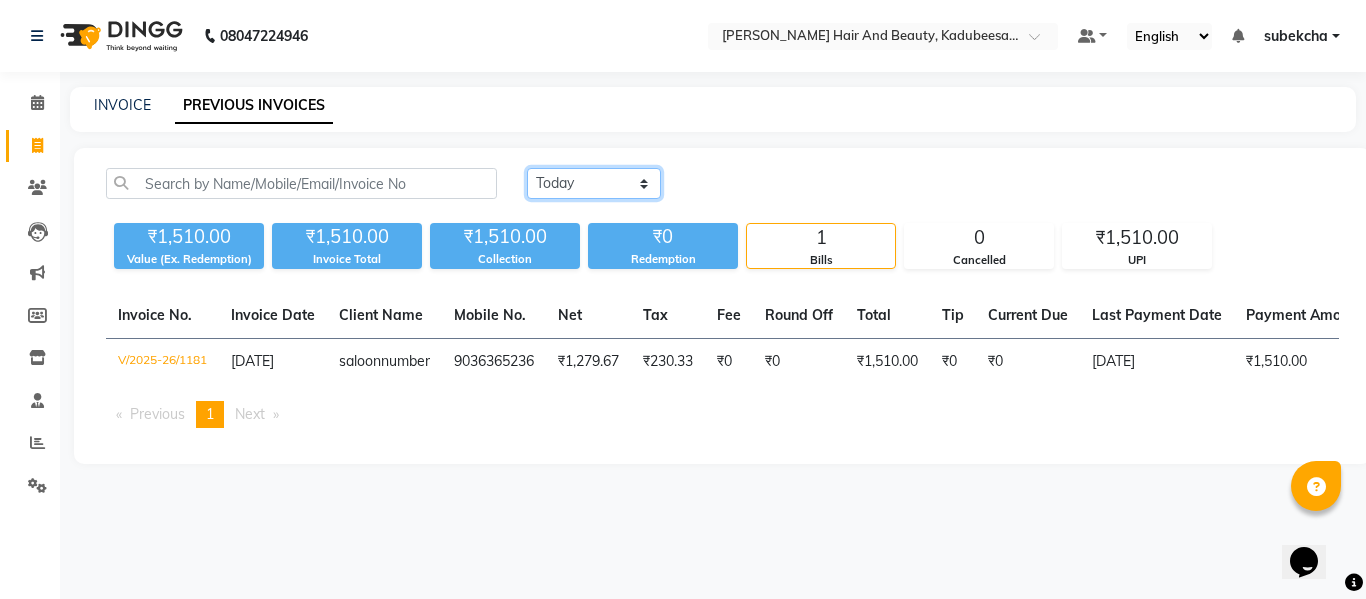 click on "Today Yesterday Custom Range" 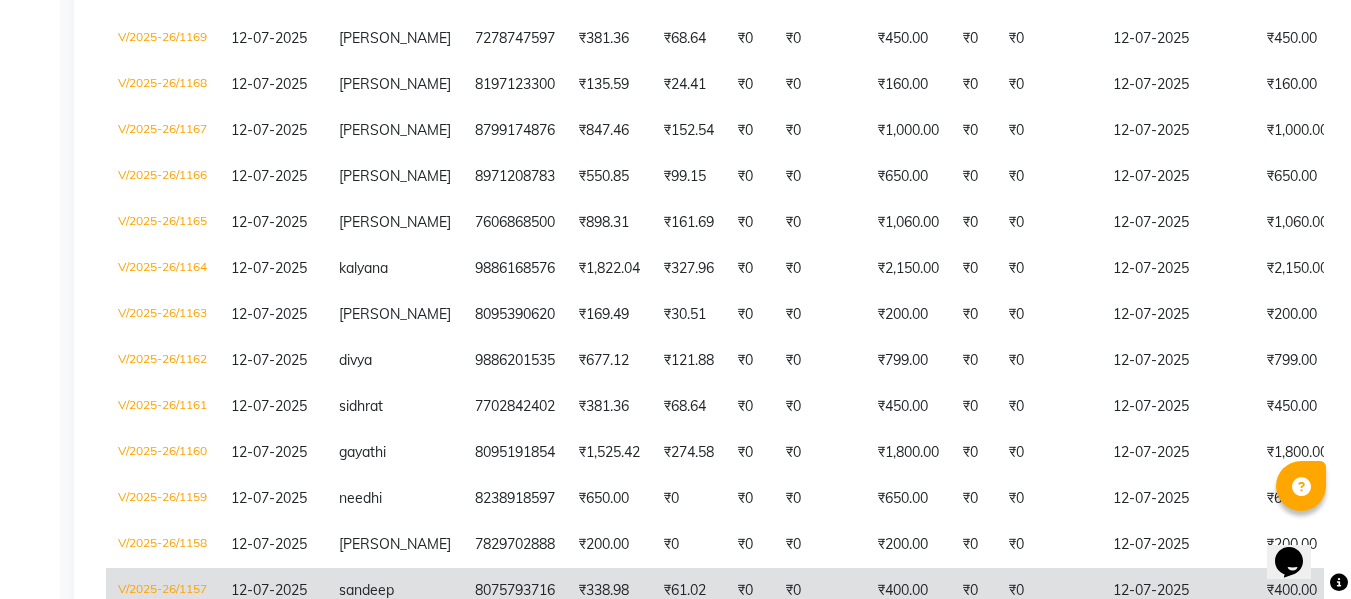 scroll, scrollTop: 849, scrollLeft: 0, axis: vertical 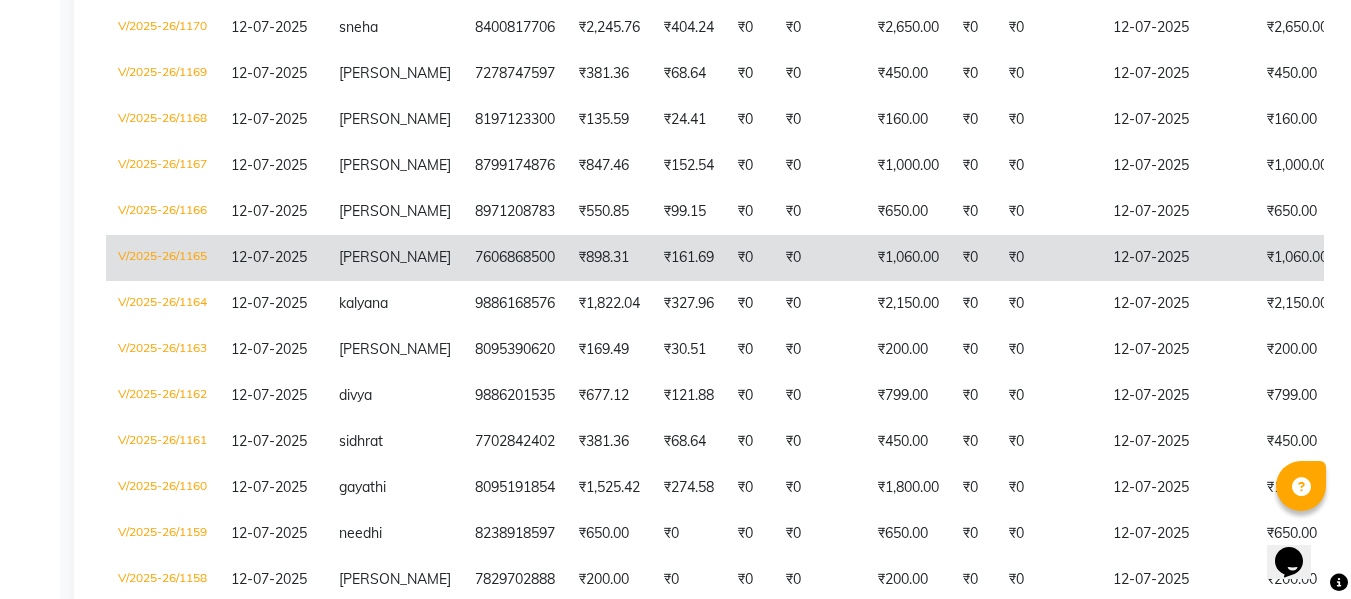 click on "₹161.69" 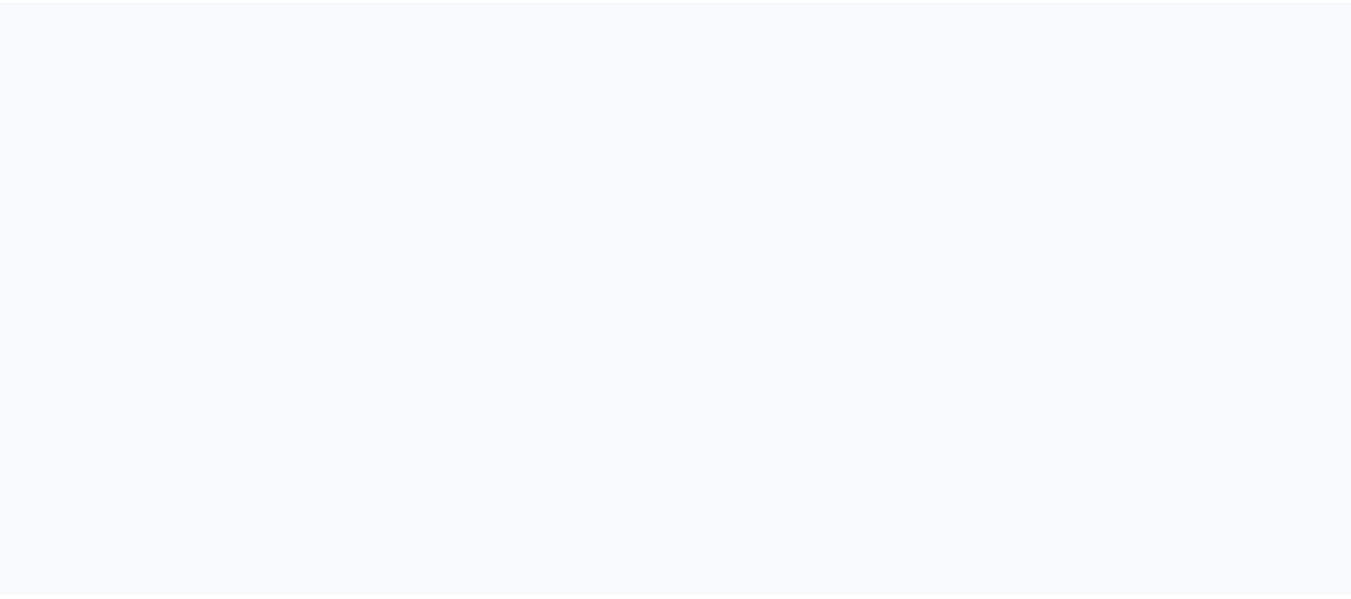 scroll, scrollTop: 0, scrollLeft: 0, axis: both 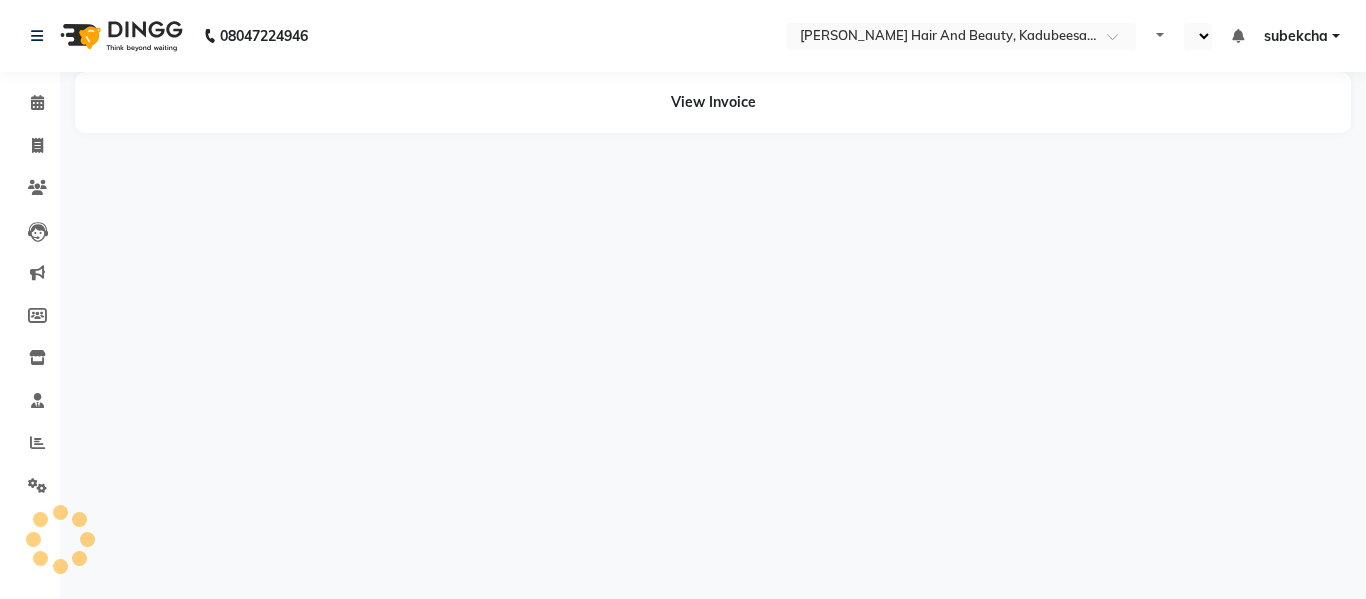 select on "en" 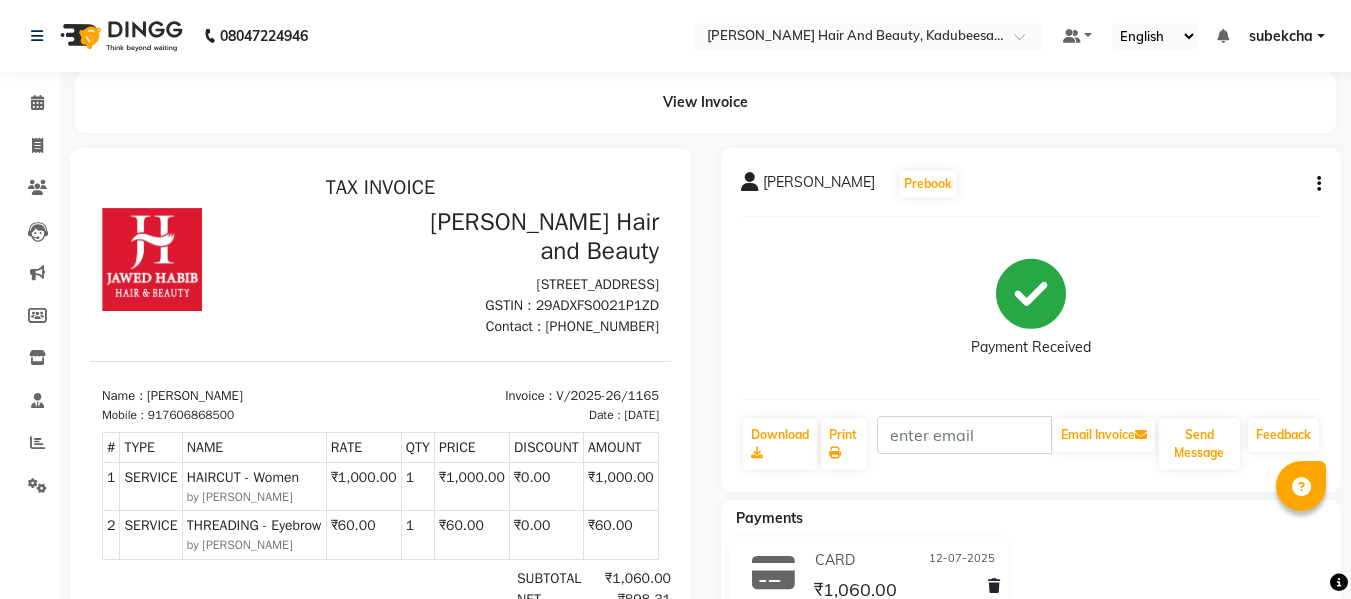 scroll, scrollTop: 16, scrollLeft: 0, axis: vertical 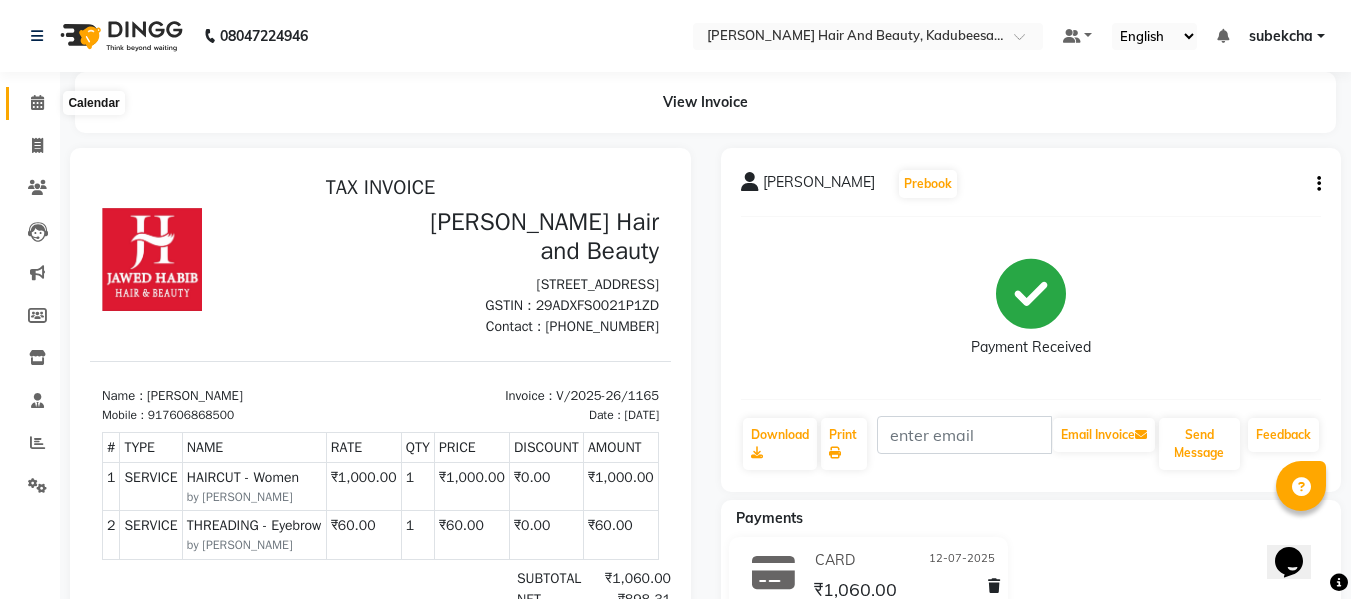 click 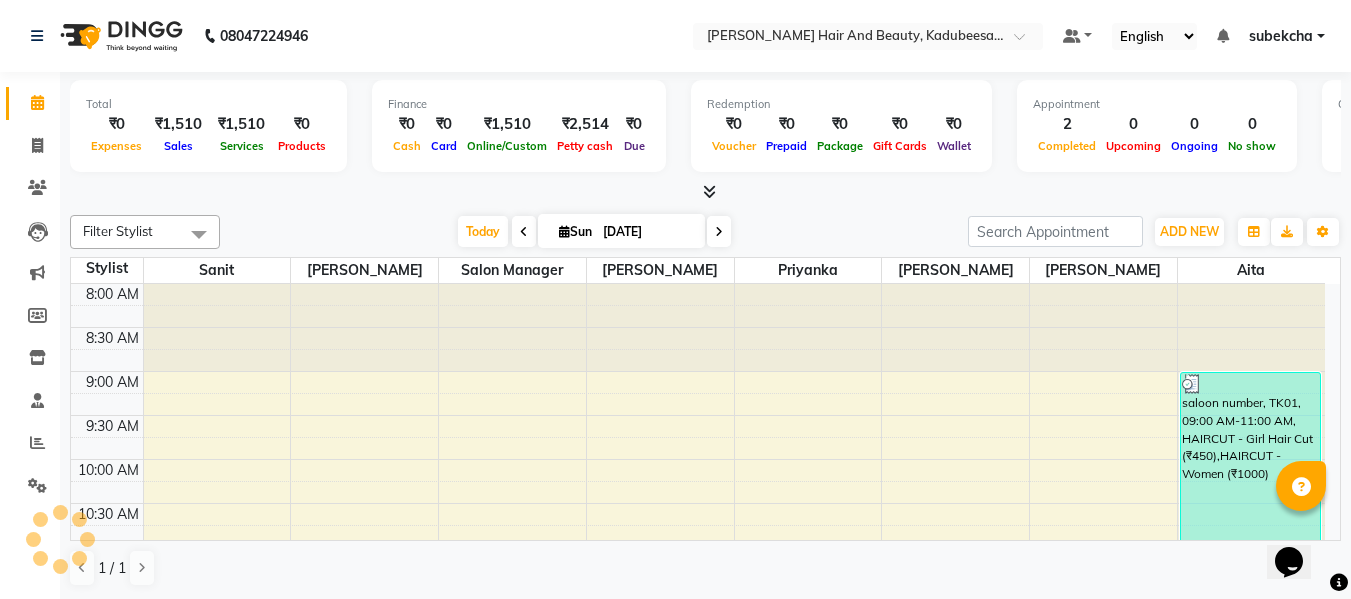 scroll, scrollTop: 0, scrollLeft: 0, axis: both 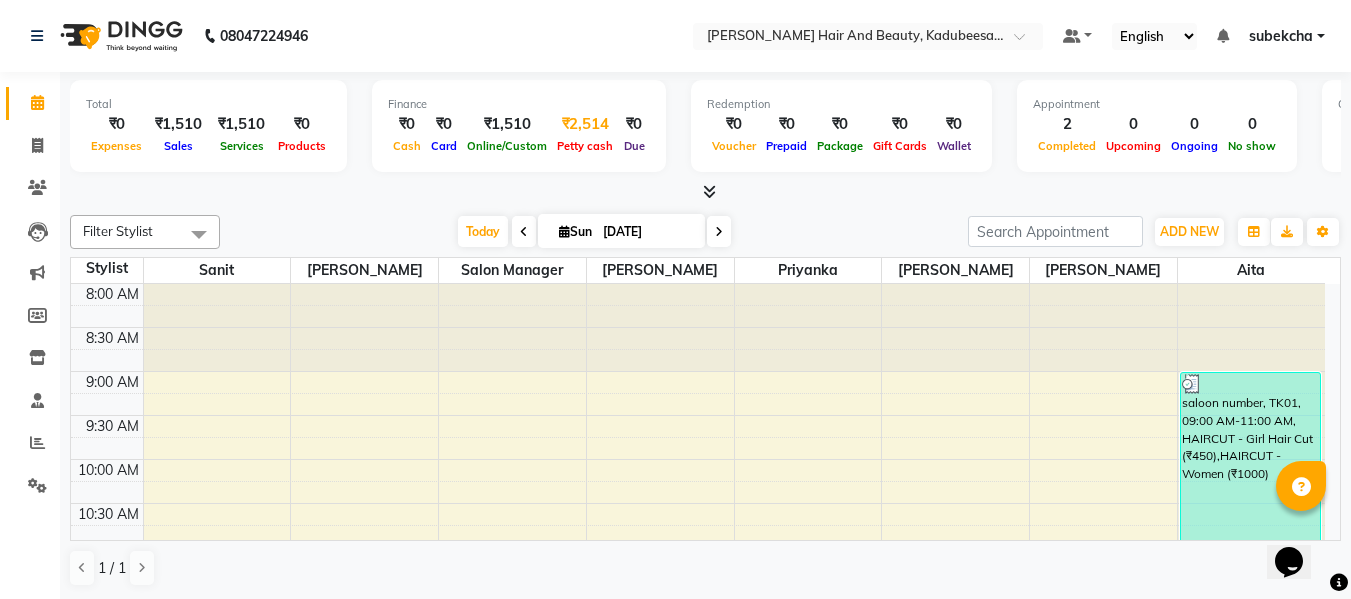 click on "Petty cash" at bounding box center (585, 146) 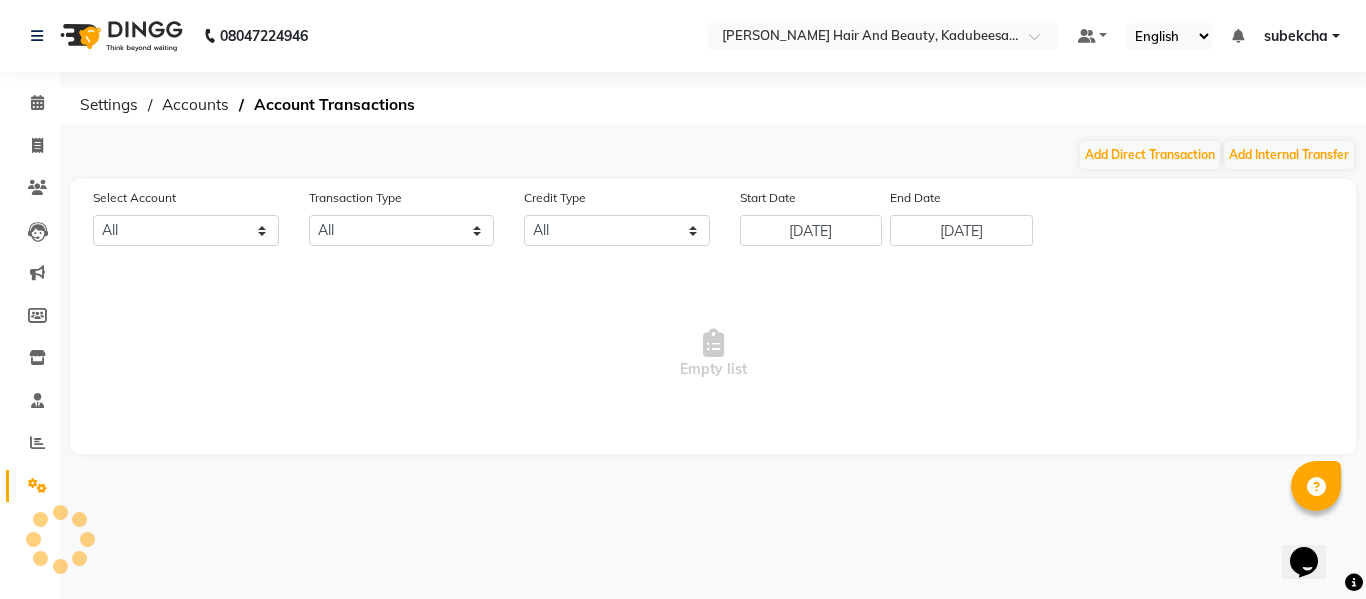 select on "6073" 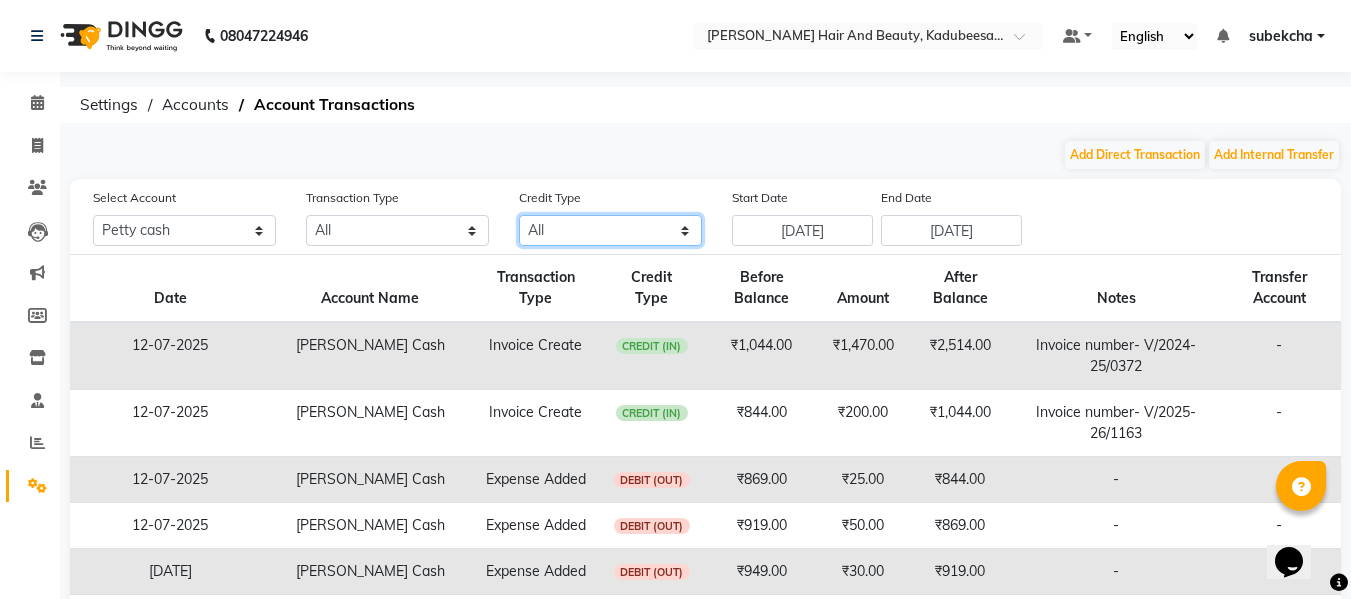 click on "All Credit (IN) Debit (OUT)" 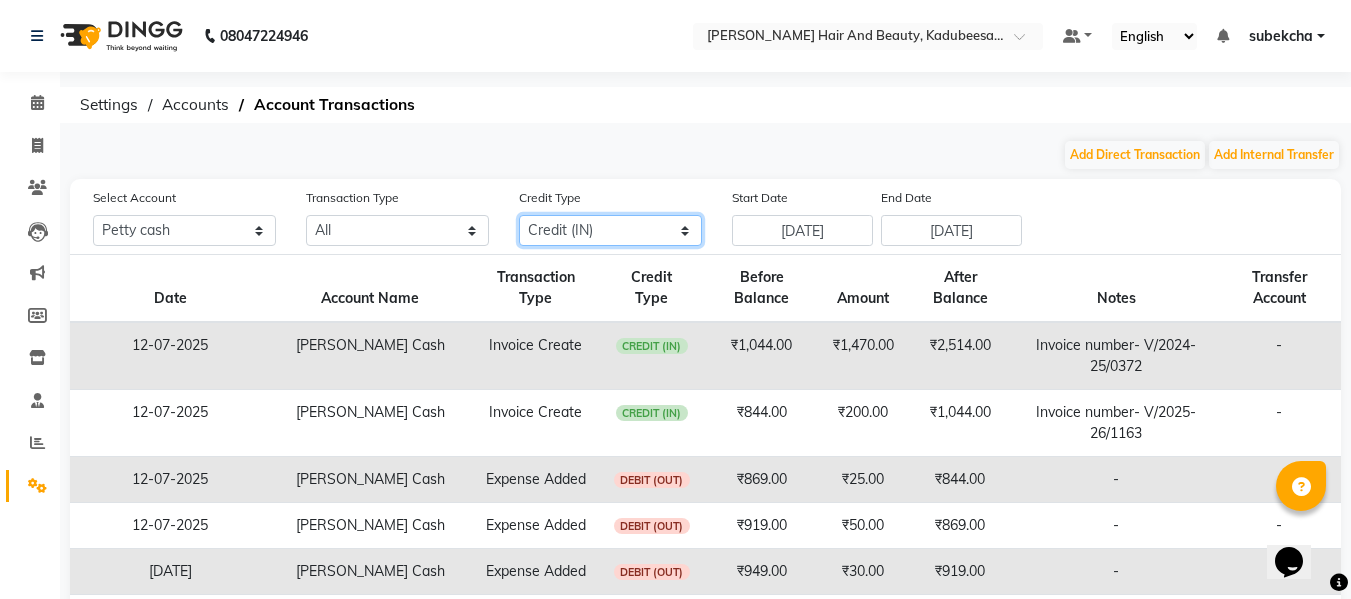 click on "All Credit (IN) Debit (OUT)" 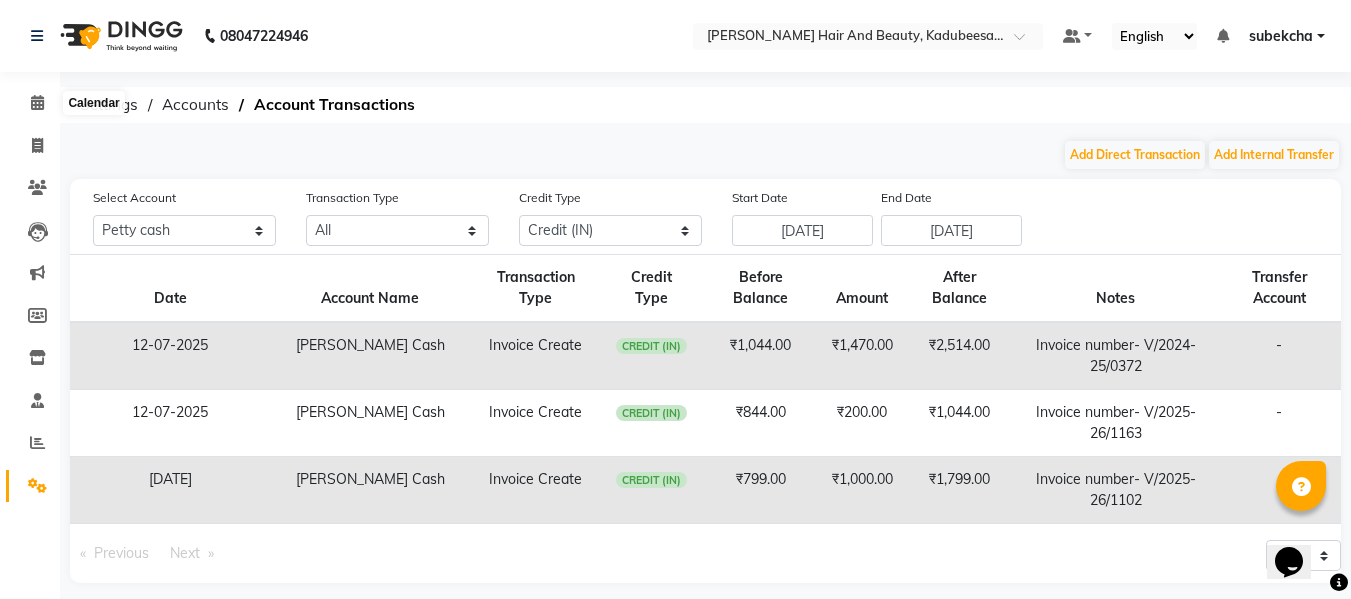 click on "Calendar" 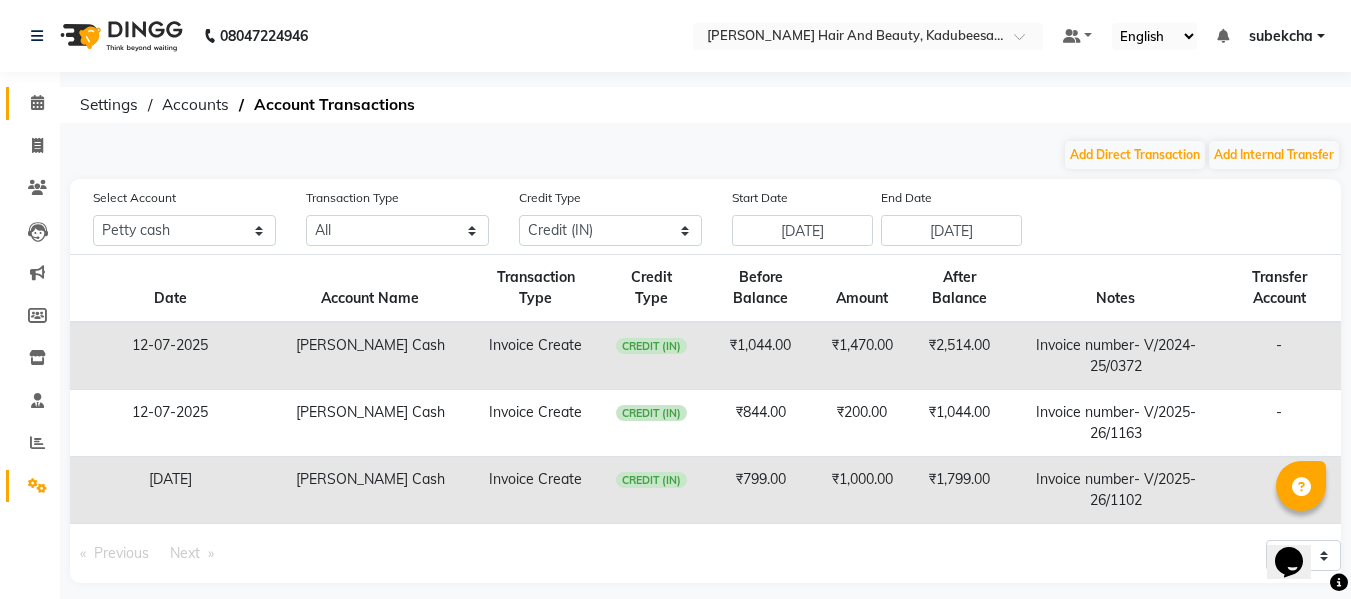 click on "Calendar" 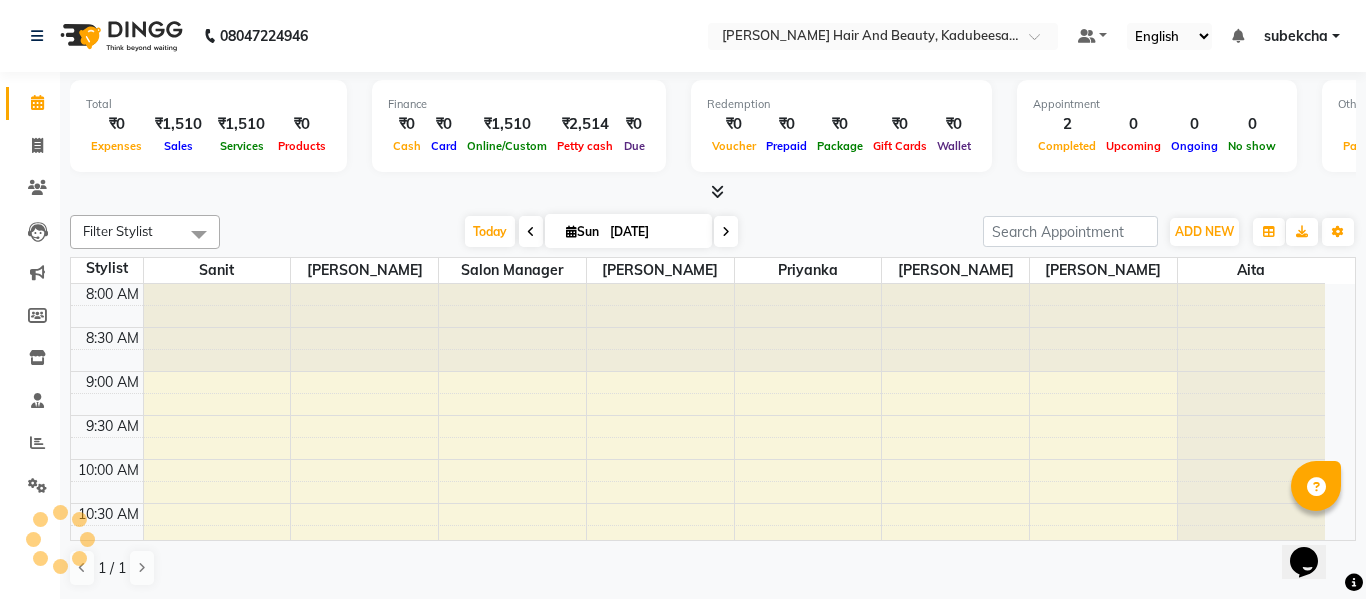 scroll, scrollTop: 265, scrollLeft: 0, axis: vertical 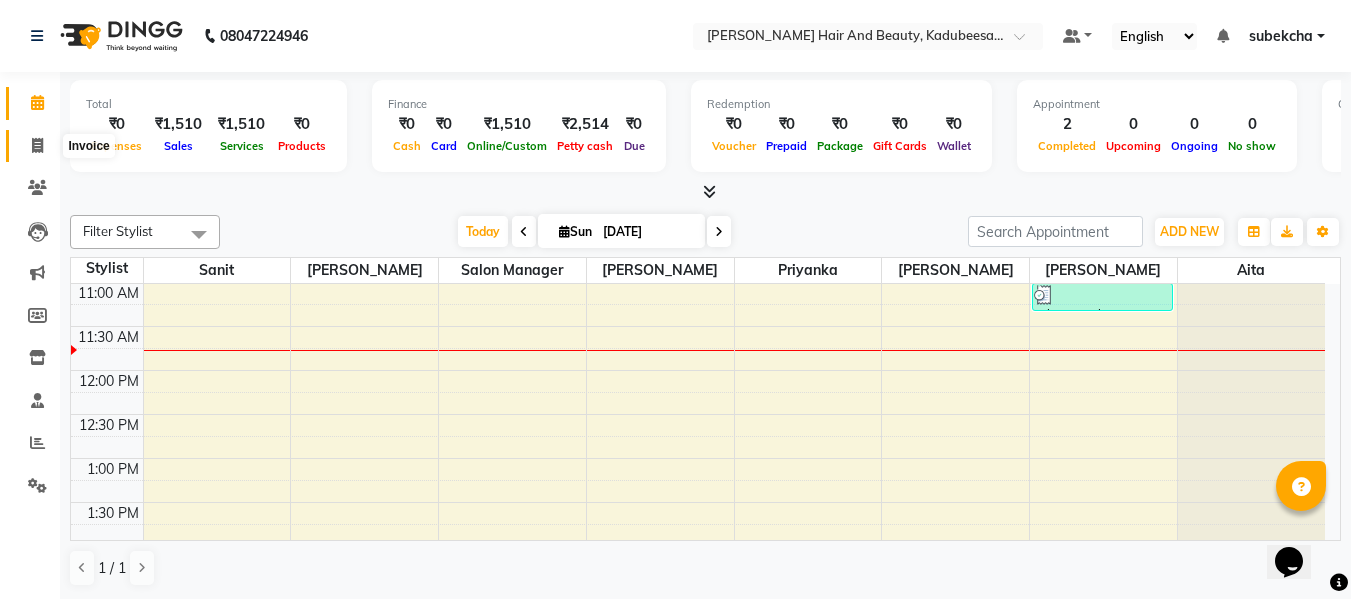 click 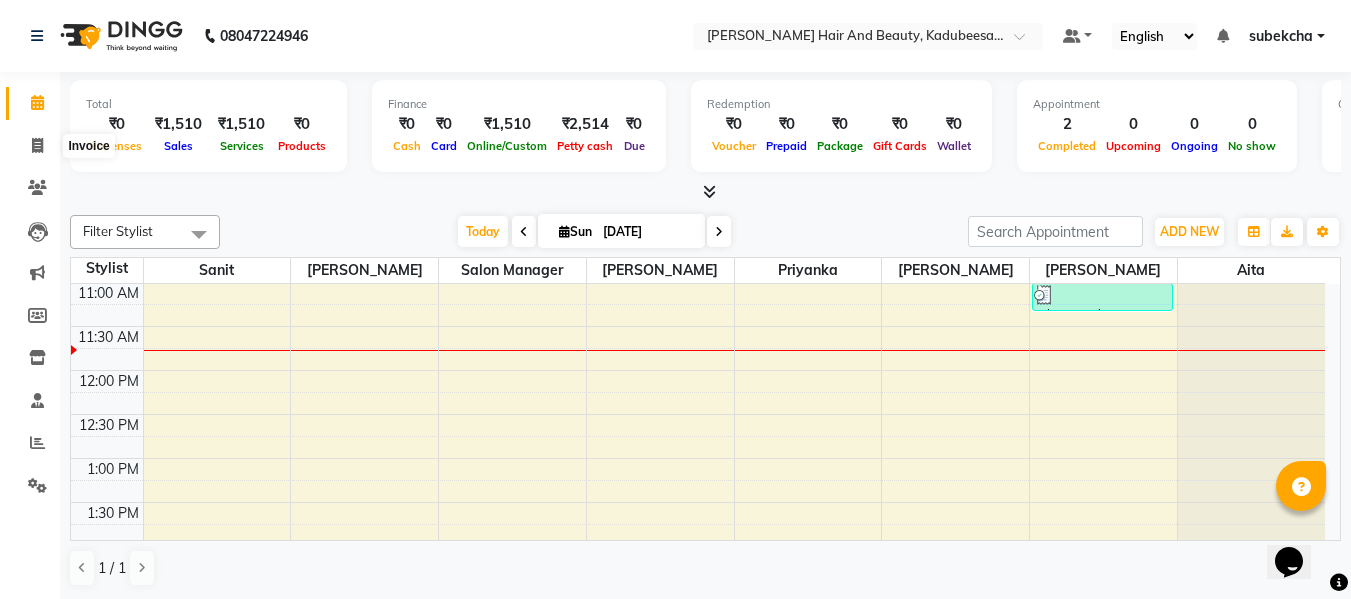 select on "service" 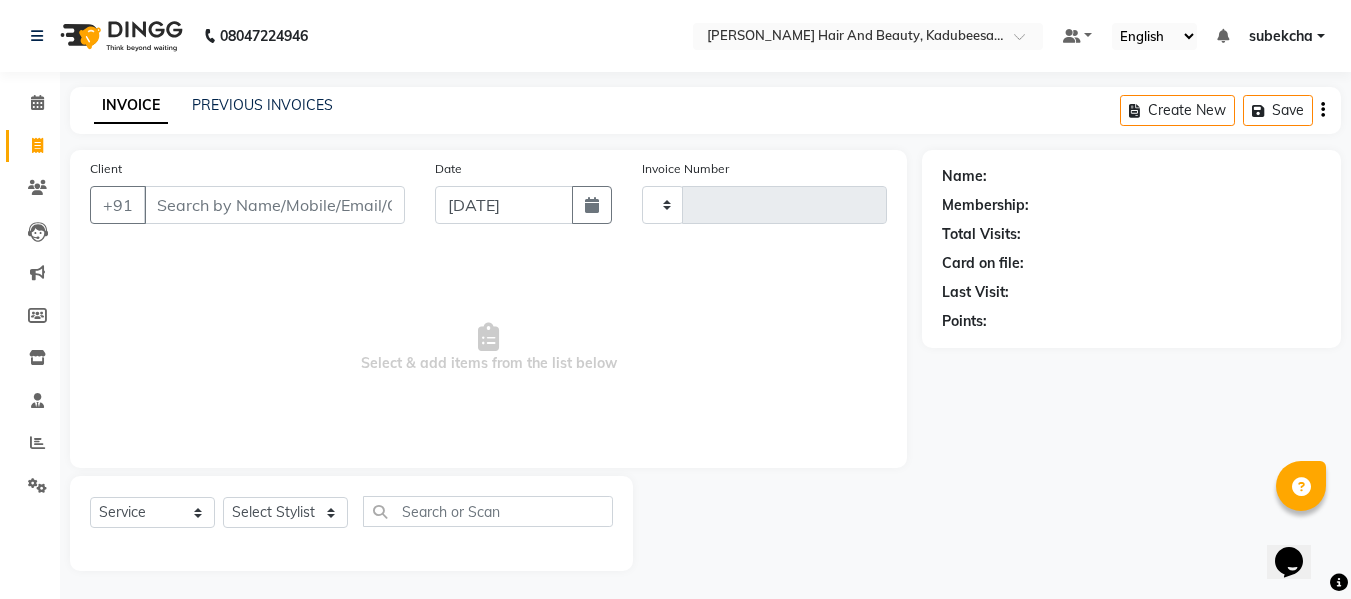 type on "1182" 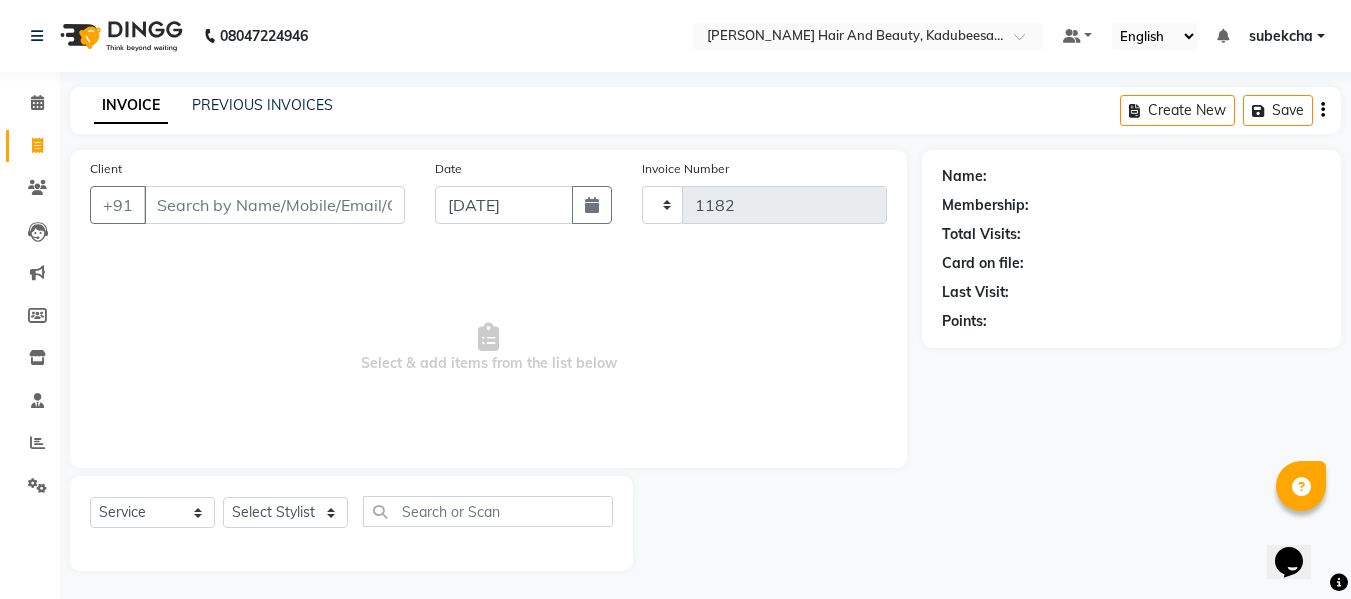 select on "7013" 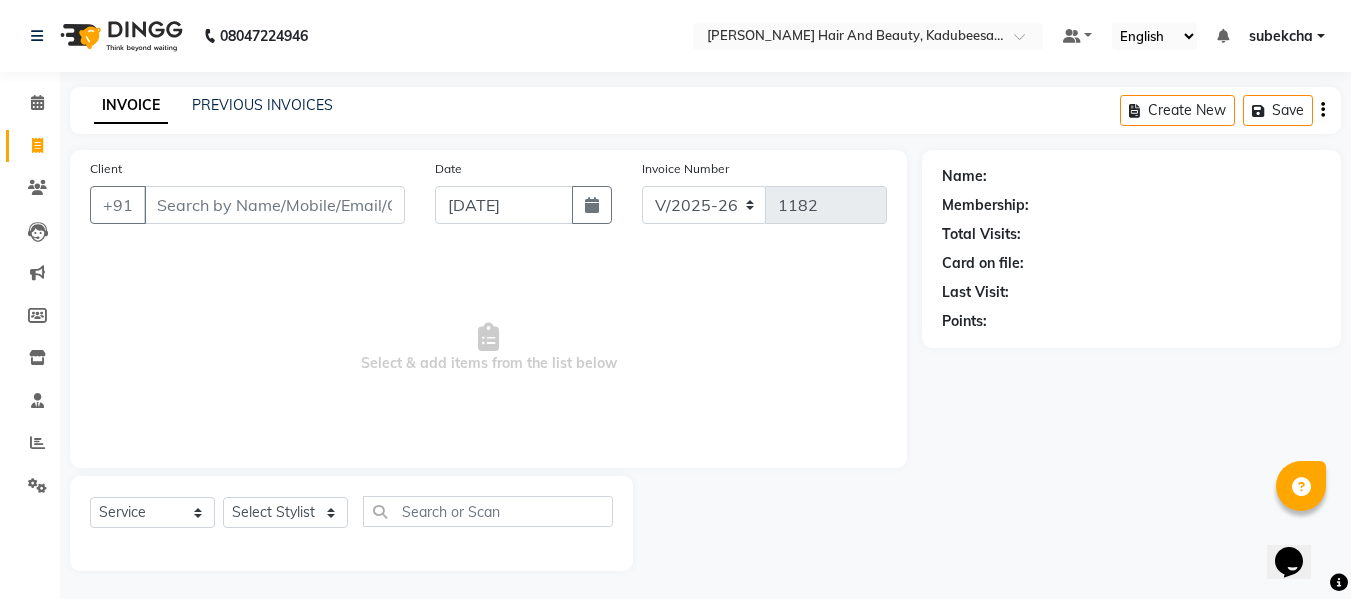 click on "Client" at bounding box center [274, 205] 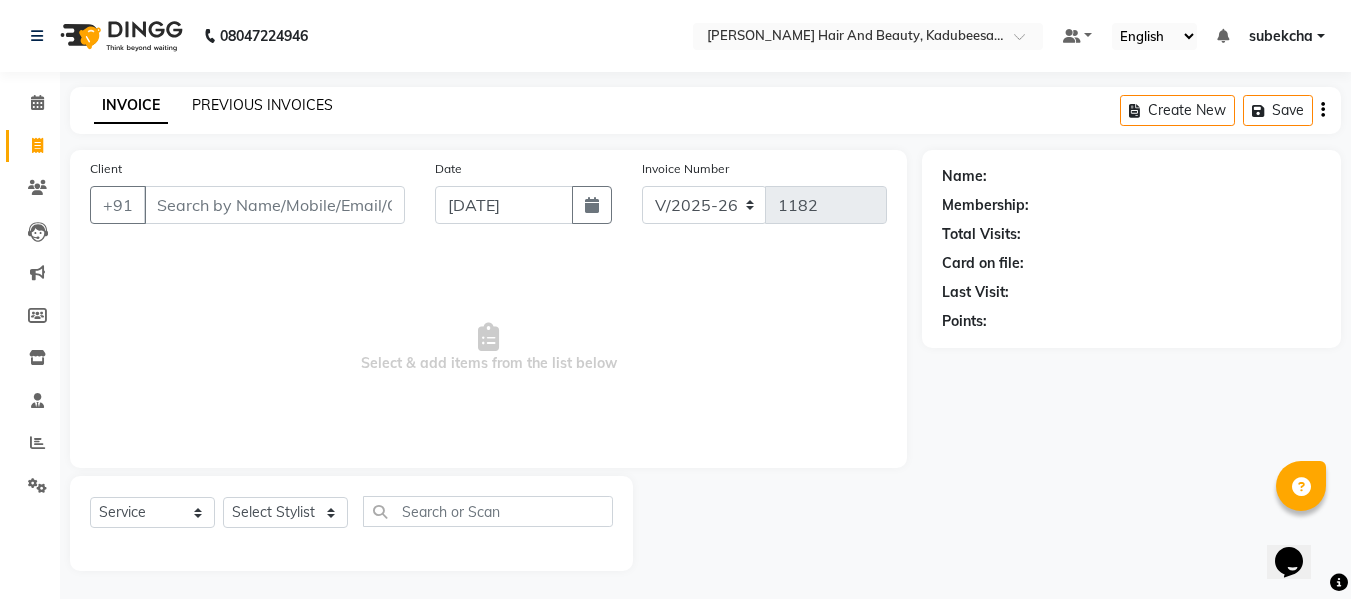 click on "PREVIOUS INVOICES" 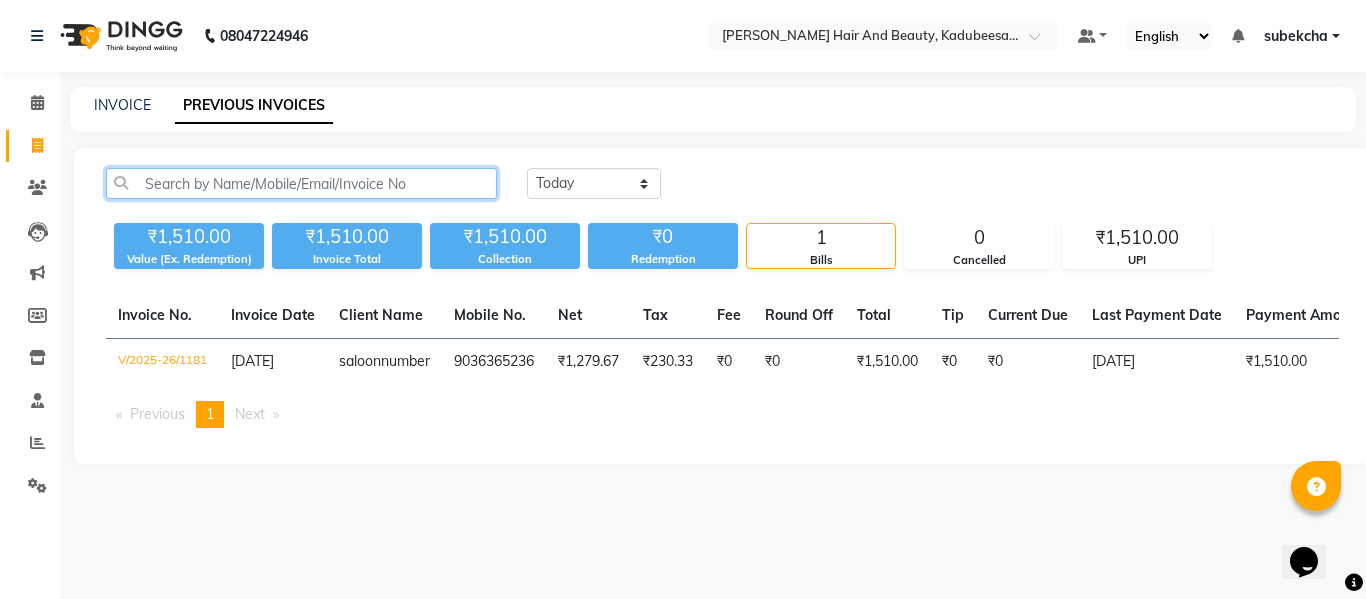 click 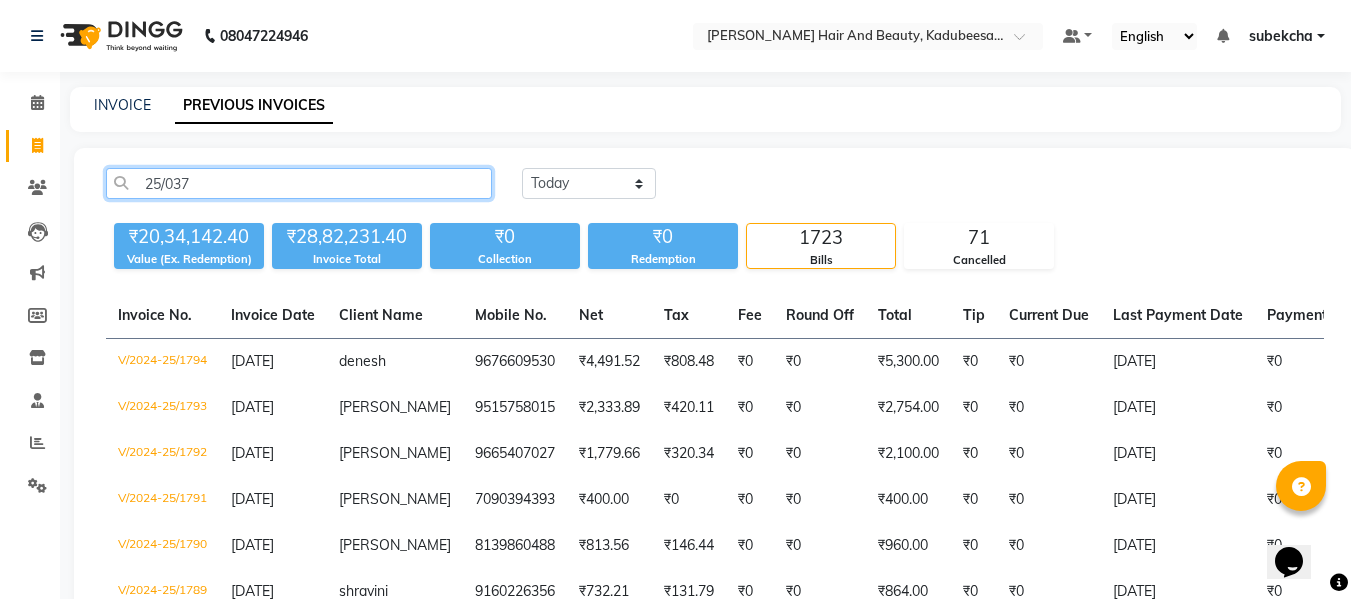 type on "25/0372" 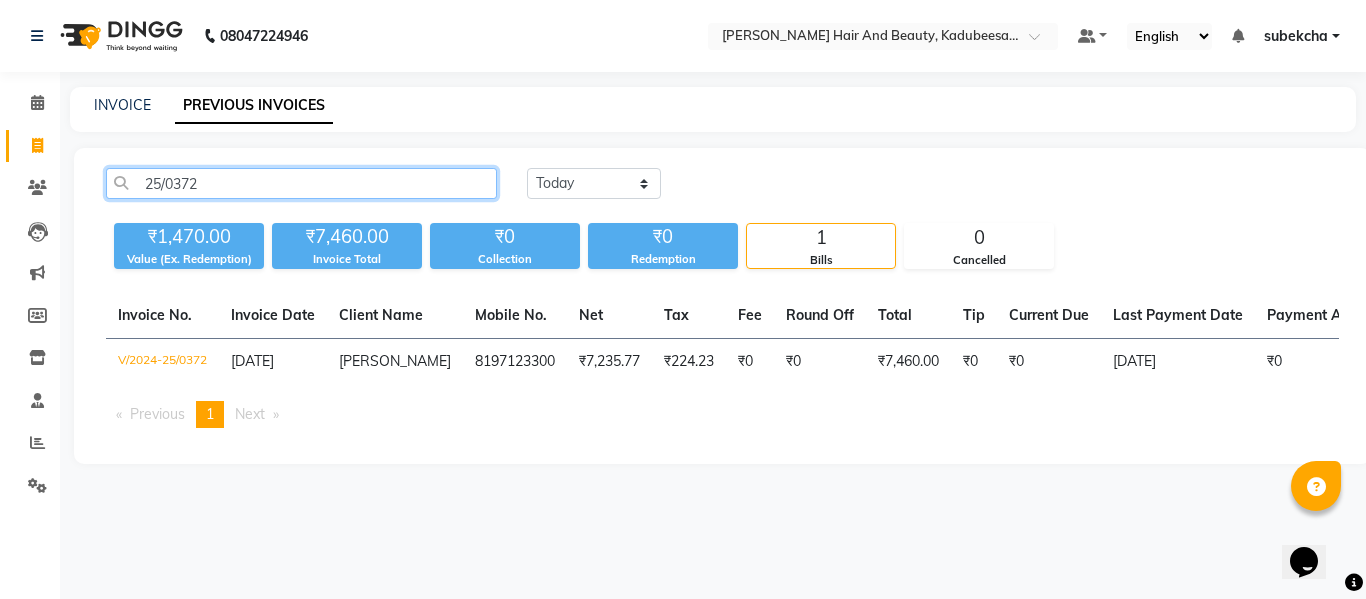drag, startPoint x: 244, startPoint y: 183, endPoint x: 144, endPoint y: 188, distance: 100.12492 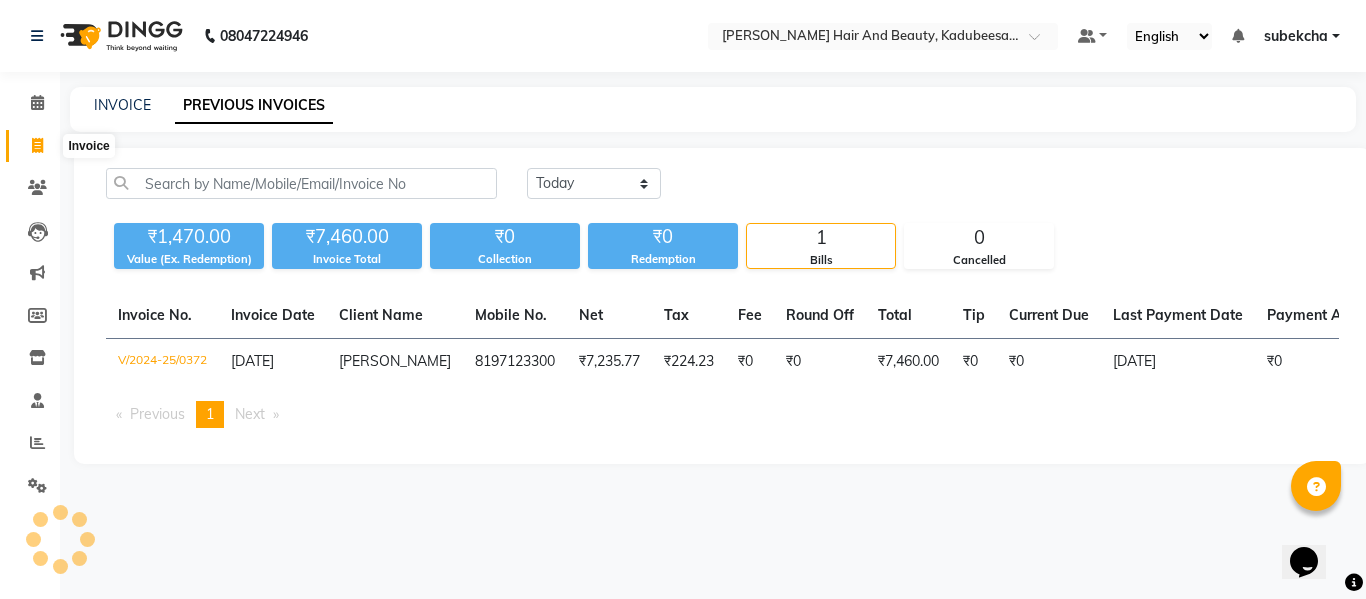 click 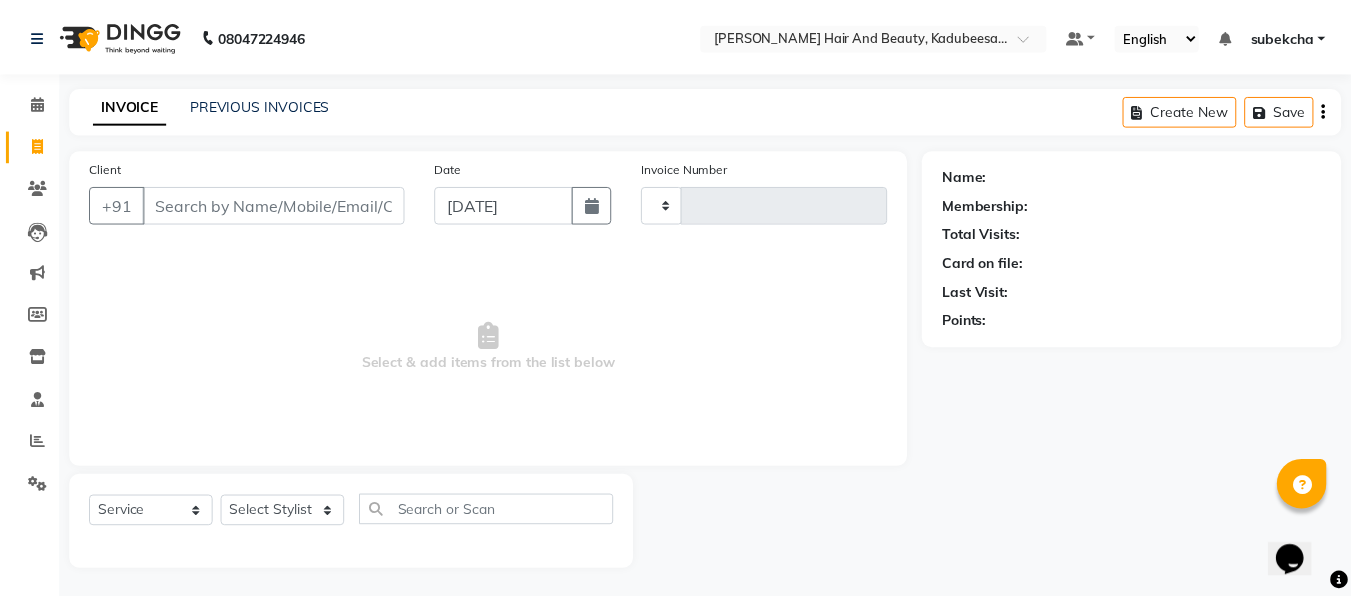 scroll, scrollTop: 2, scrollLeft: 0, axis: vertical 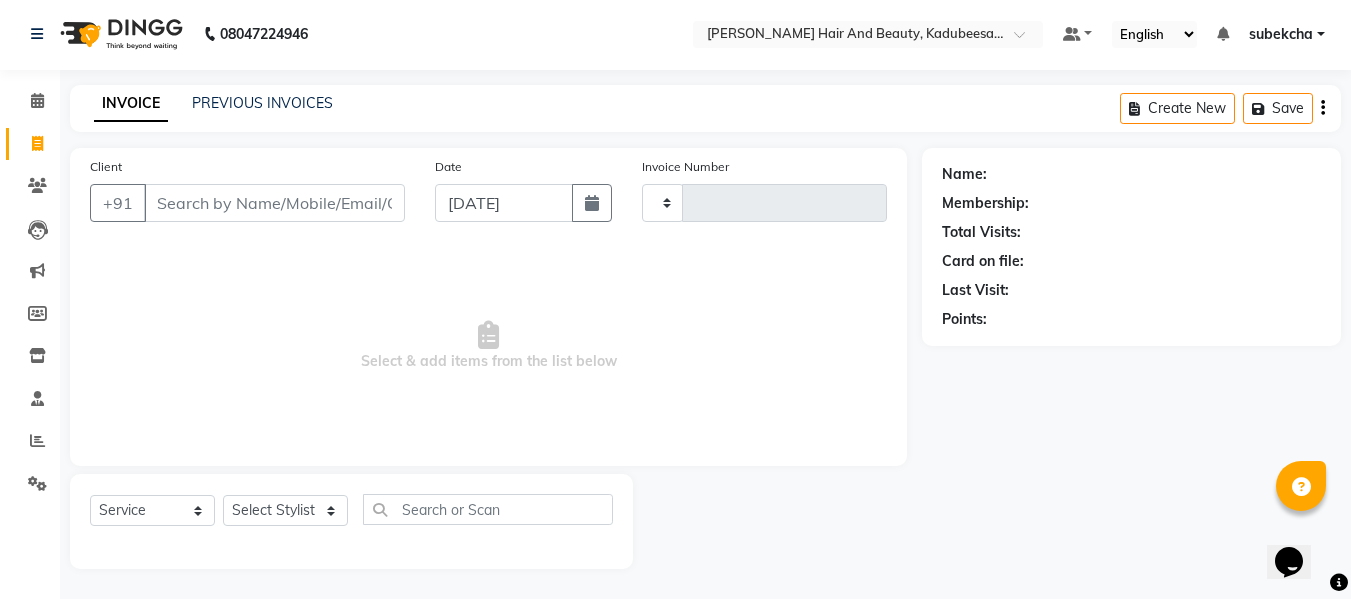type on "1182" 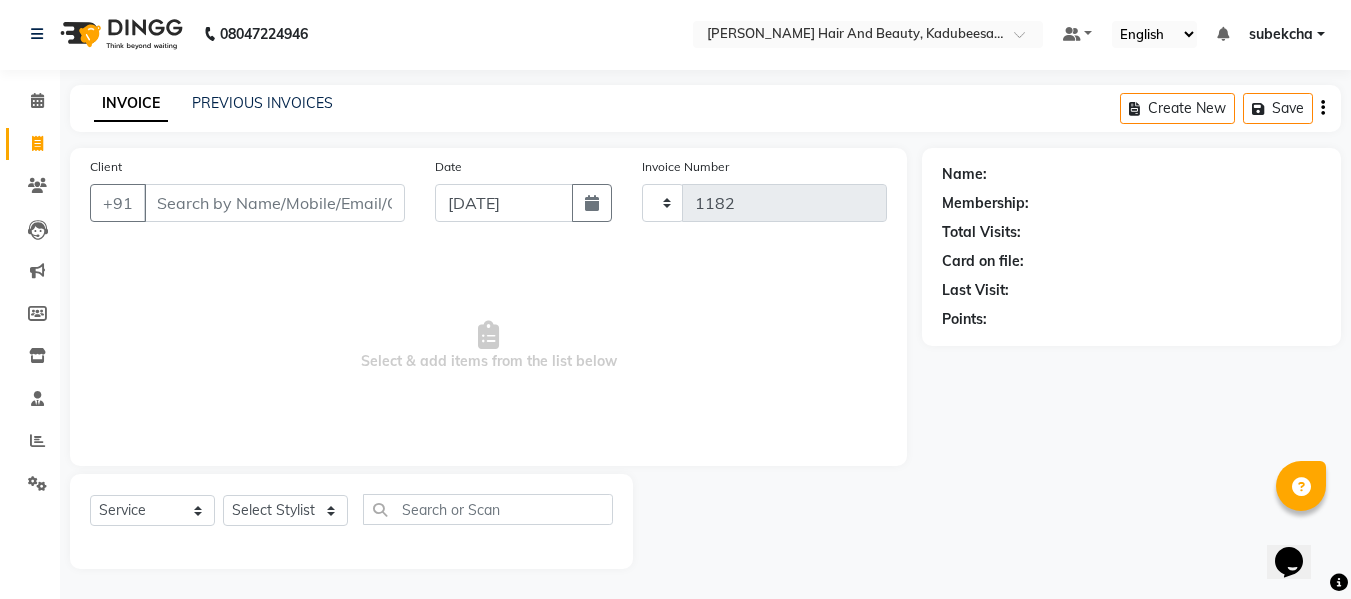 select on "7013" 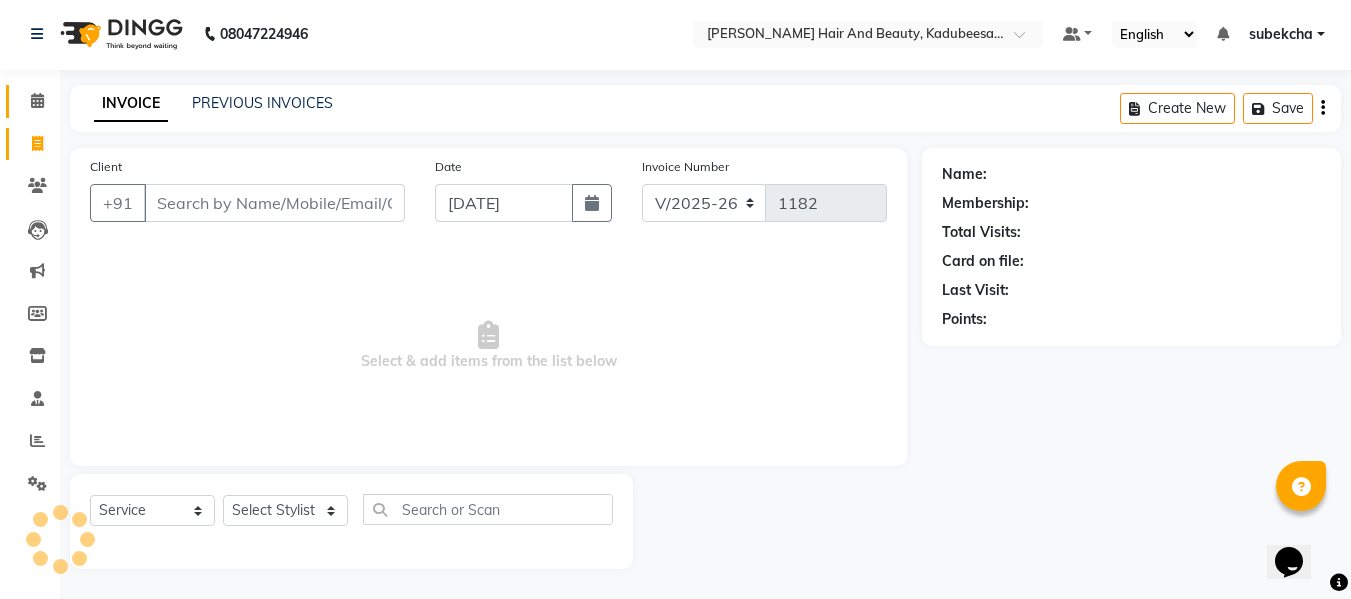 click on "Calendar" 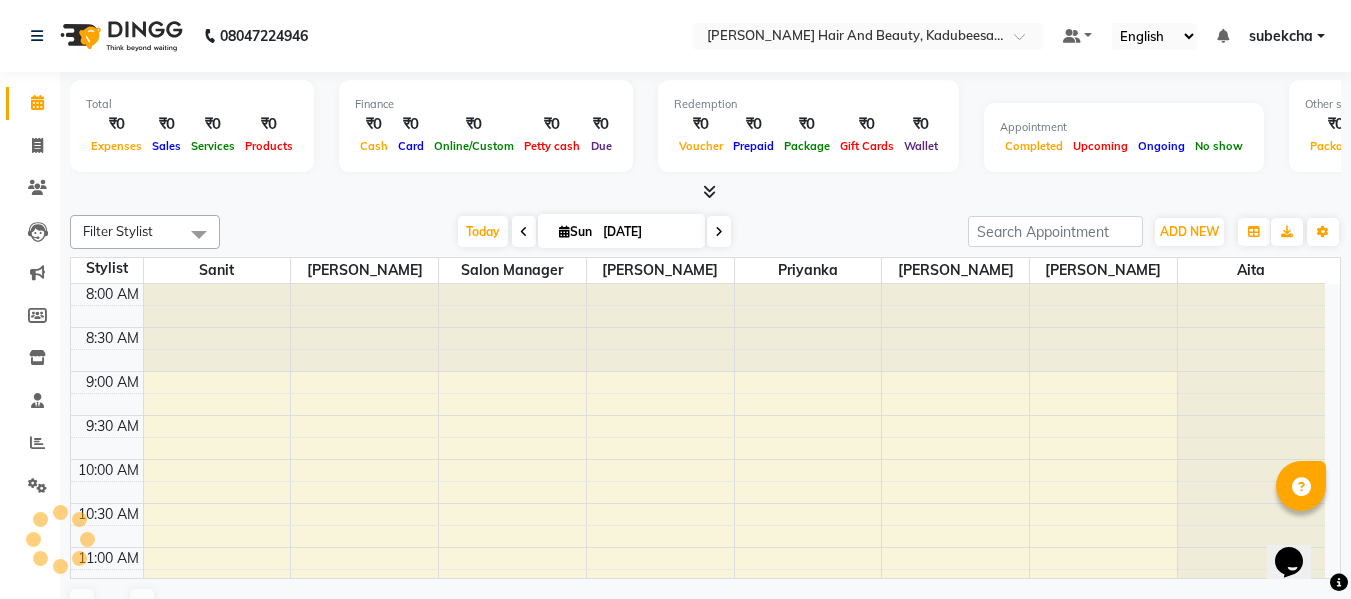 scroll, scrollTop: 265, scrollLeft: 0, axis: vertical 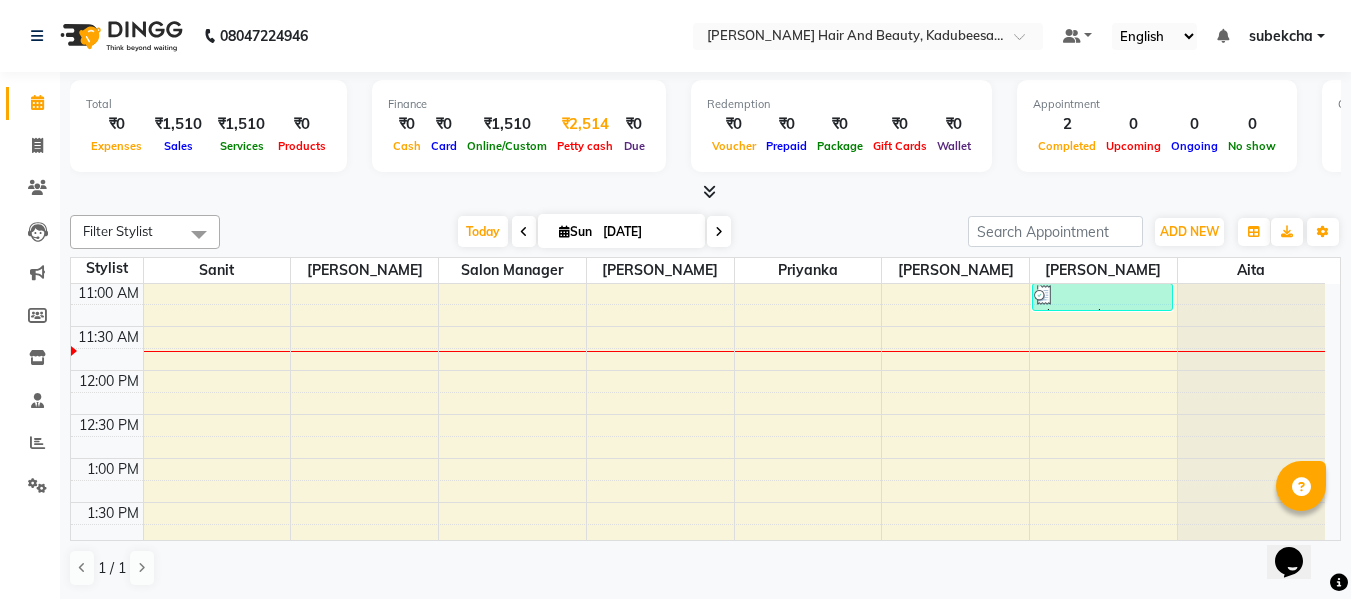 click on "₹2,514" at bounding box center [585, 124] 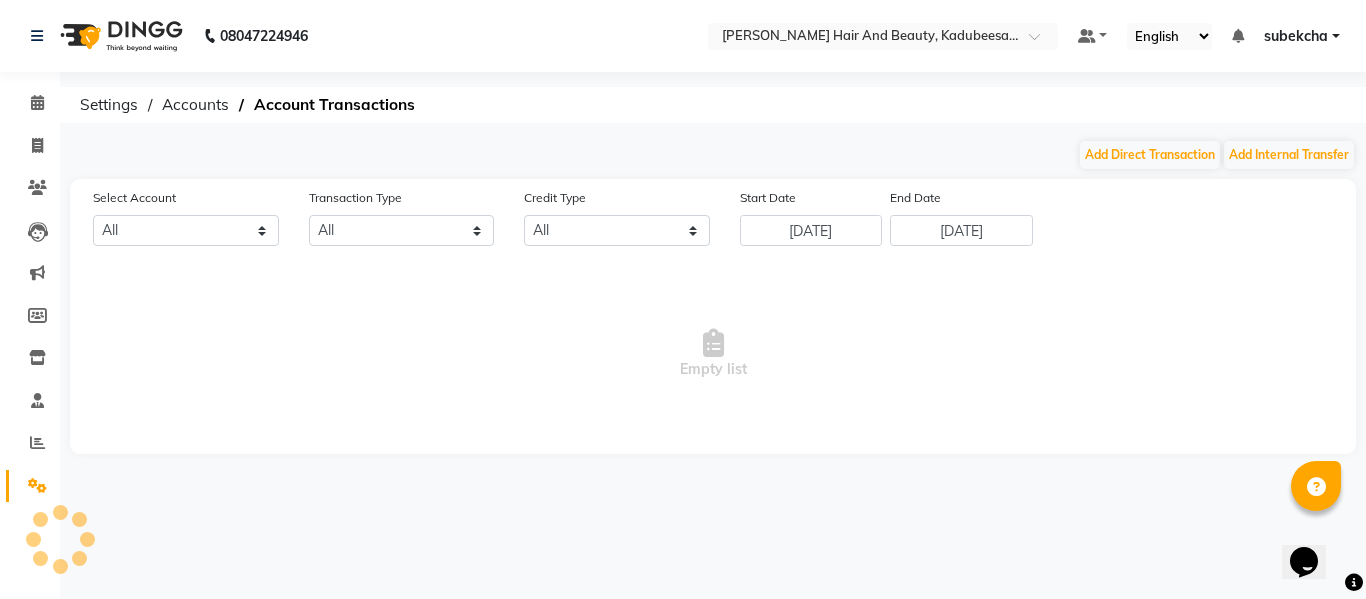 select on "6073" 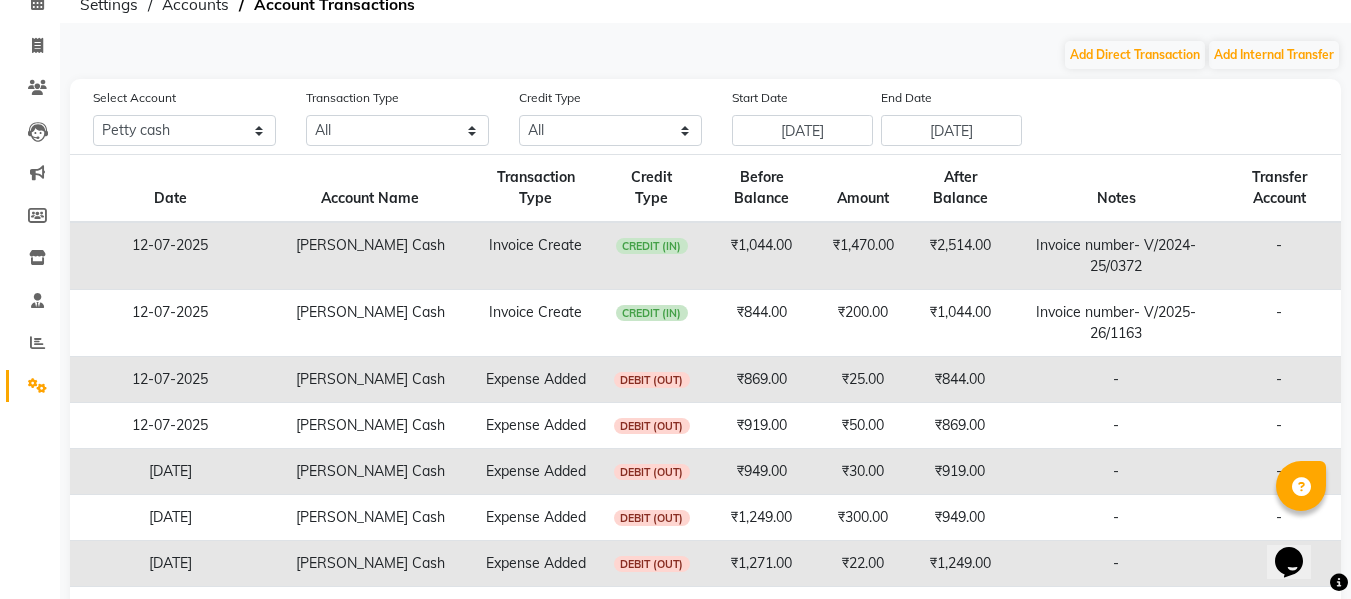 scroll, scrollTop: 0, scrollLeft: 0, axis: both 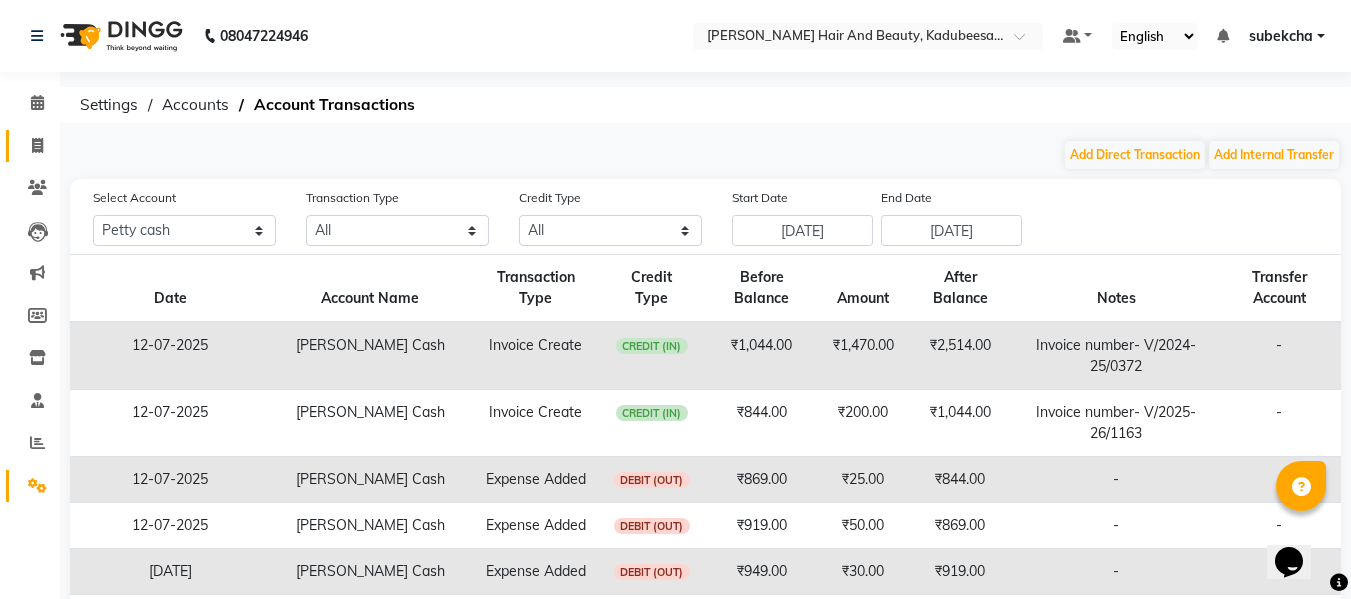 click on "Invoice" 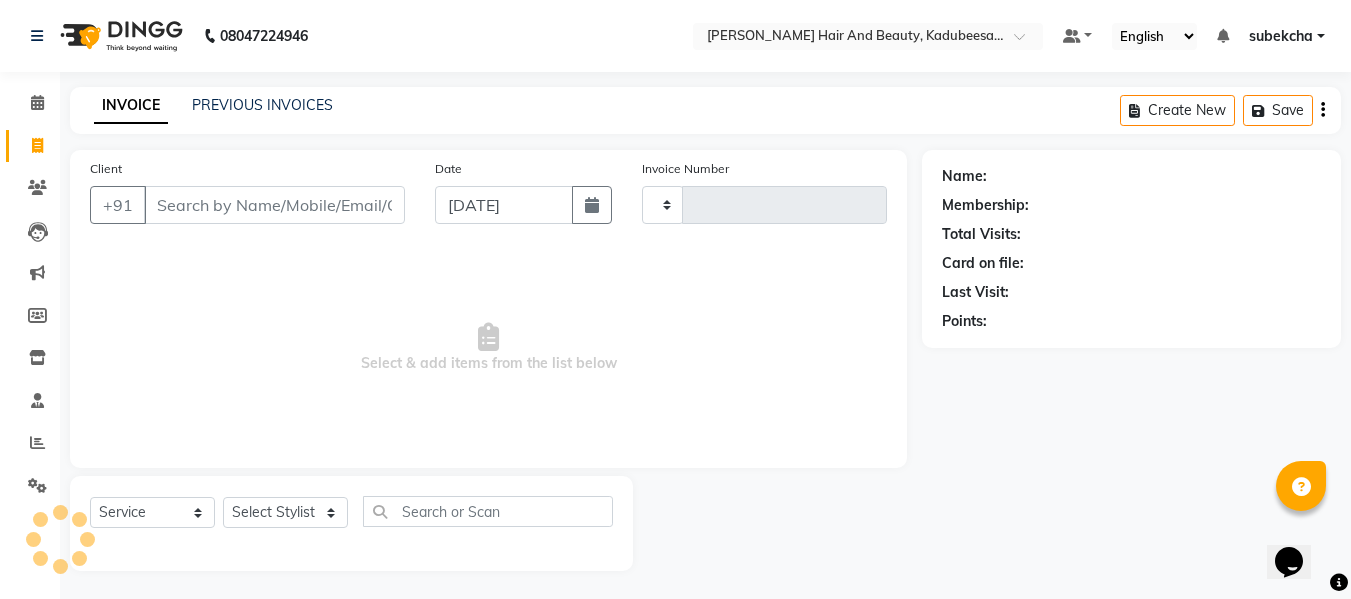 scroll, scrollTop: 2, scrollLeft: 0, axis: vertical 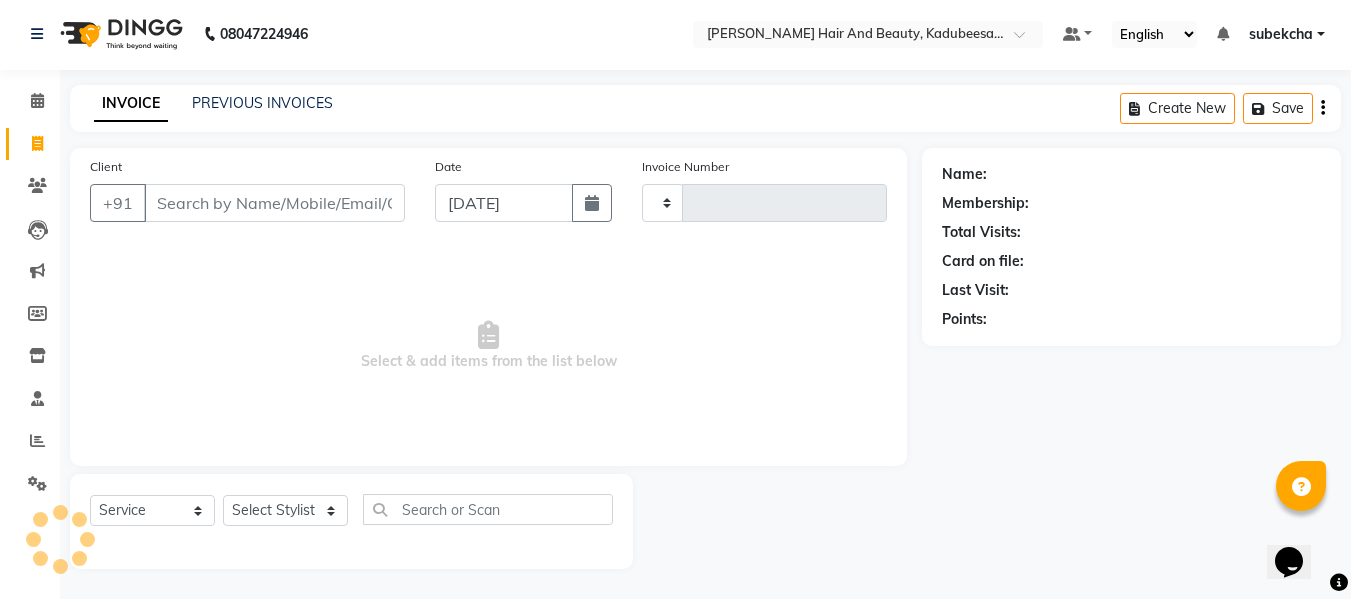 type on "1182" 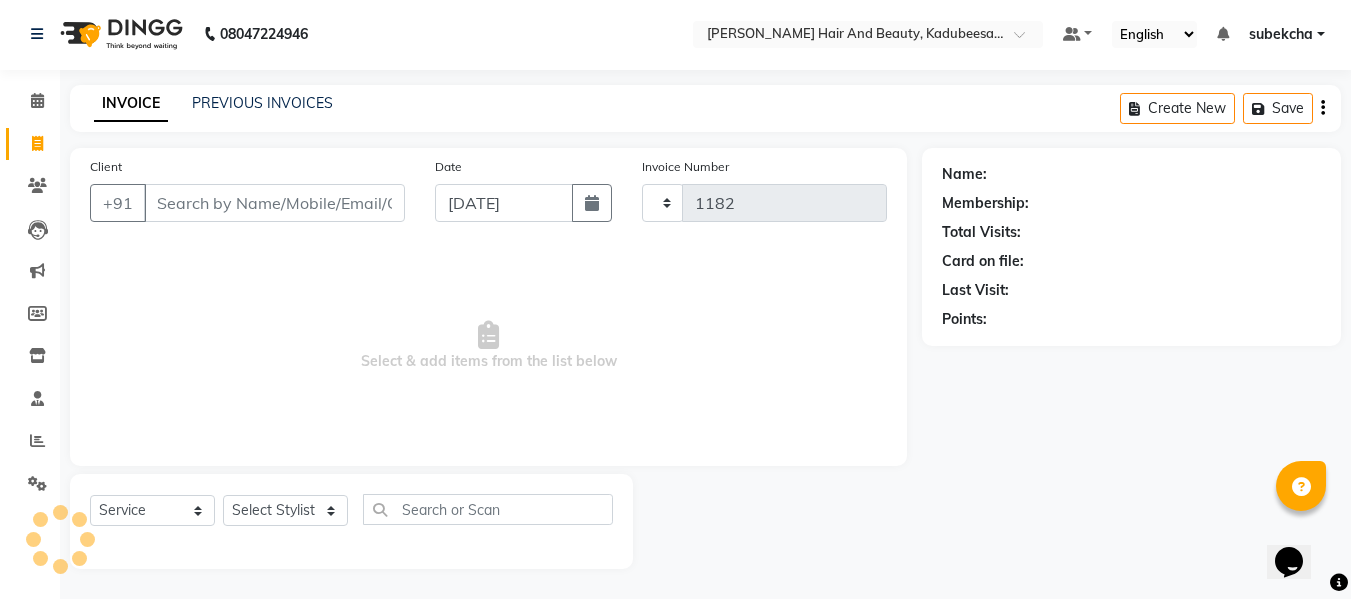 select on "7013" 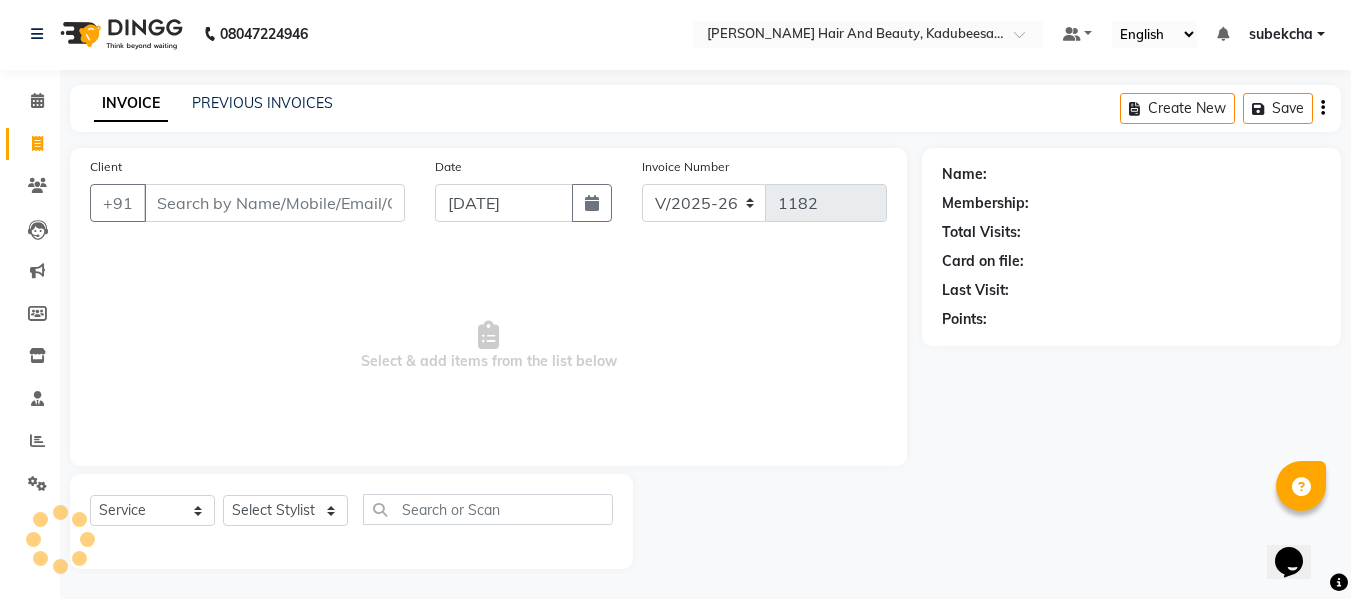 click on "INVOICE PREVIOUS INVOICES Create New   Save" 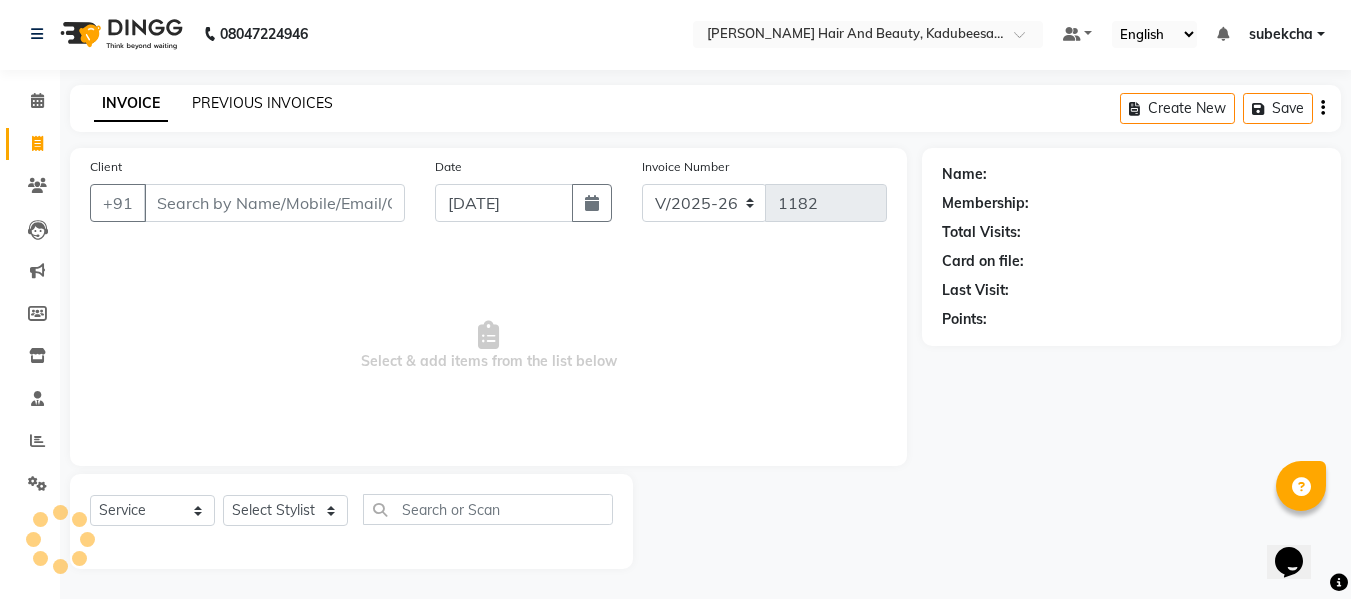 click on "PREVIOUS INVOICES" 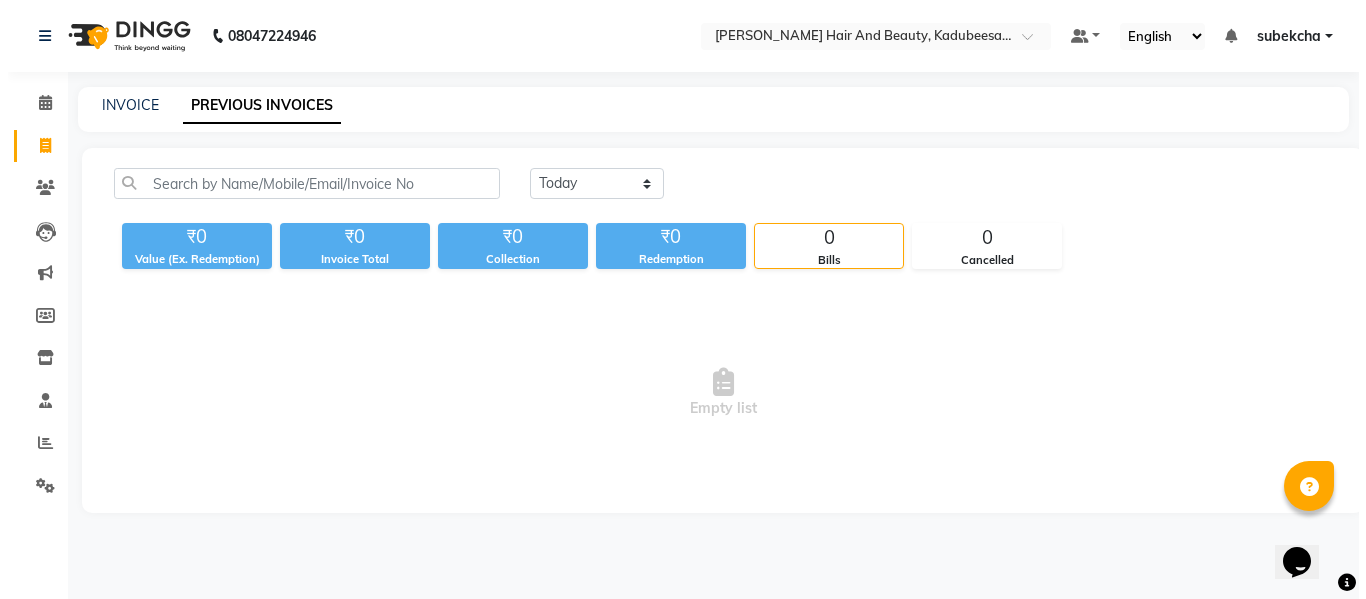 scroll, scrollTop: 0, scrollLeft: 0, axis: both 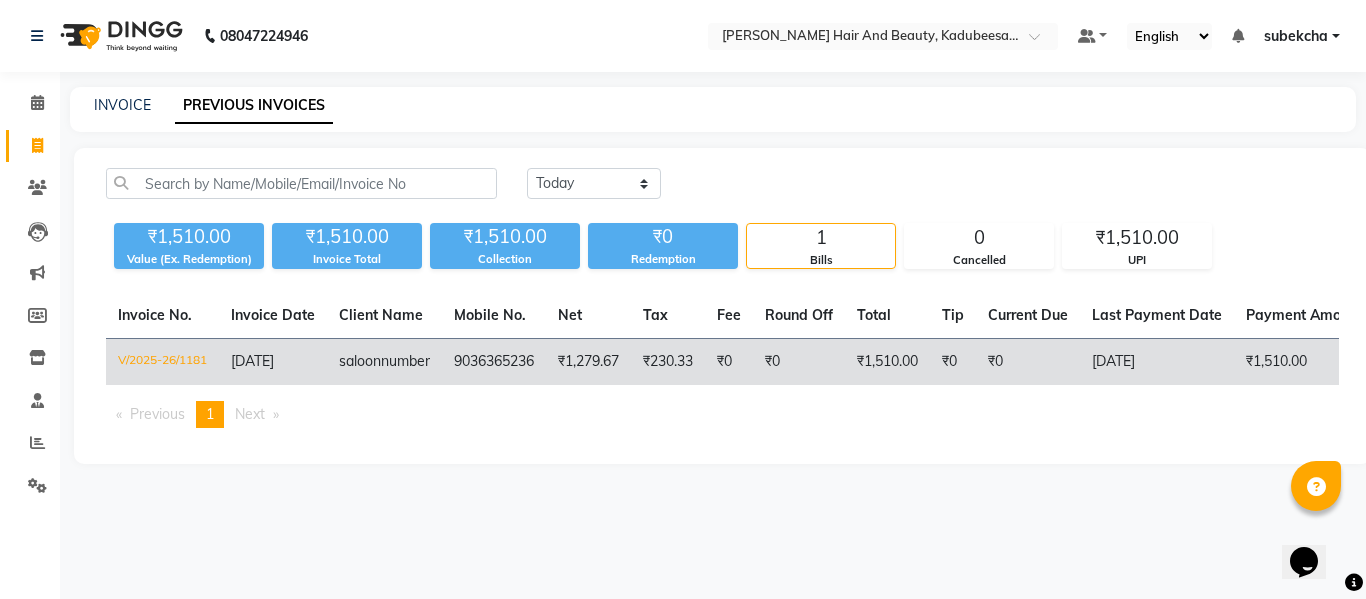click on "₹1,279.67" 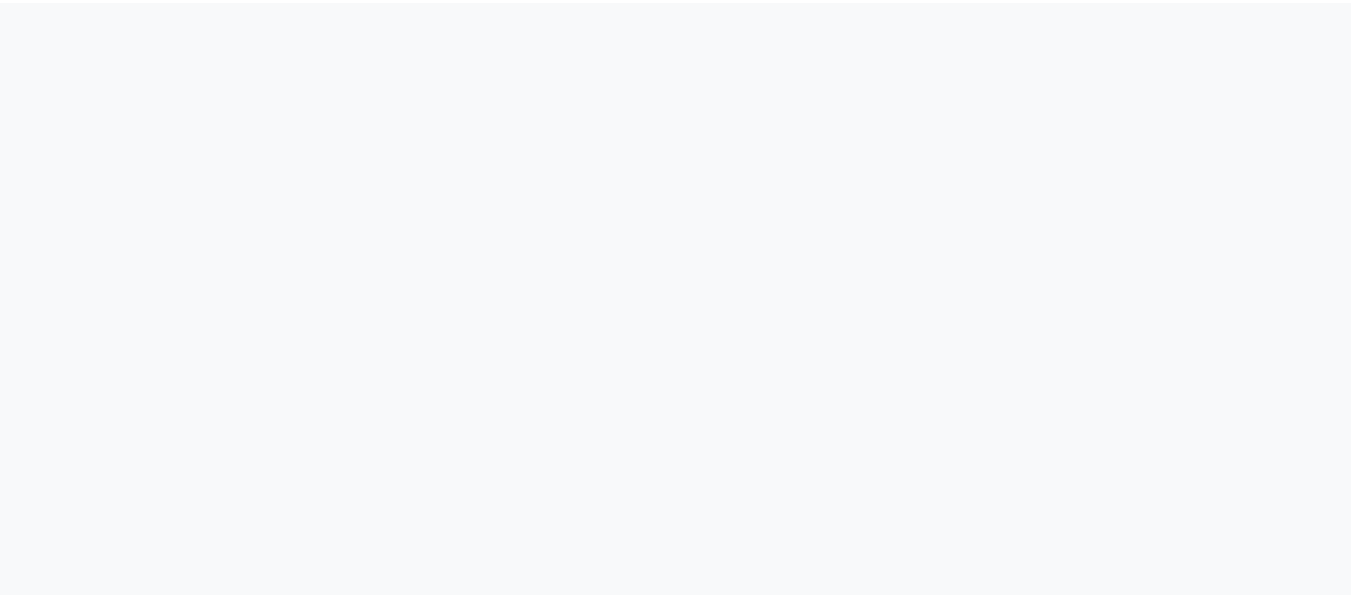 scroll, scrollTop: 0, scrollLeft: 0, axis: both 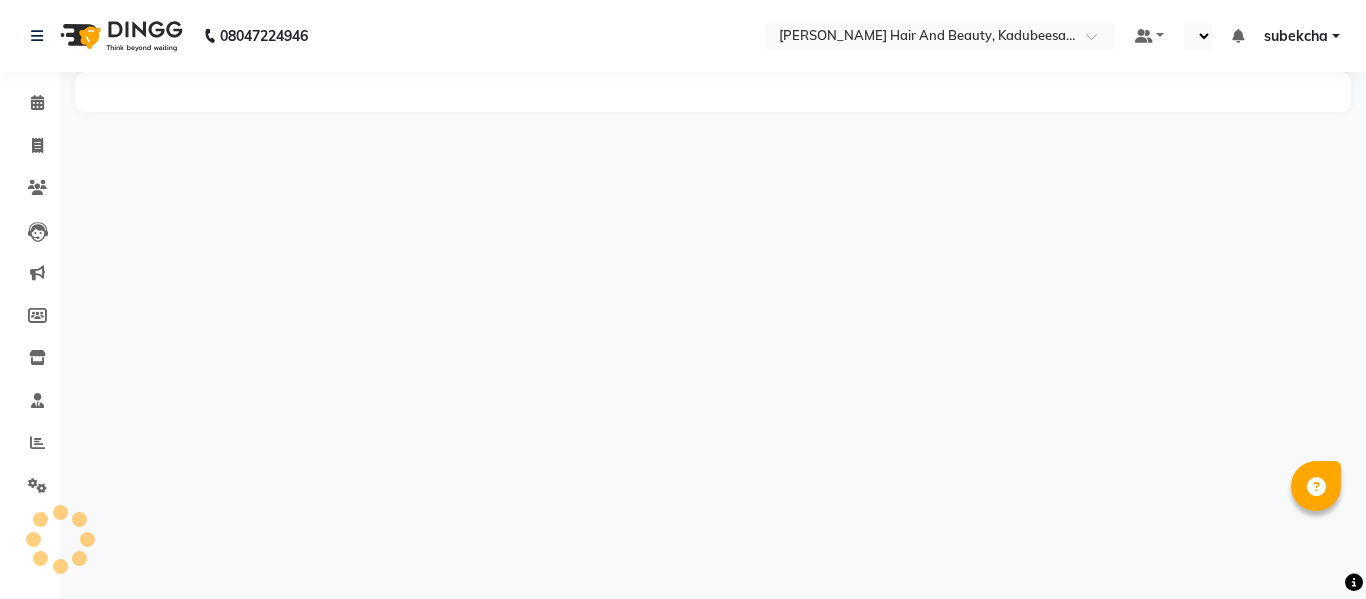 select on "en" 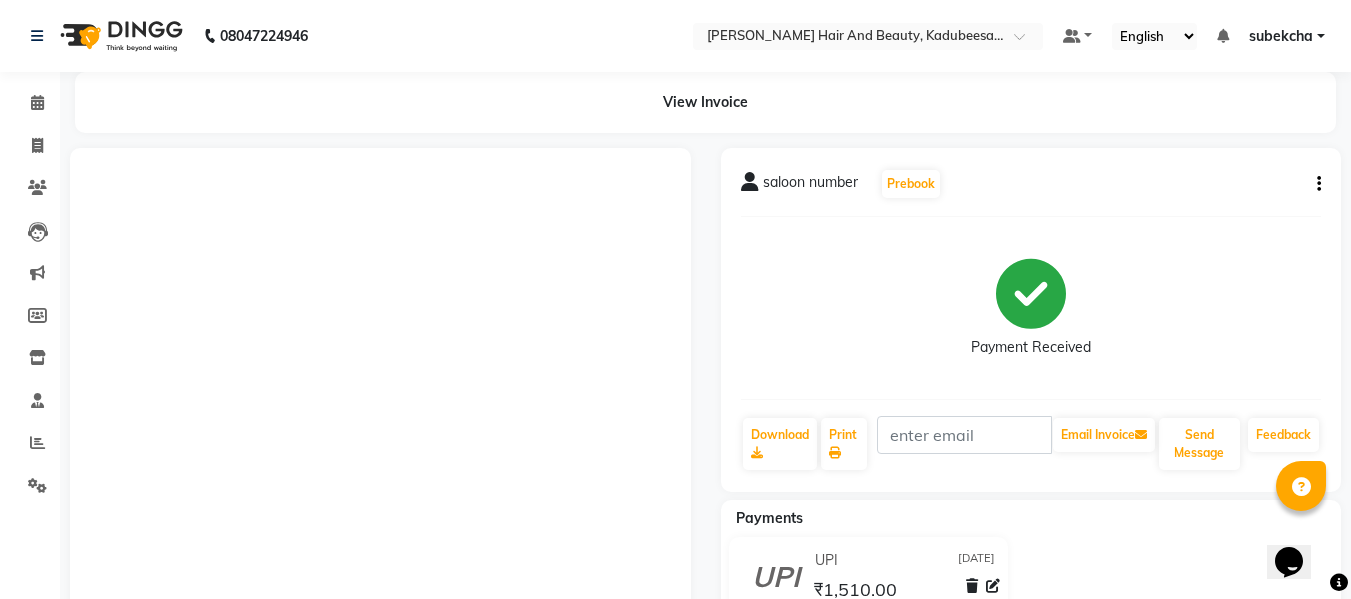 scroll, scrollTop: 0, scrollLeft: 0, axis: both 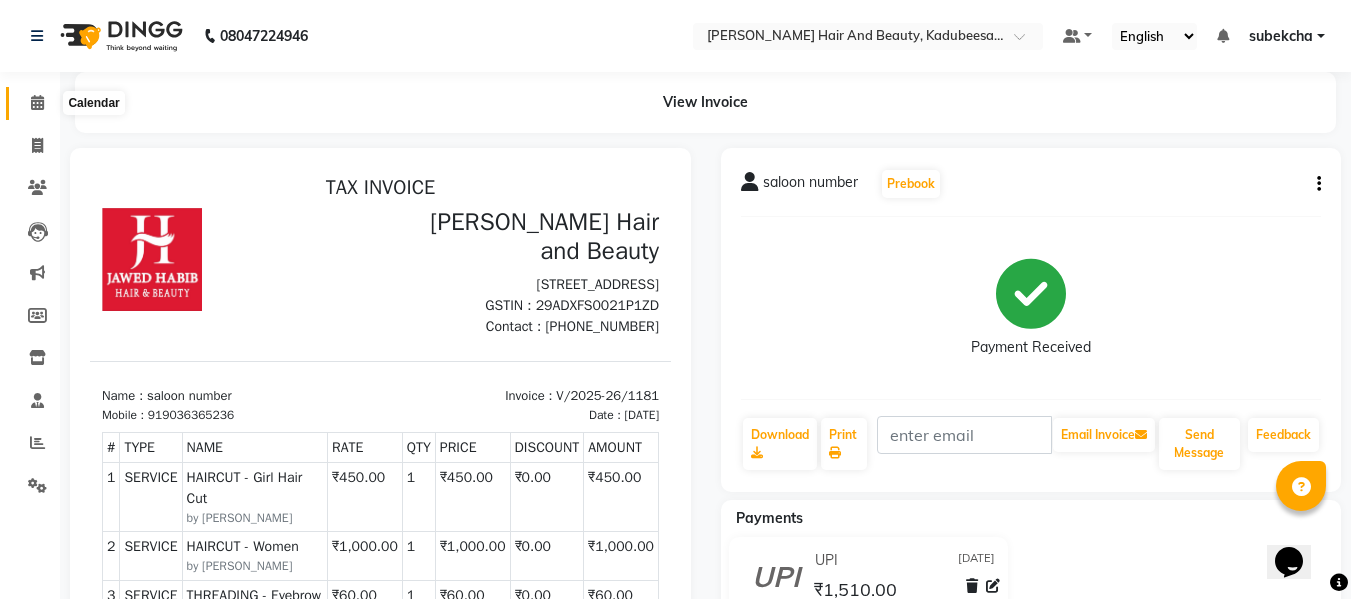 click 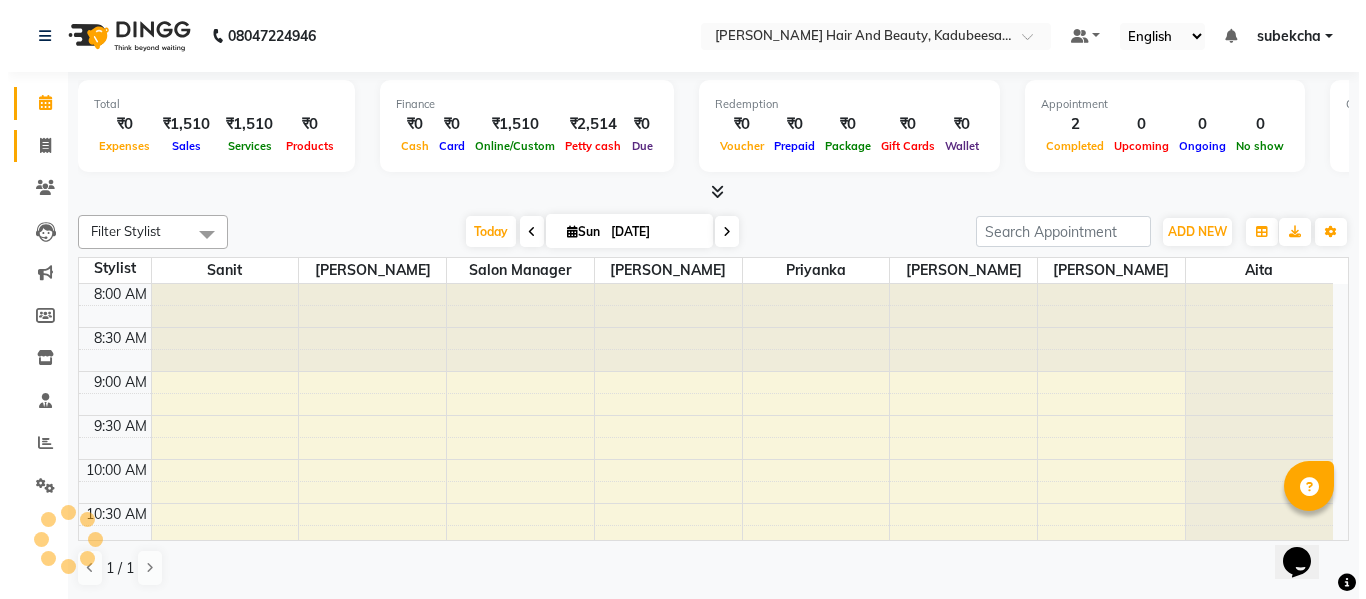 scroll, scrollTop: 0, scrollLeft: 0, axis: both 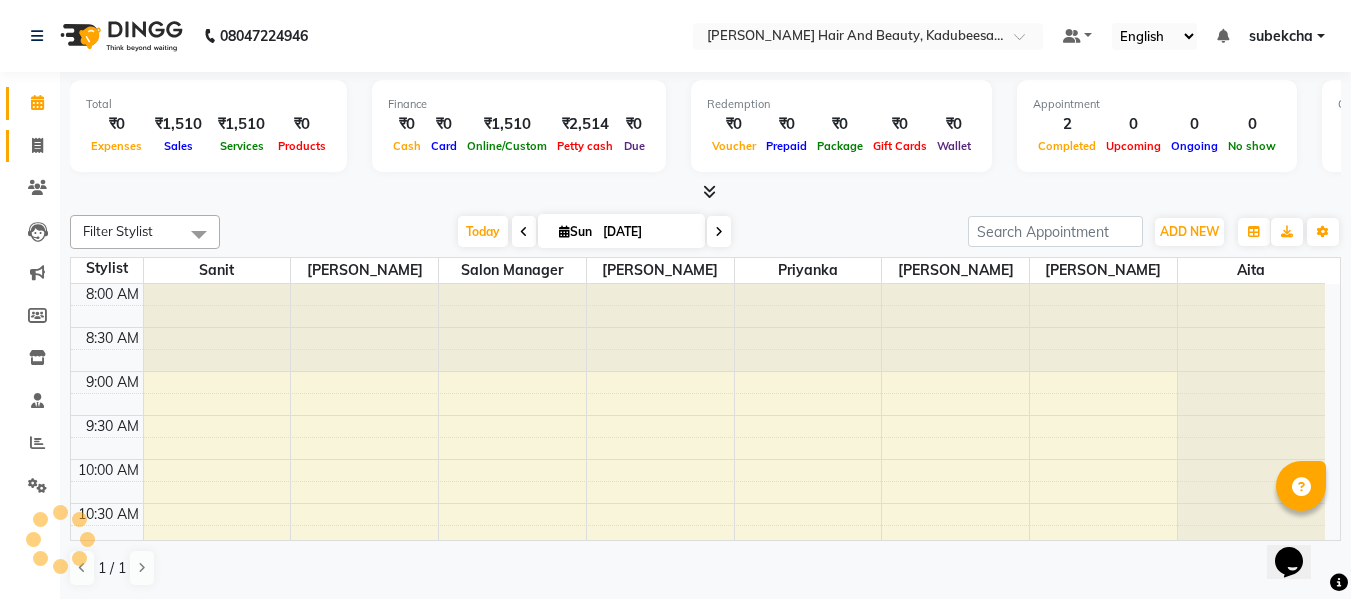 click on "Invoice" 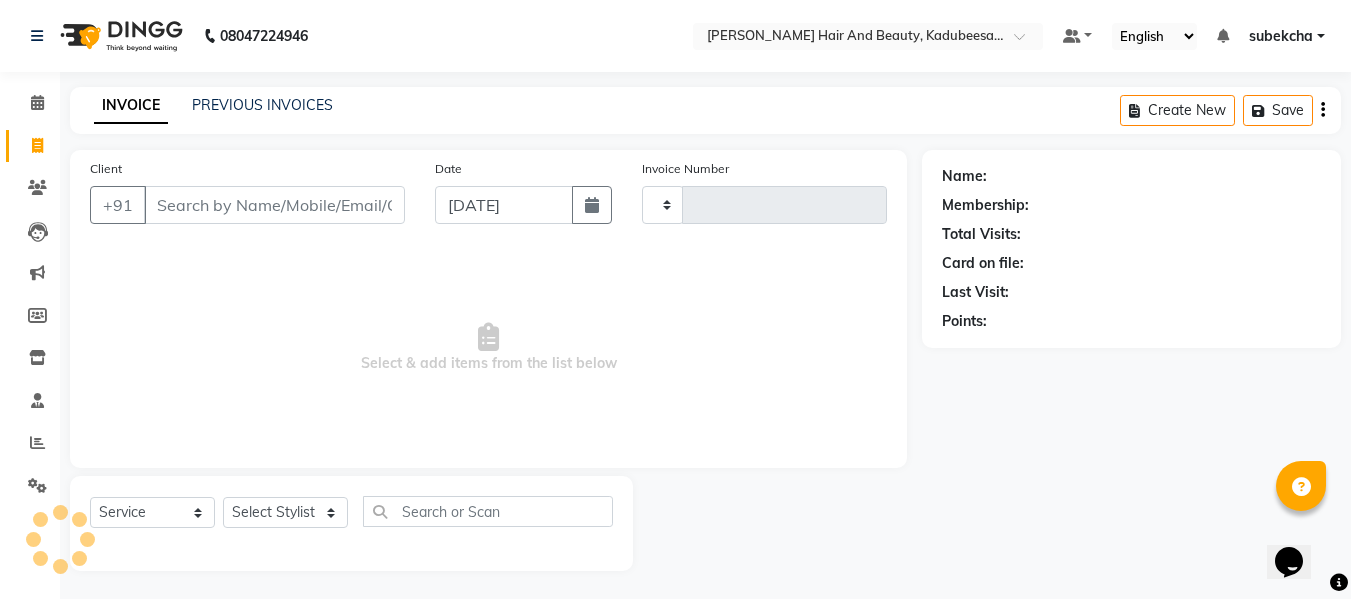 type on "1182" 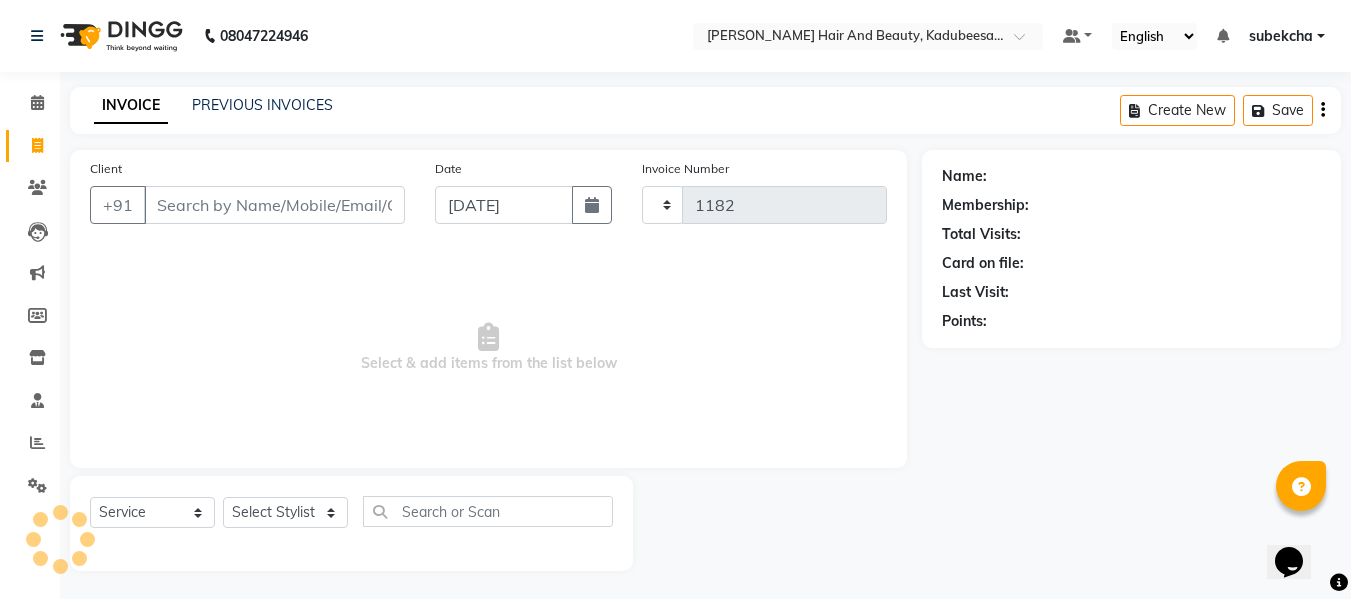 select on "7013" 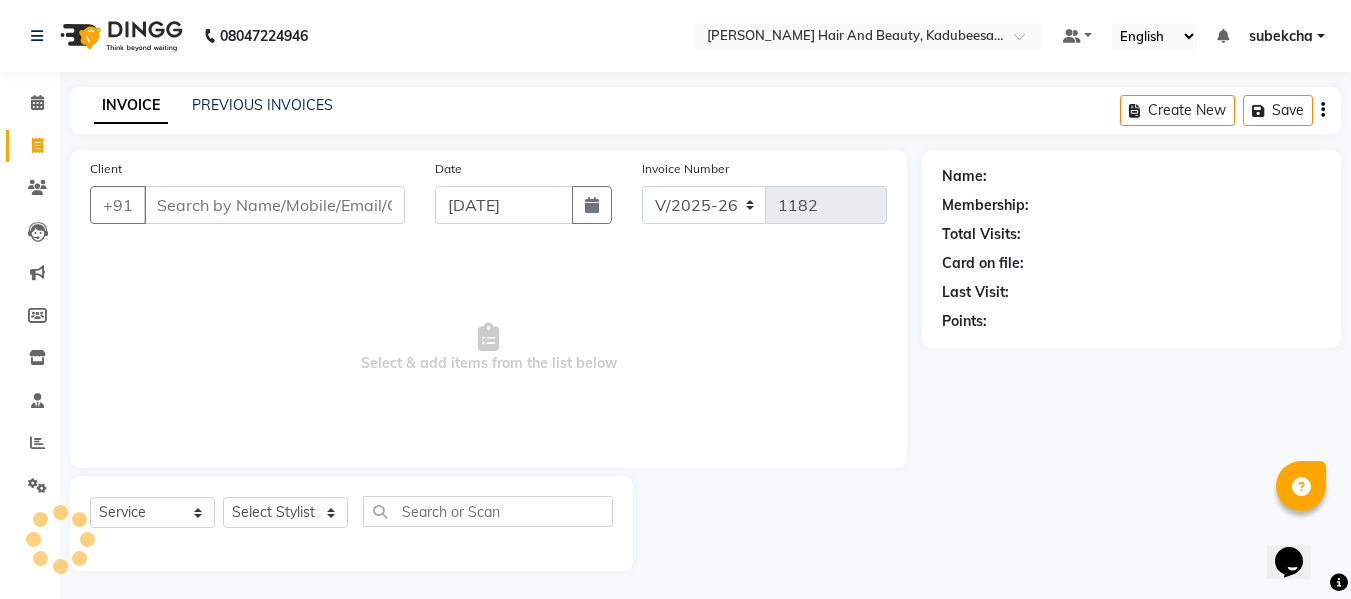click on "INVOICE PREVIOUS INVOICES" 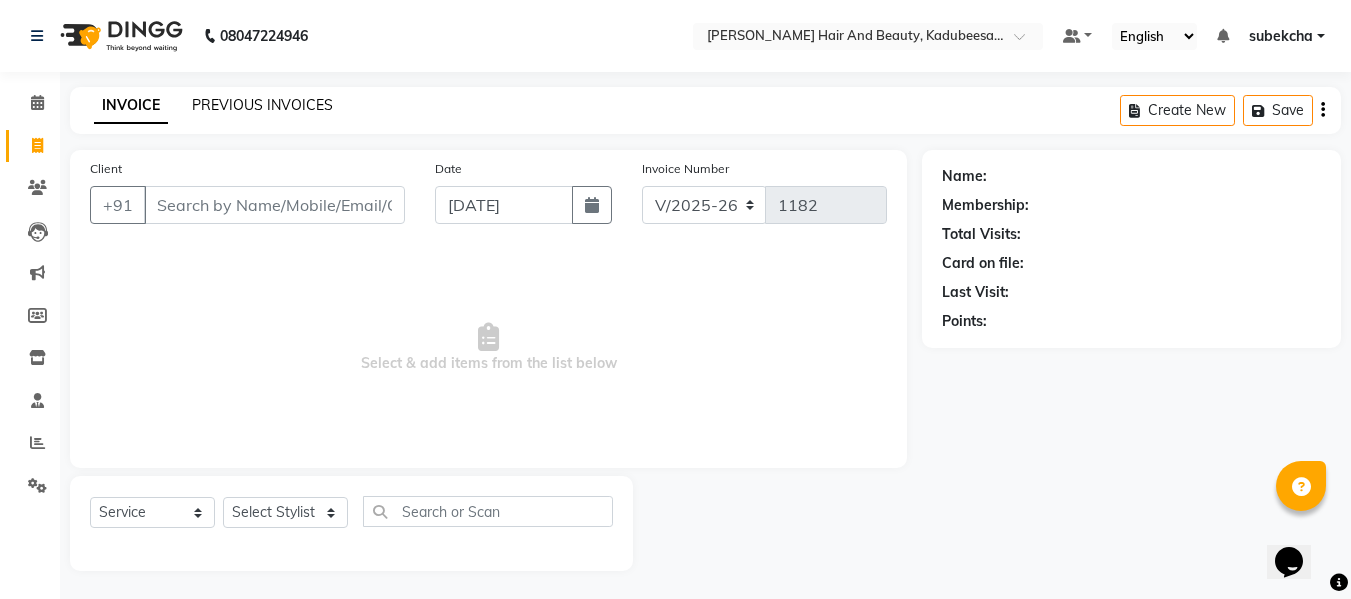click on "PREVIOUS INVOICES" 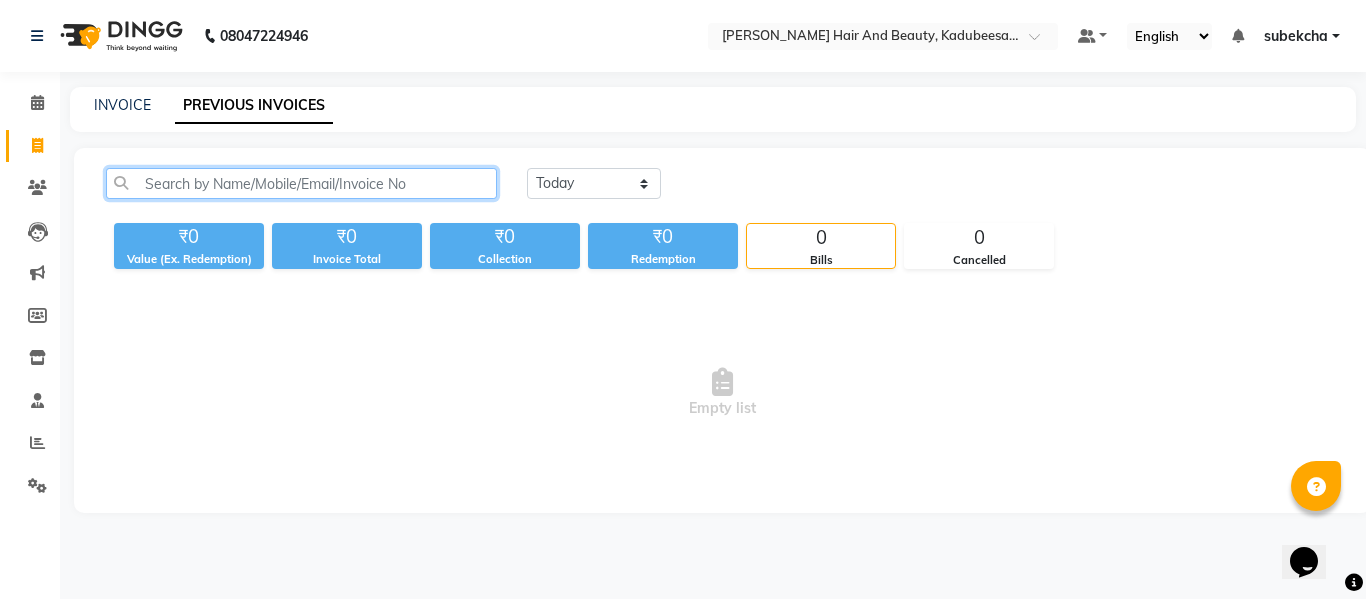 click 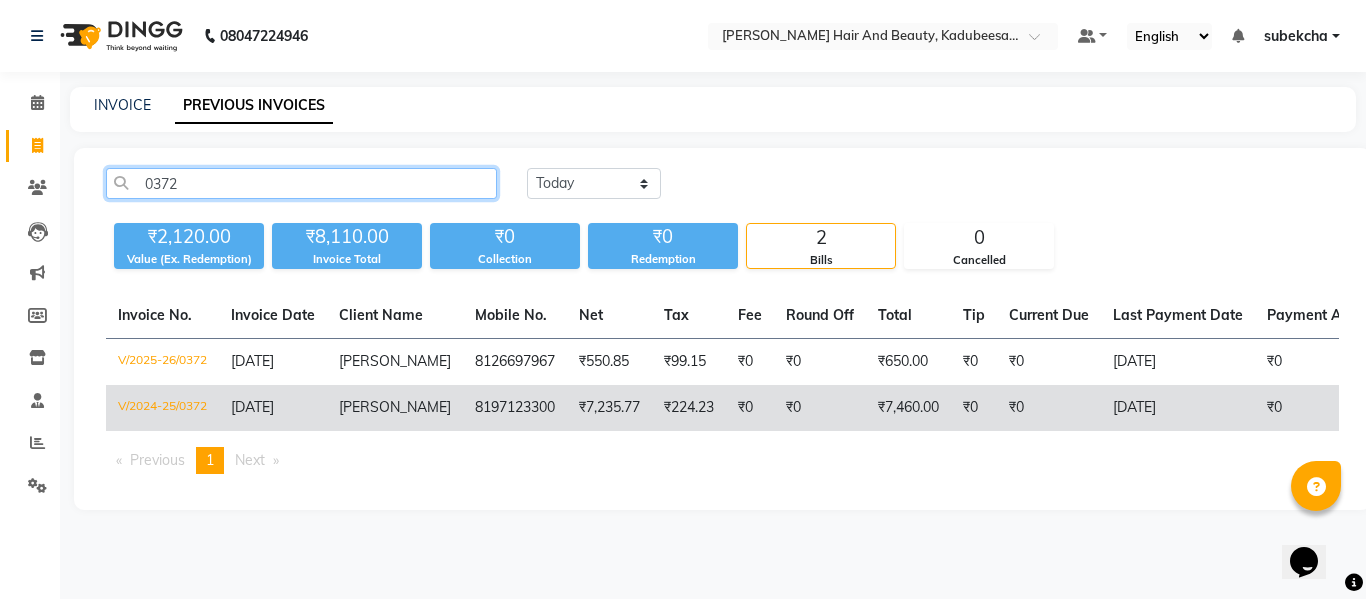 type on "0372" 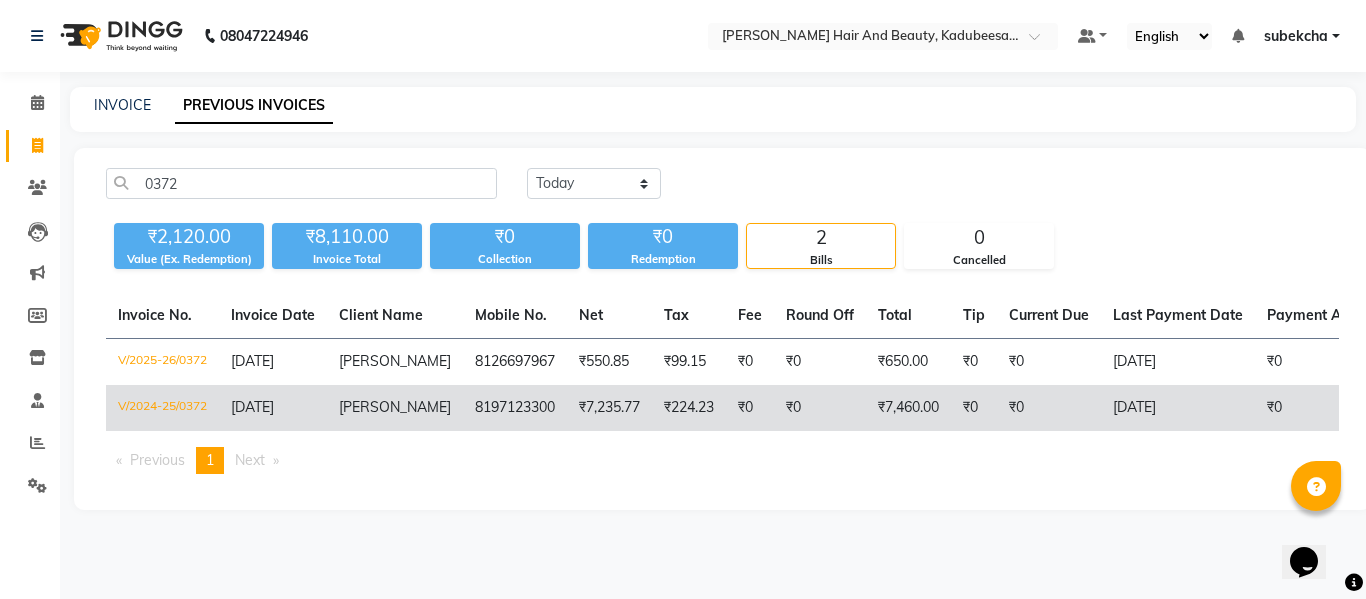 click on "₹224.23" 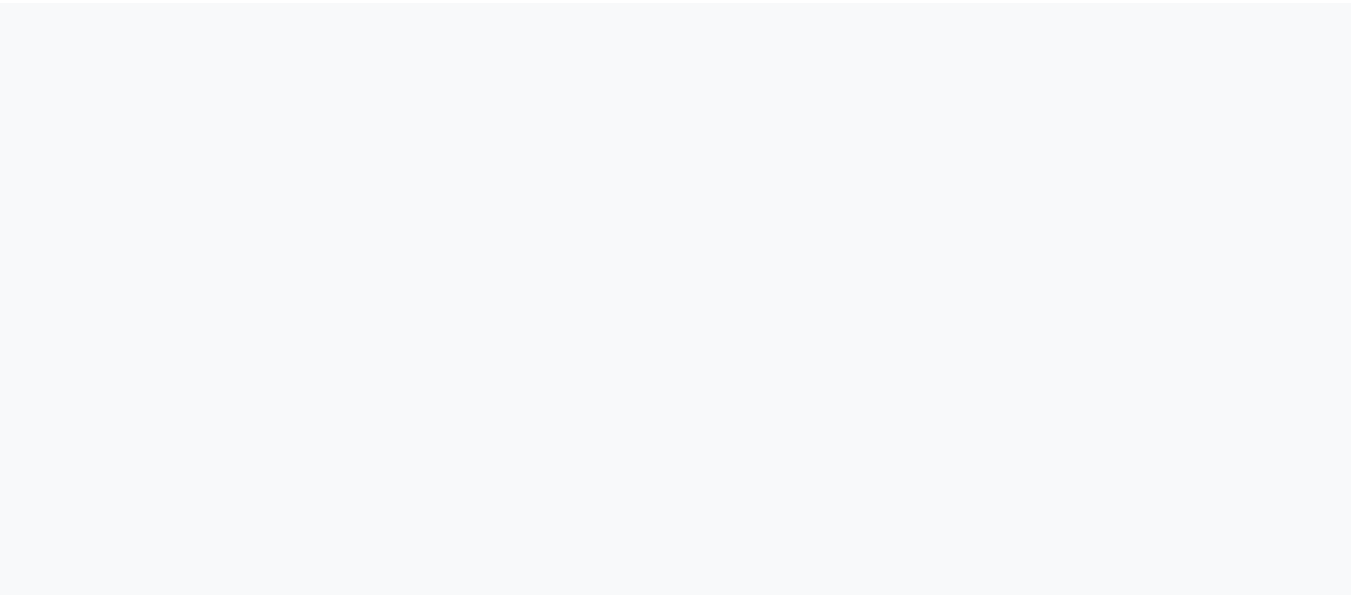 scroll, scrollTop: 0, scrollLeft: 0, axis: both 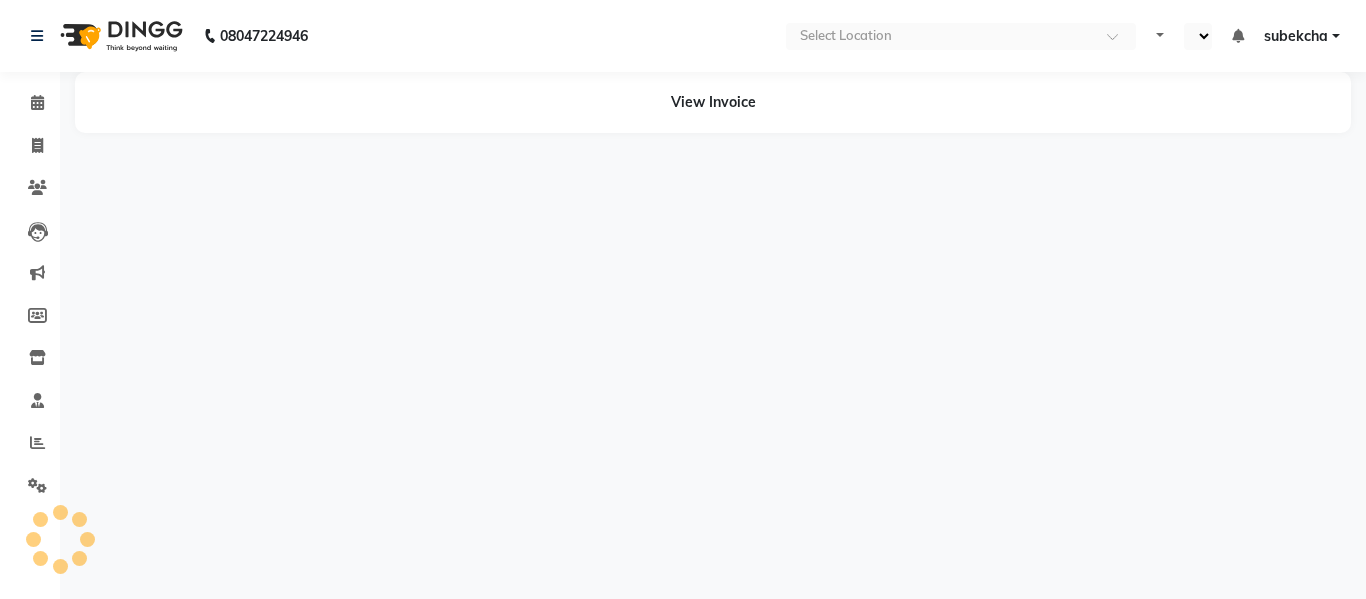 select on "en" 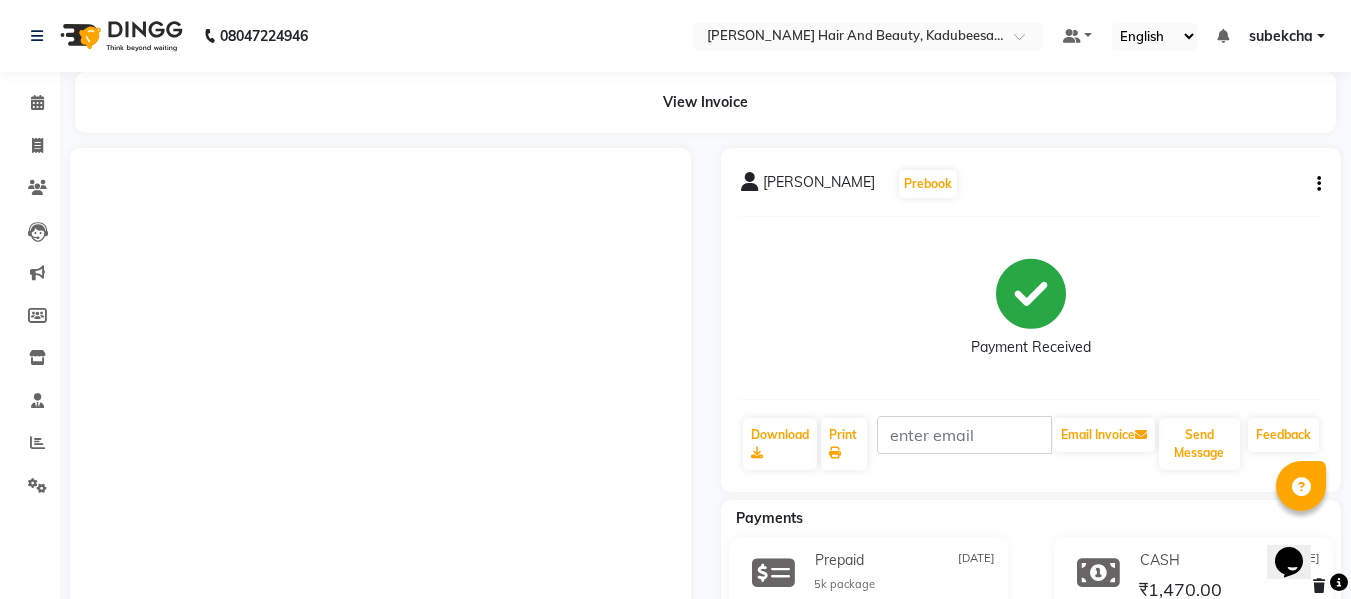 scroll, scrollTop: 0, scrollLeft: 0, axis: both 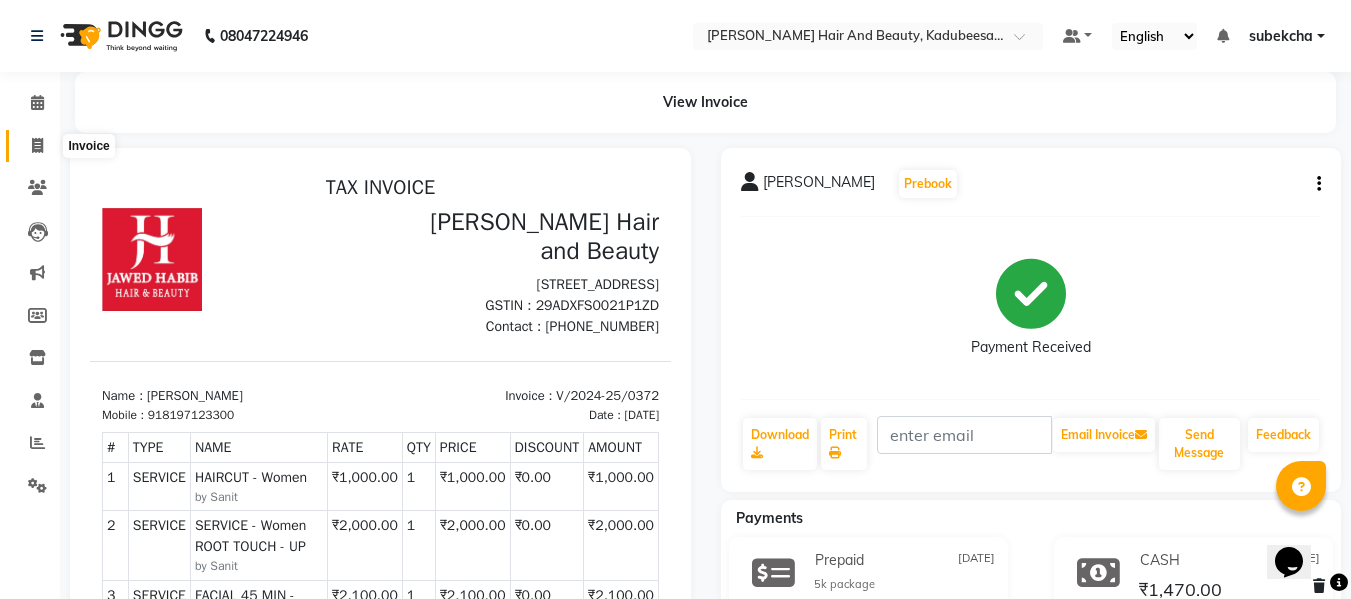 click 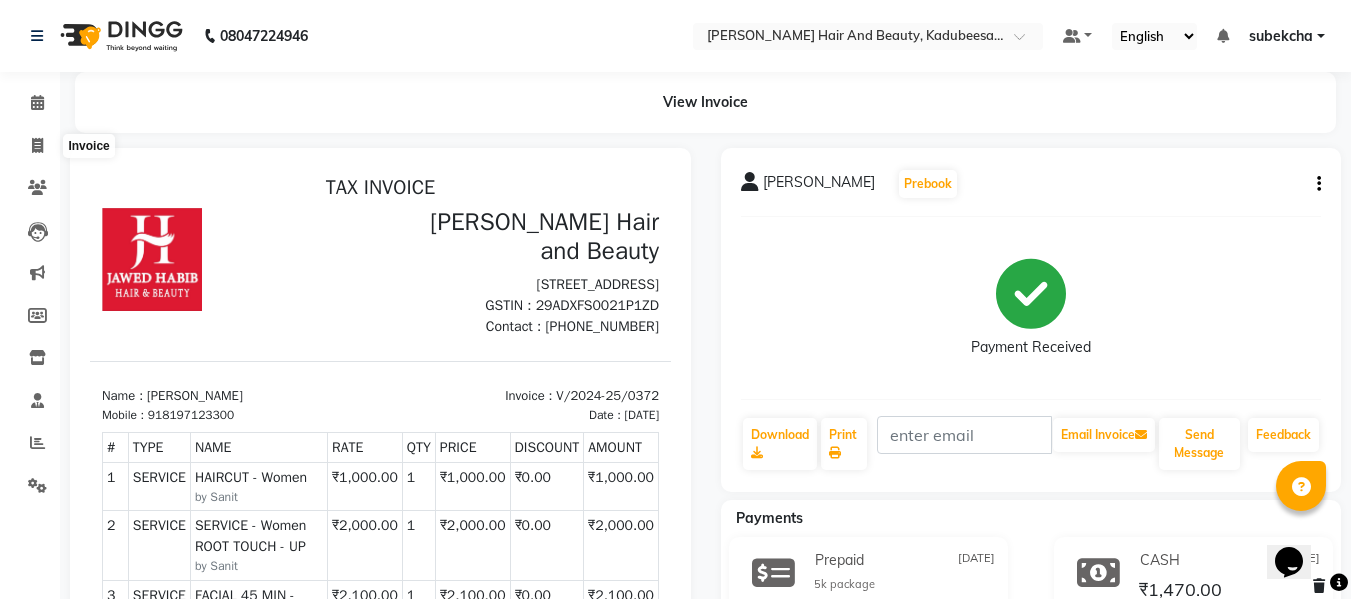 select on "service" 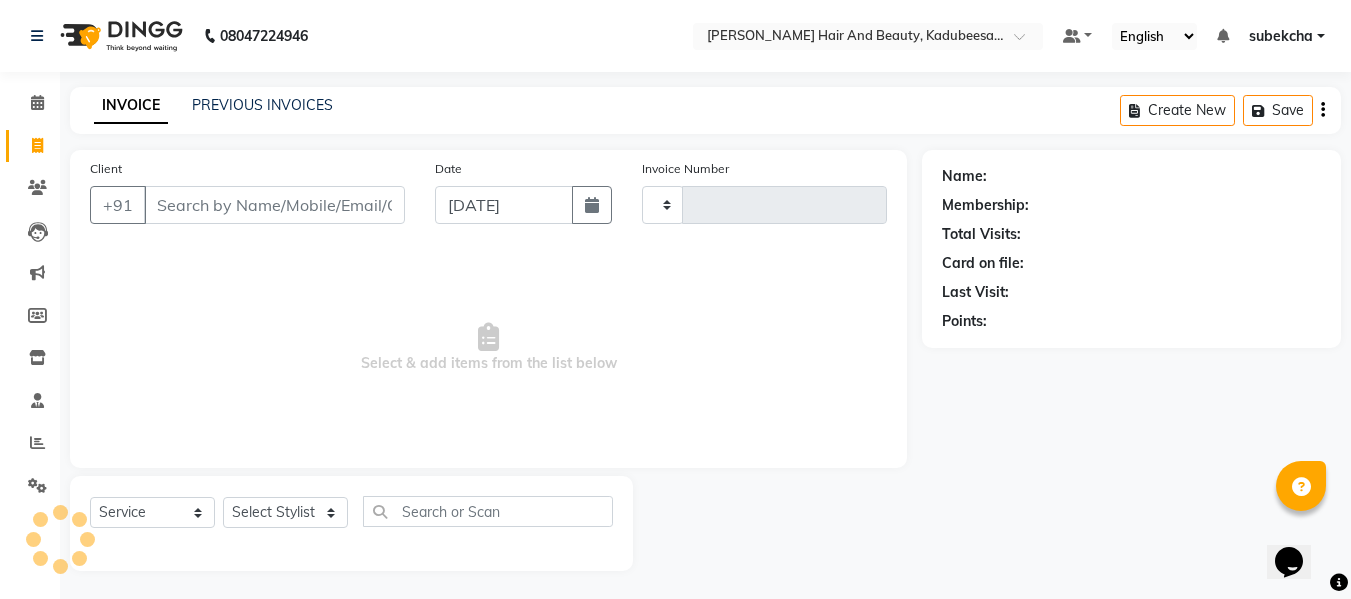 scroll, scrollTop: 2, scrollLeft: 0, axis: vertical 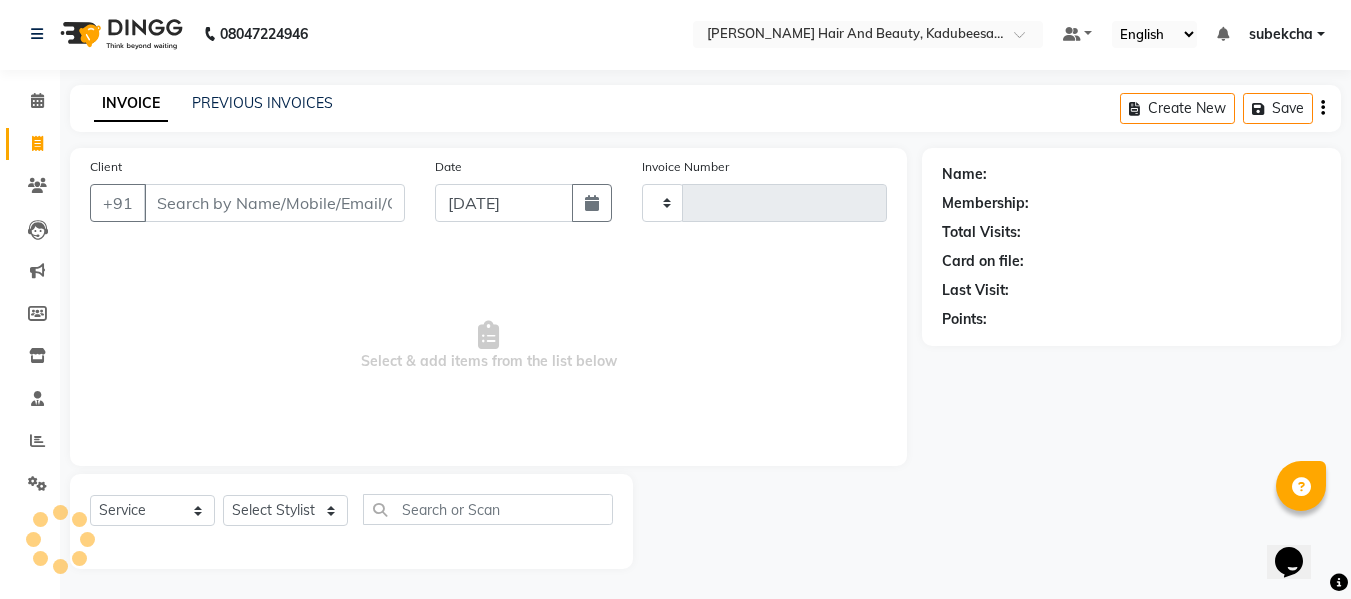 type on "1182" 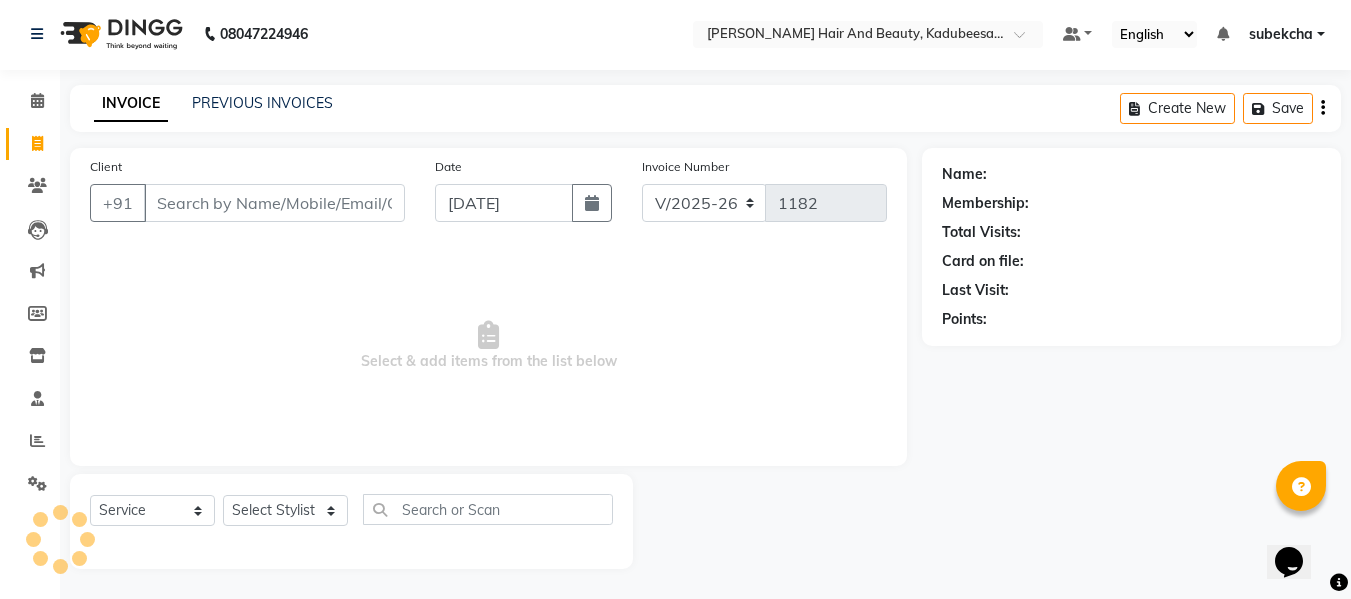click on "Client" at bounding box center [274, 203] 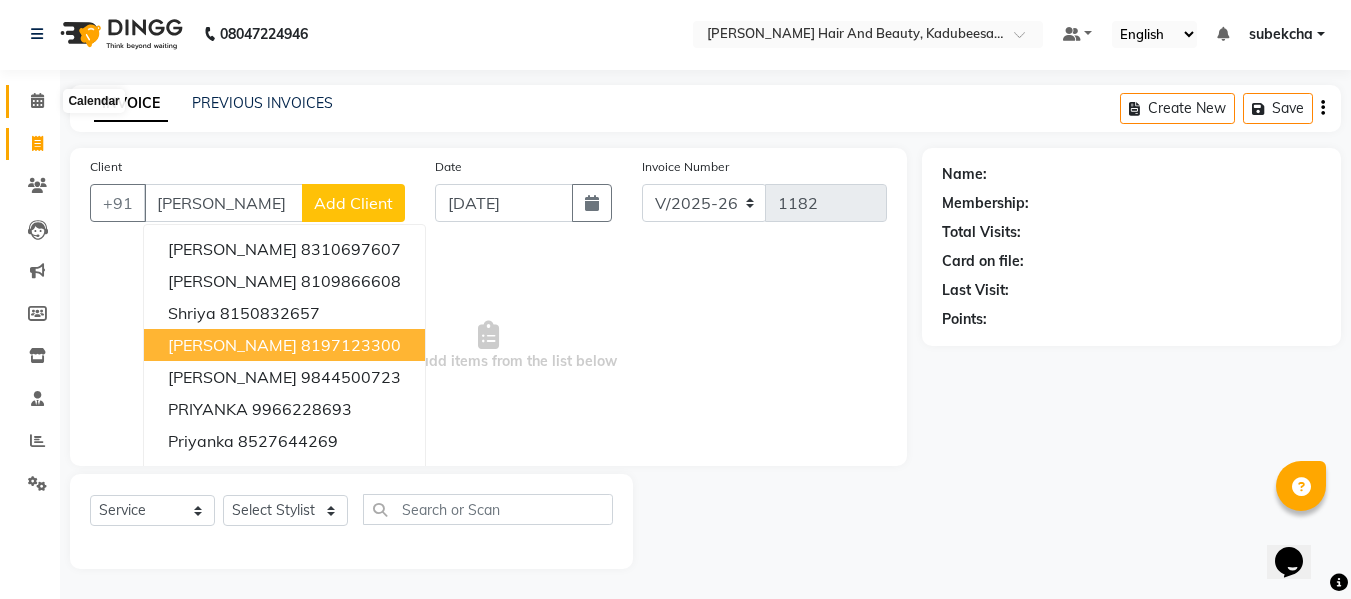type on "[PERSON_NAME]" 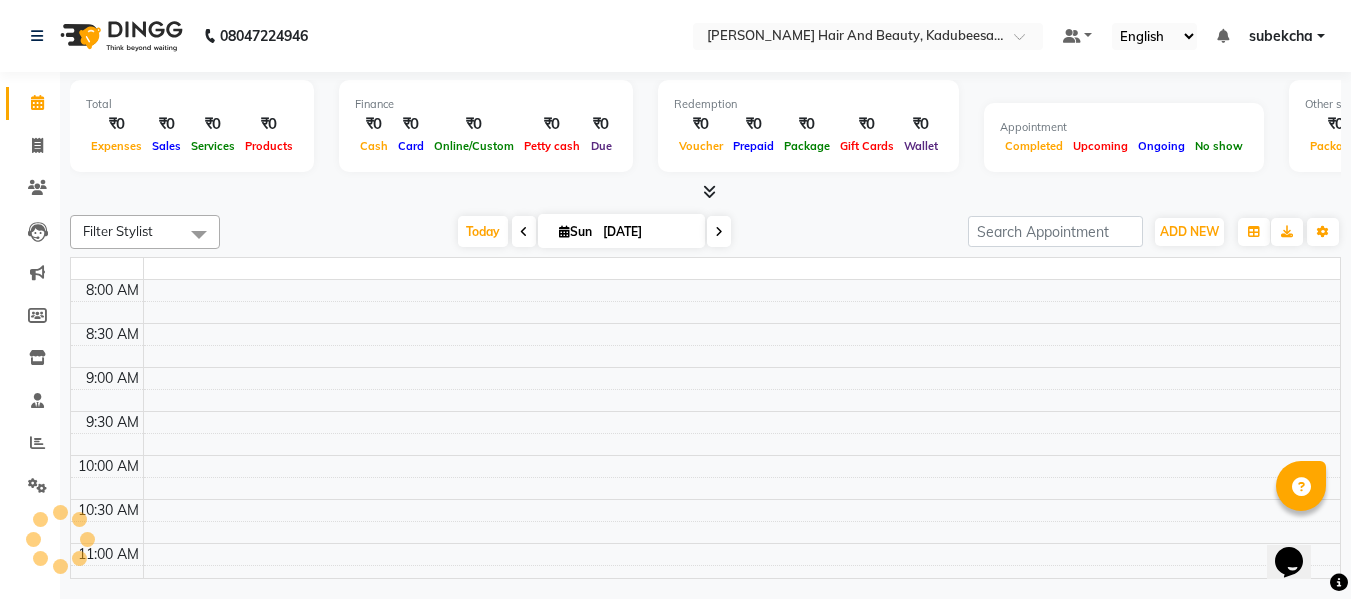 scroll, scrollTop: 0, scrollLeft: 0, axis: both 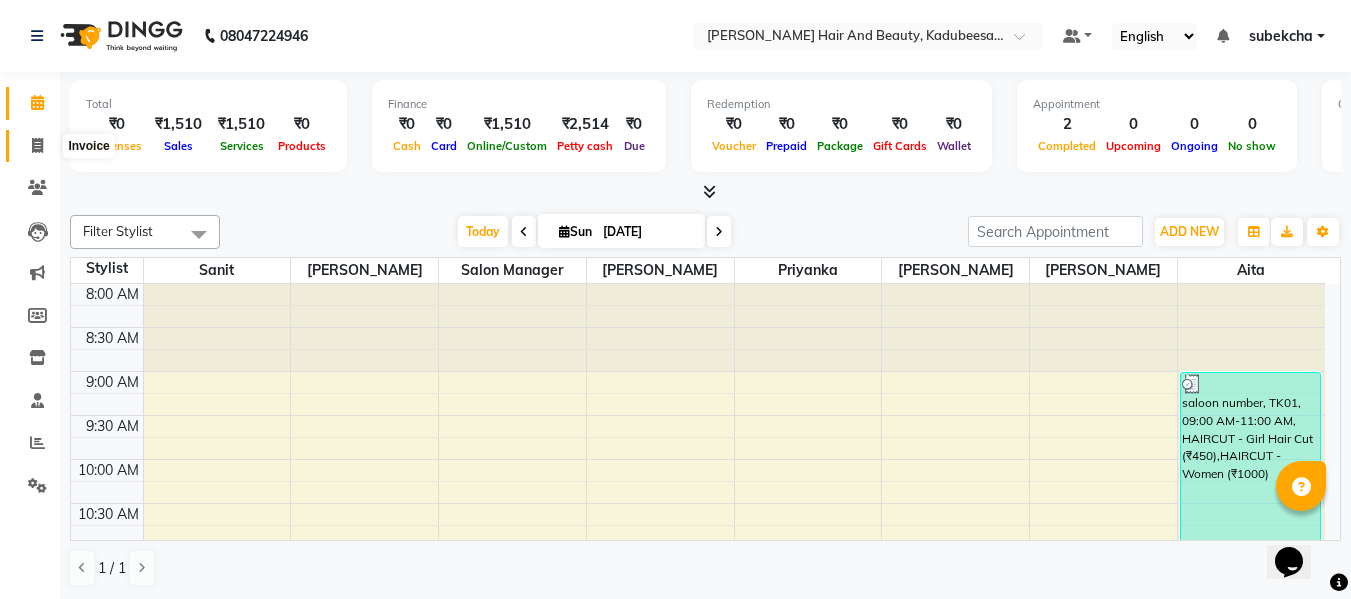 click 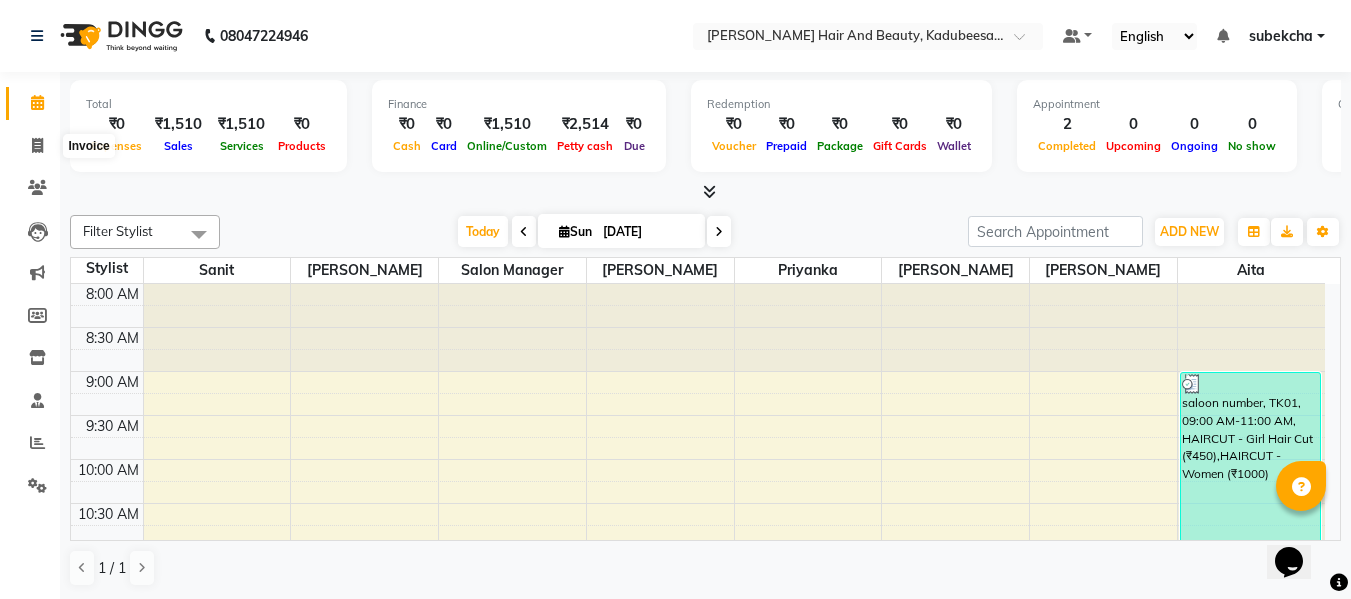 select on "service" 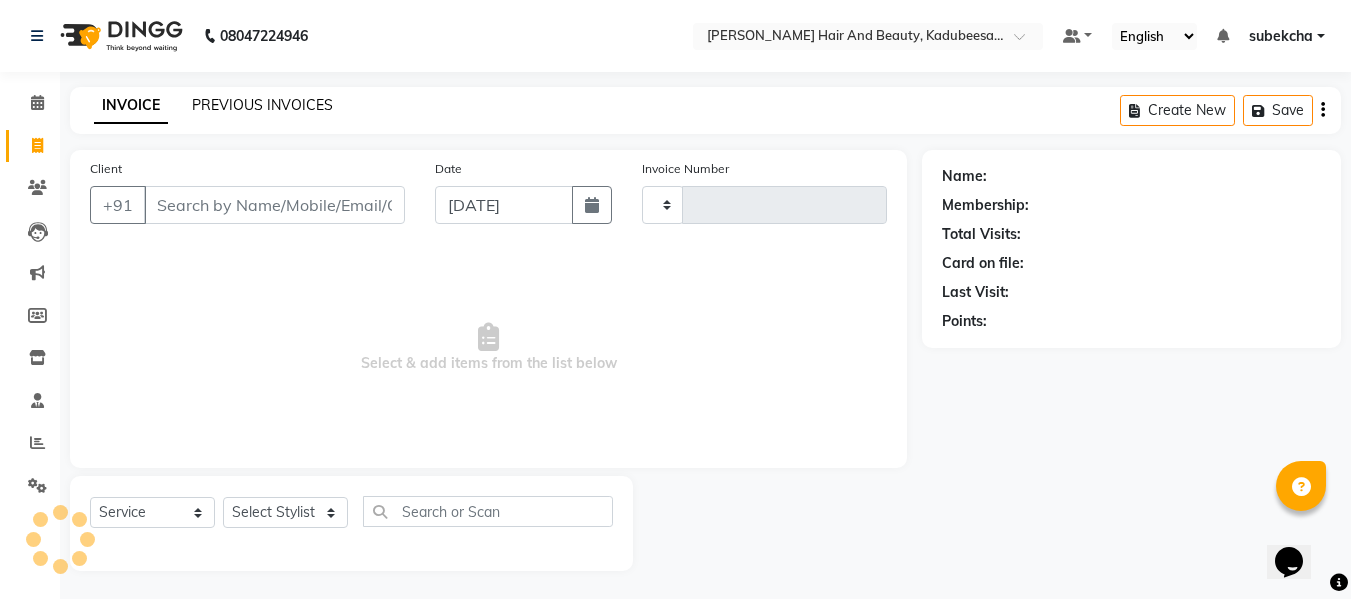 click on "PREVIOUS INVOICES" 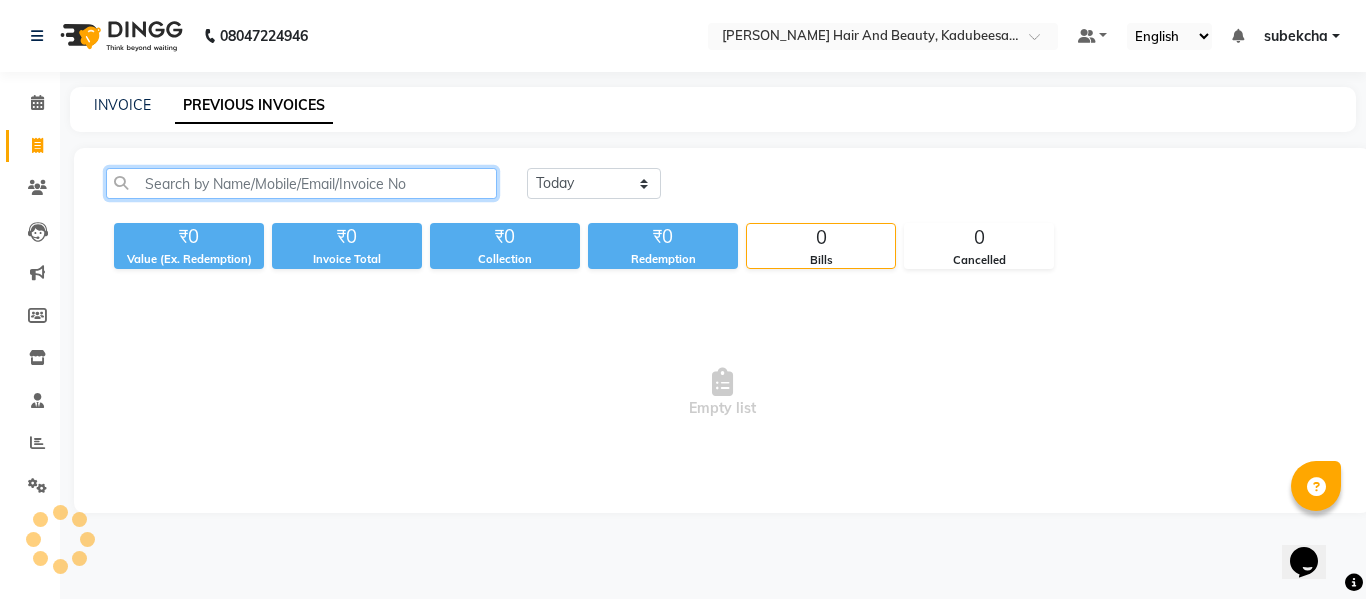click 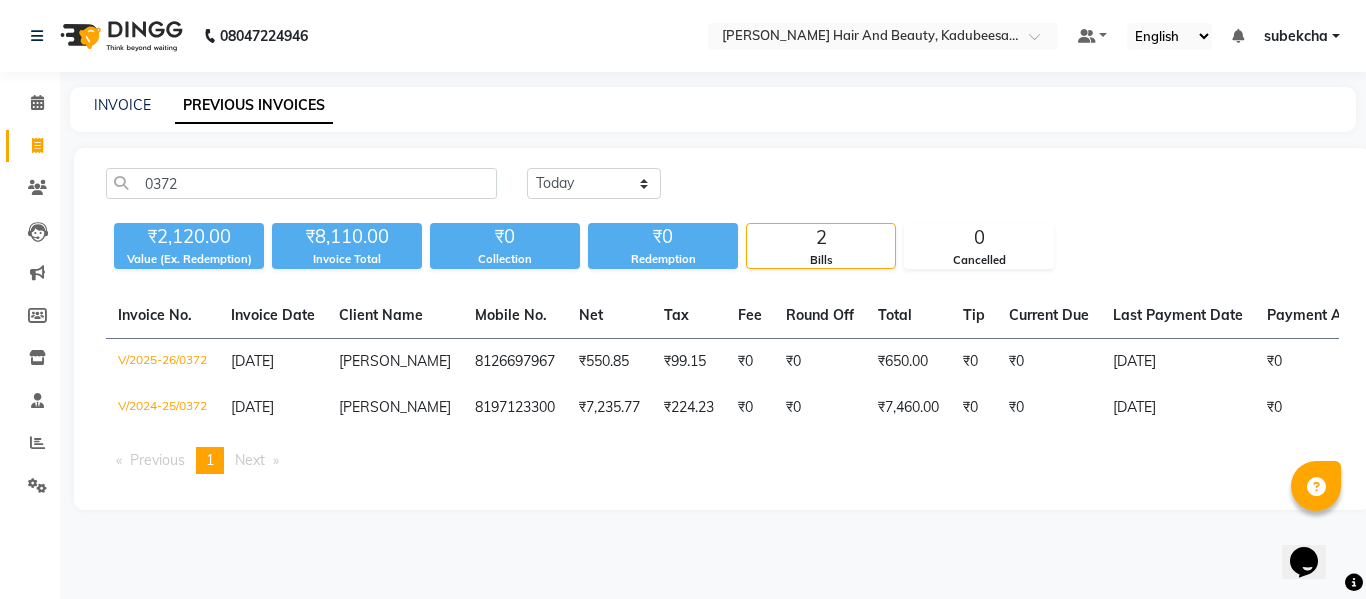 click on "0372 Today Yesterday Custom Range ₹2,120.00 Value (Ex. Redemption) ₹8,110.00 Invoice Total  ₹0 Collection ₹0 Redemption 2 Bills 0 Cancelled  Invoice No.   Invoice Date   Client Name   Mobile No.   Net   Tax   Fee   Round Off   Total   Tip   Current Due   Last Payment Date   Payment Amount   Payment Methods   Cancel Reason   Status   V/2025-26/0372  04-05-2025 nitant   8126697967 ₹550.85 ₹99.15  ₹0  ₹0 ₹650.00 ₹0 ₹0 04-05-2025 ₹0  - PAID  V/2024-25/0372  13-11-2024 riya   8197123300 ₹7,235.77 ₹224.23  ₹0  ₹0 ₹7,460.00 ₹0 ₹0 13-11-2024 ₹0  - PAID  Previous  page  1 / 1  You're on page  1  Next  page" 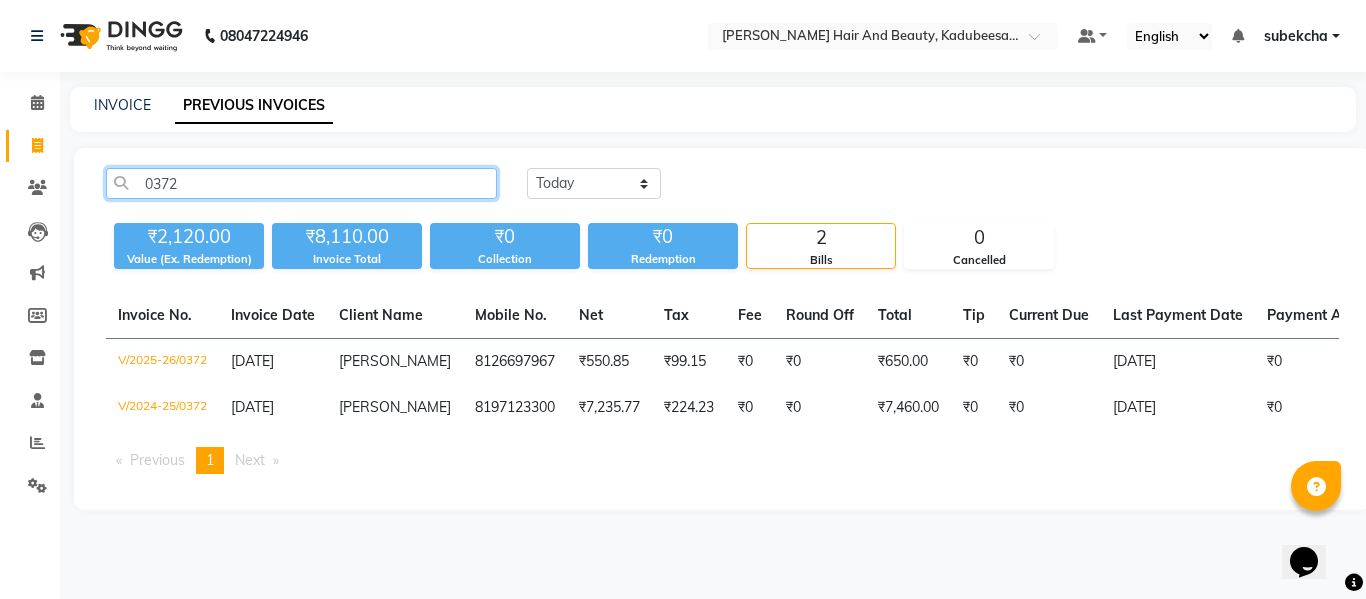 click on "0372" 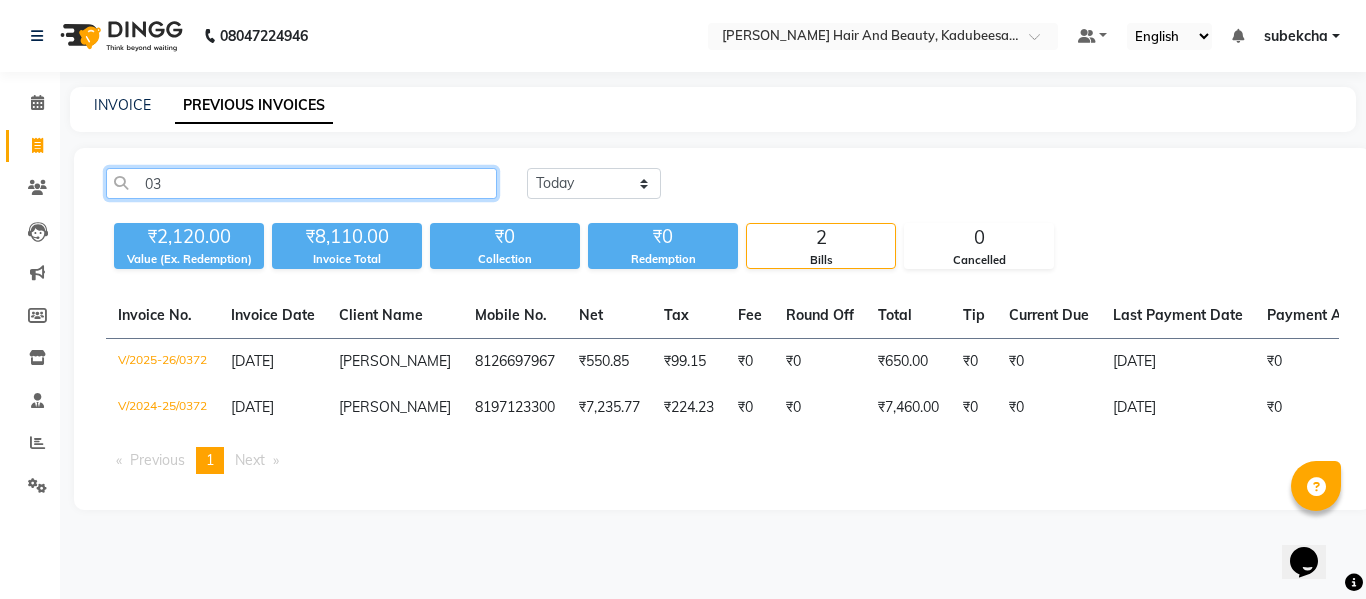 type on "0" 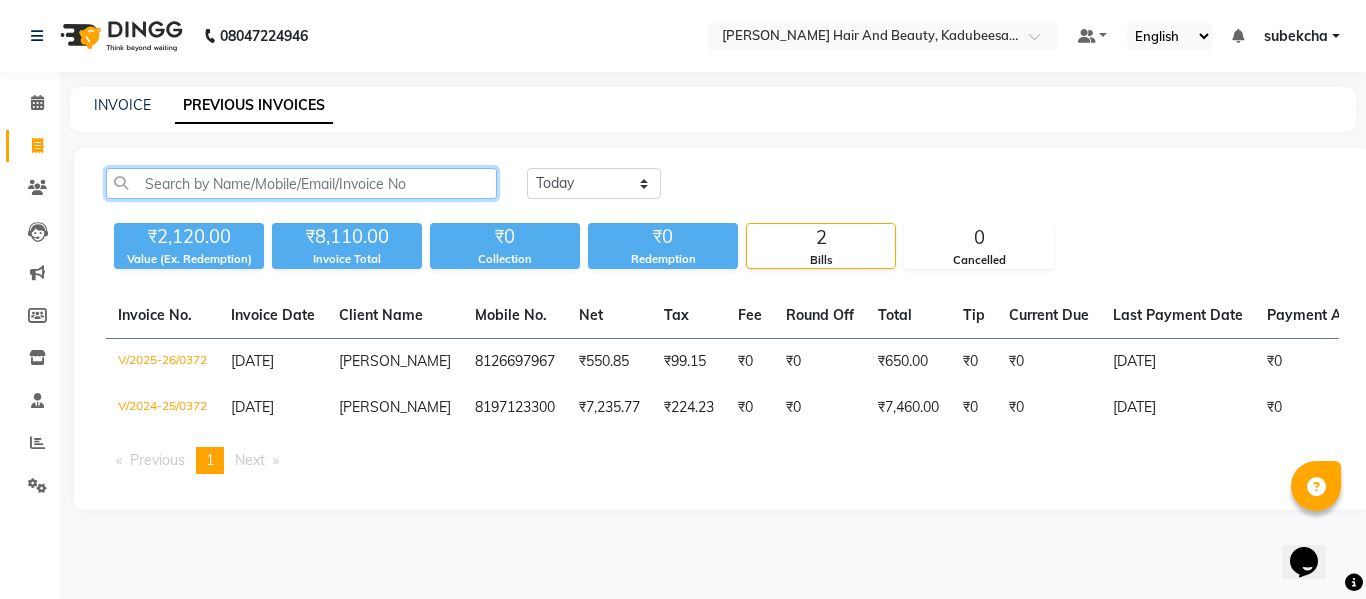 type on "3" 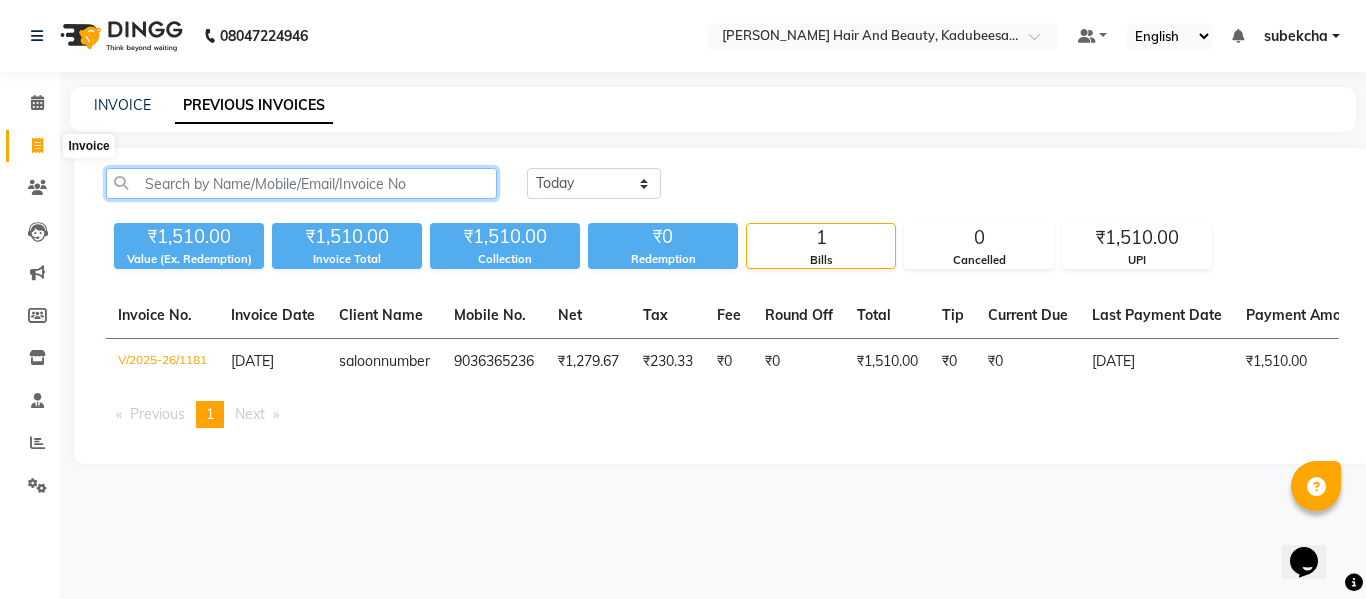type 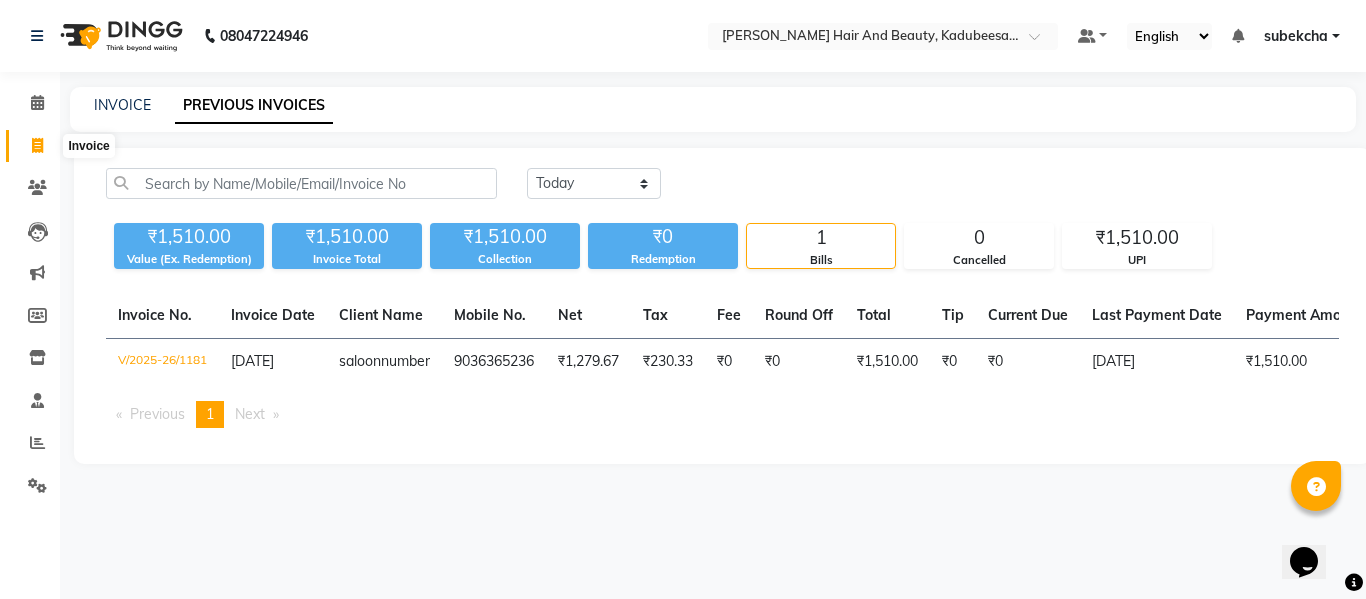 click 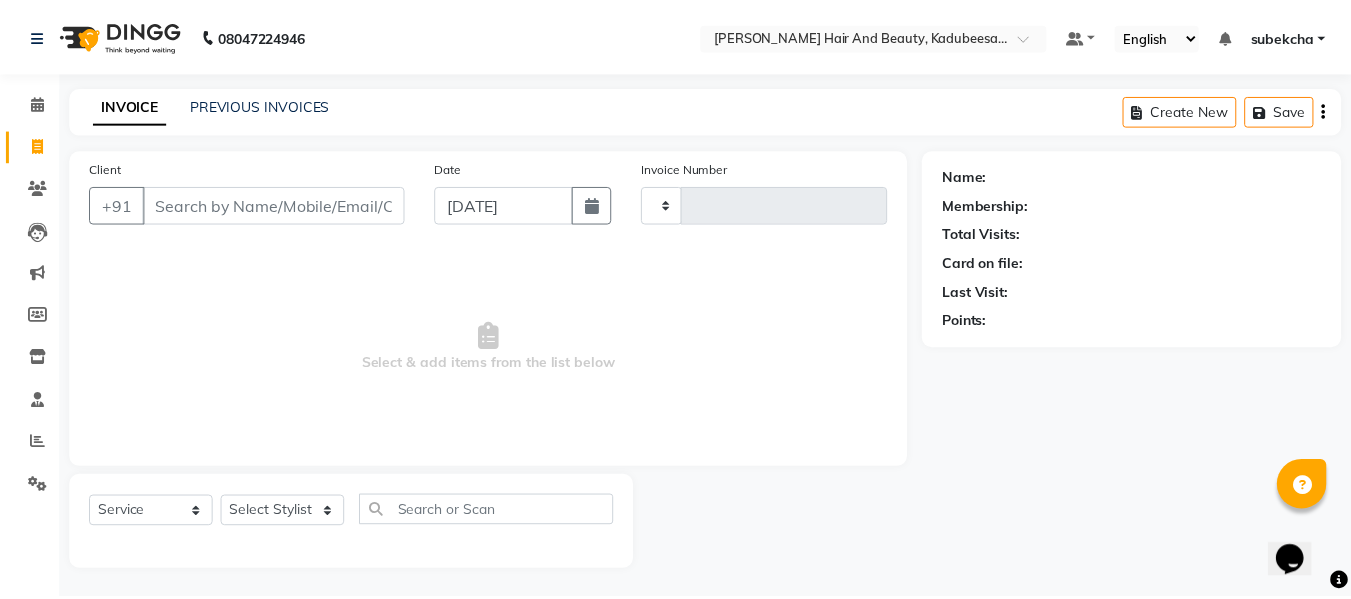 scroll, scrollTop: 2, scrollLeft: 0, axis: vertical 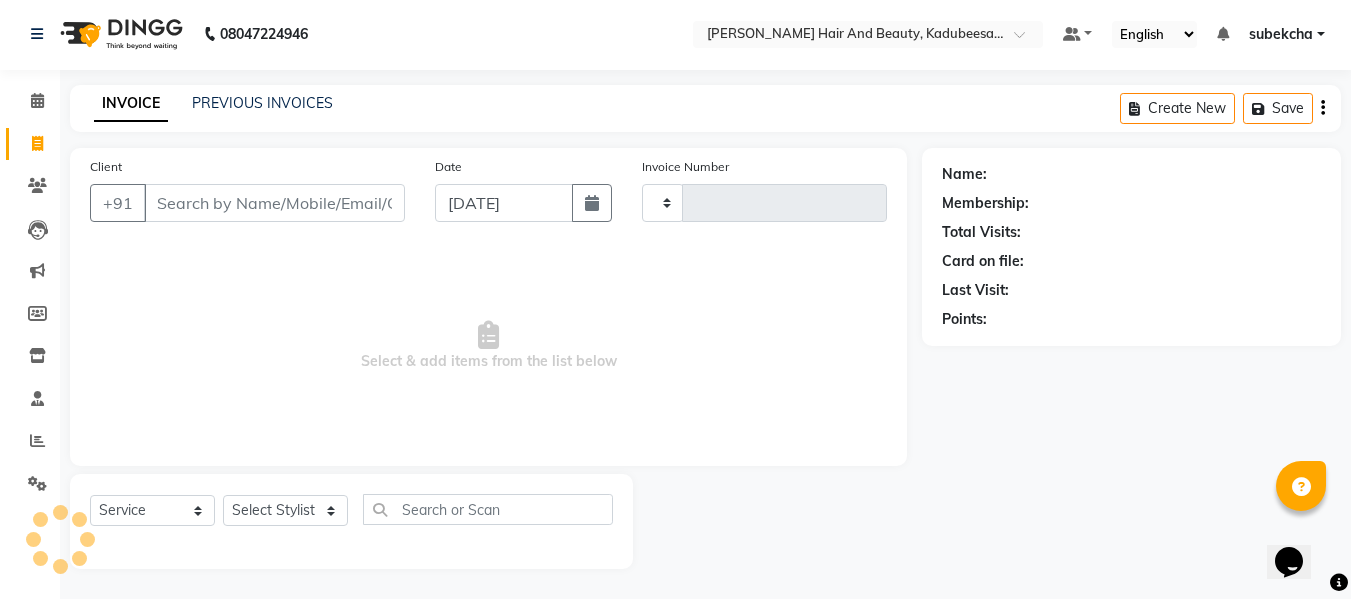 type on "1182" 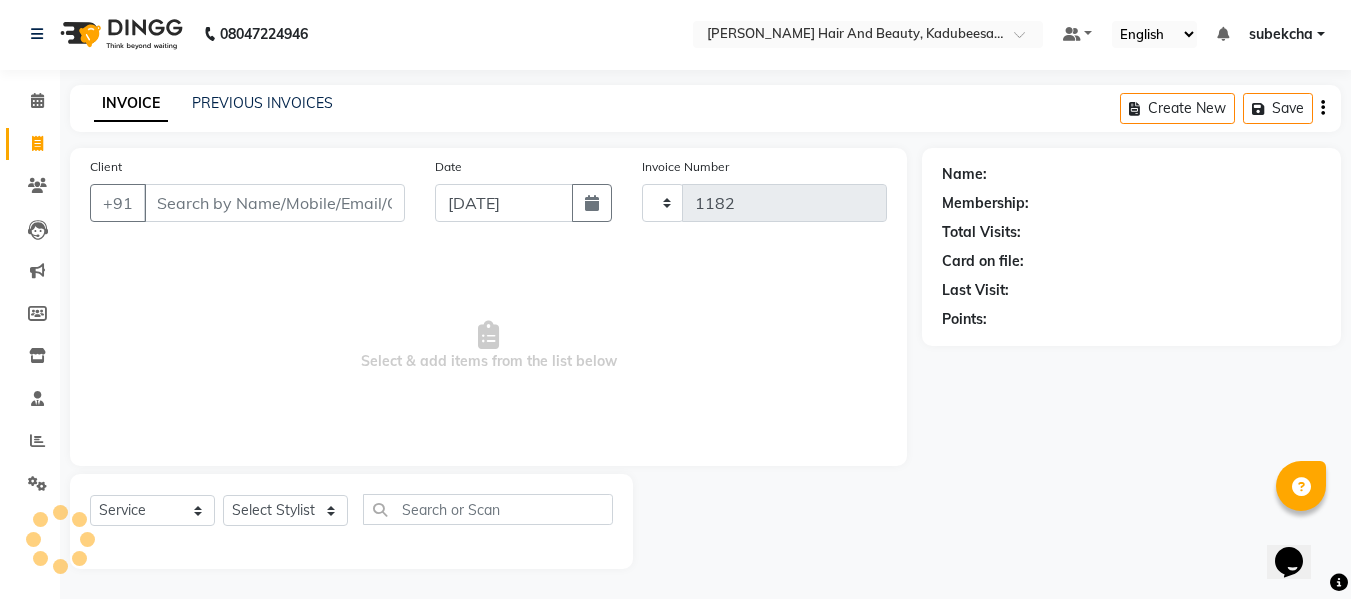 select on "7013" 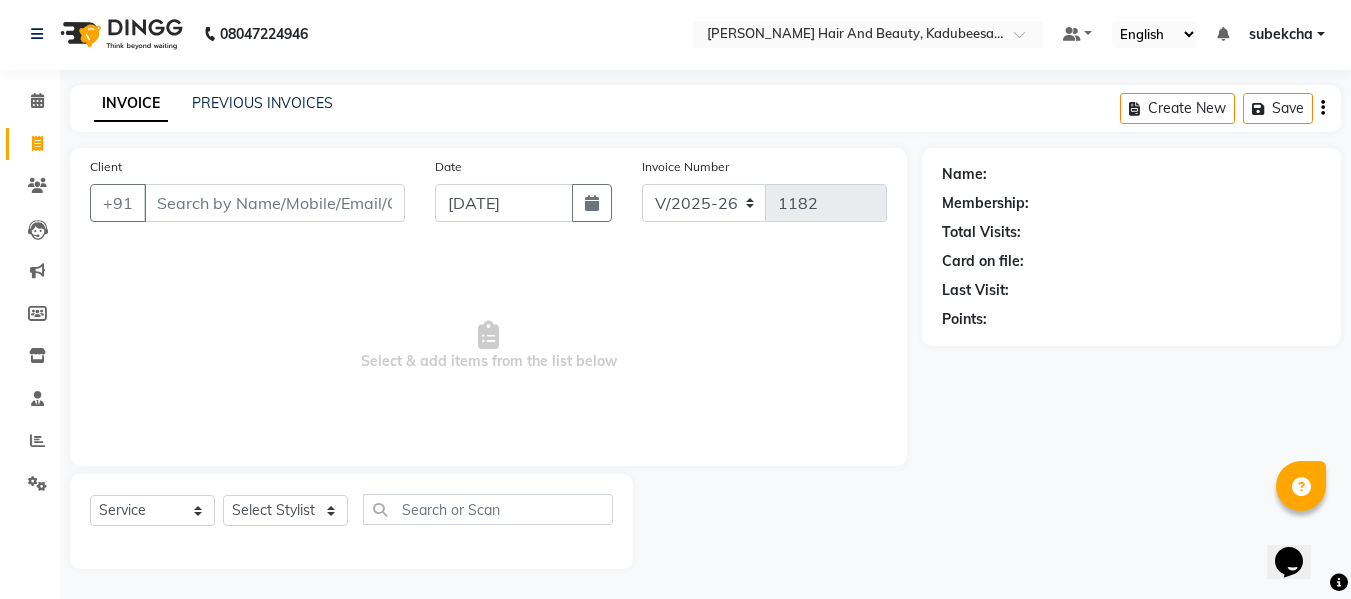 click on "Client" at bounding box center [274, 203] 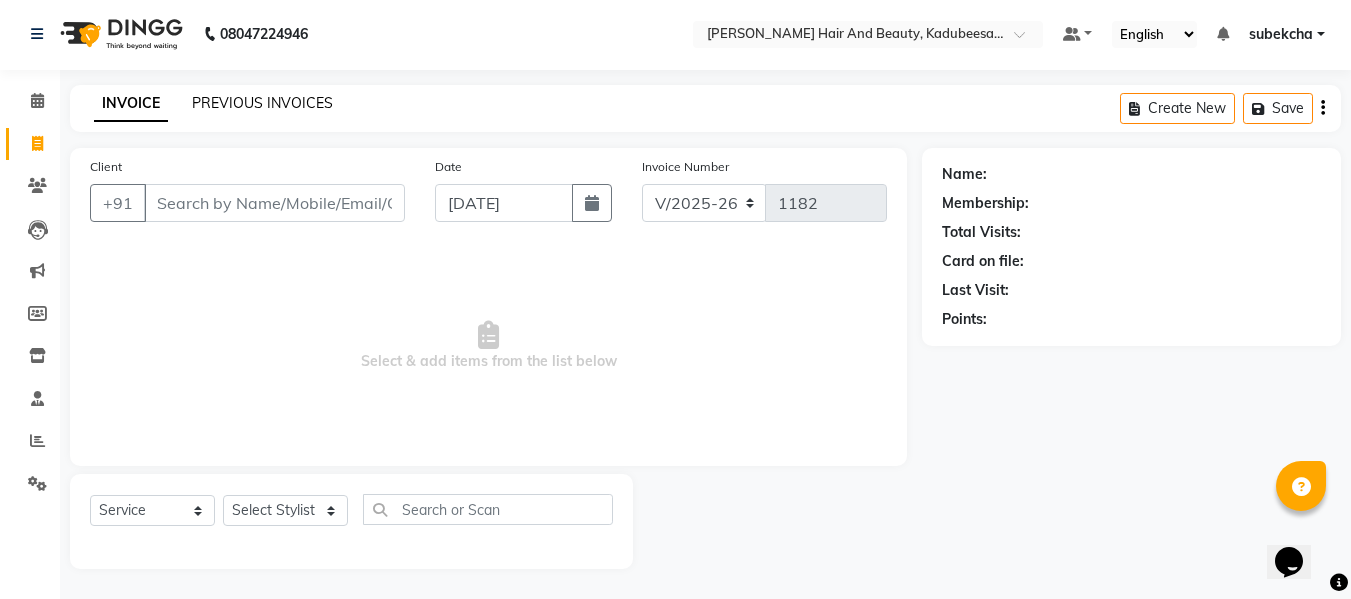 click on "PREVIOUS INVOICES" 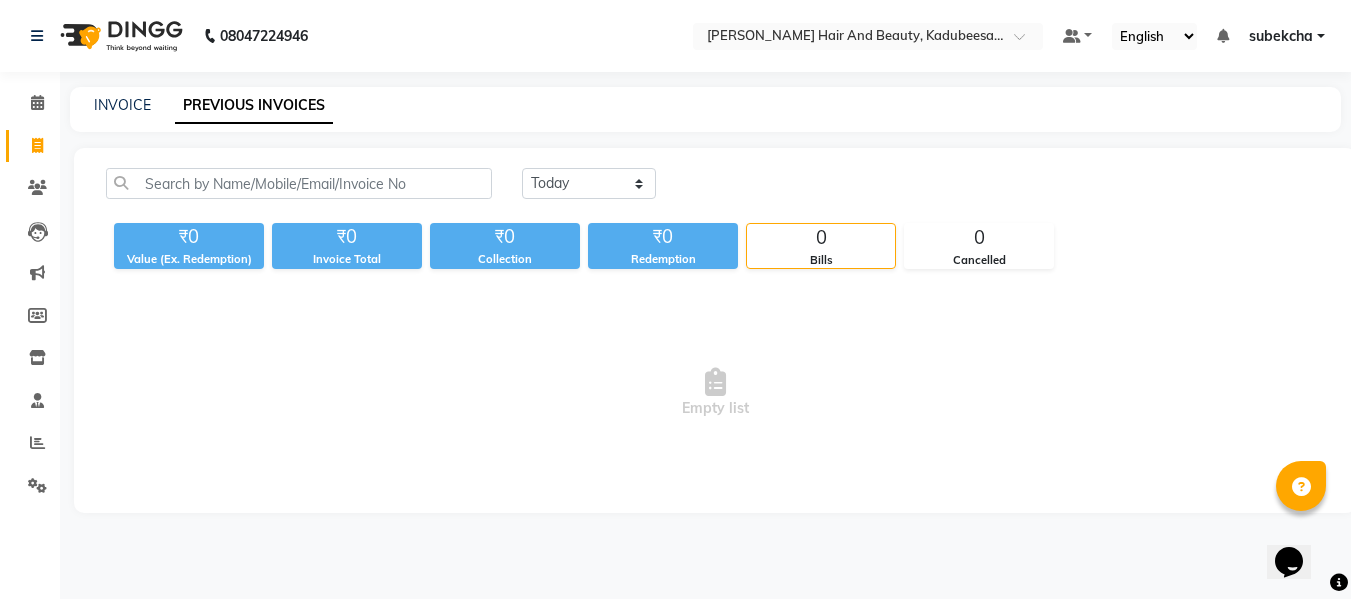 scroll, scrollTop: 0, scrollLeft: 0, axis: both 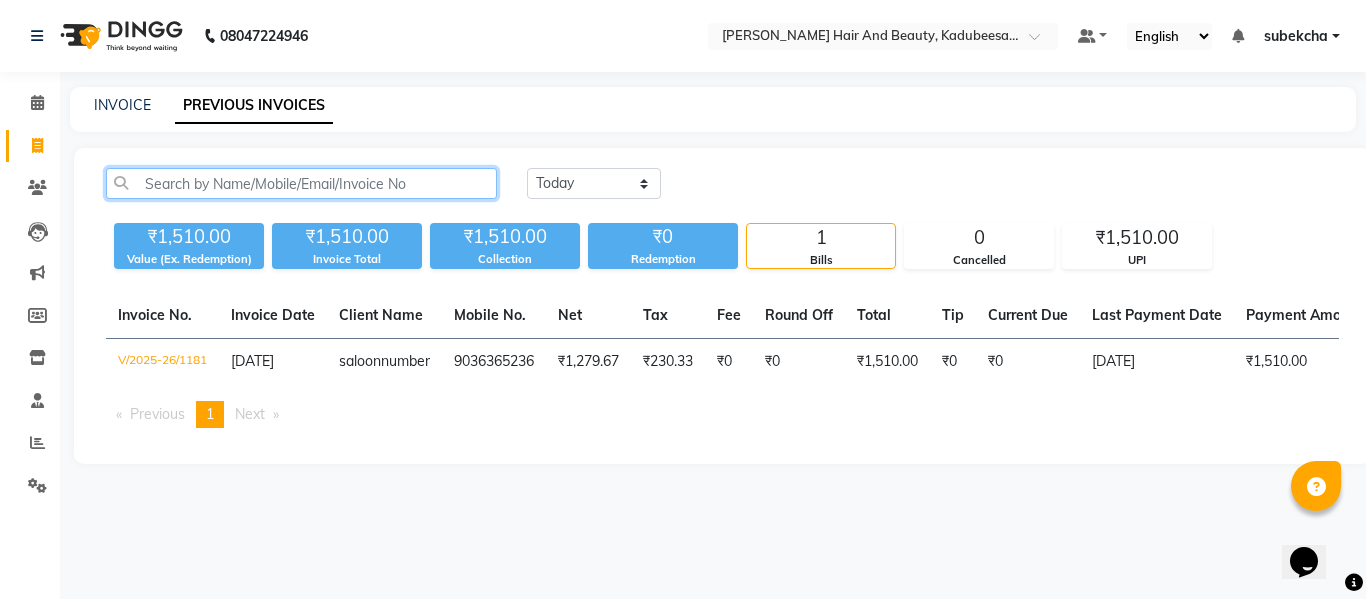 click 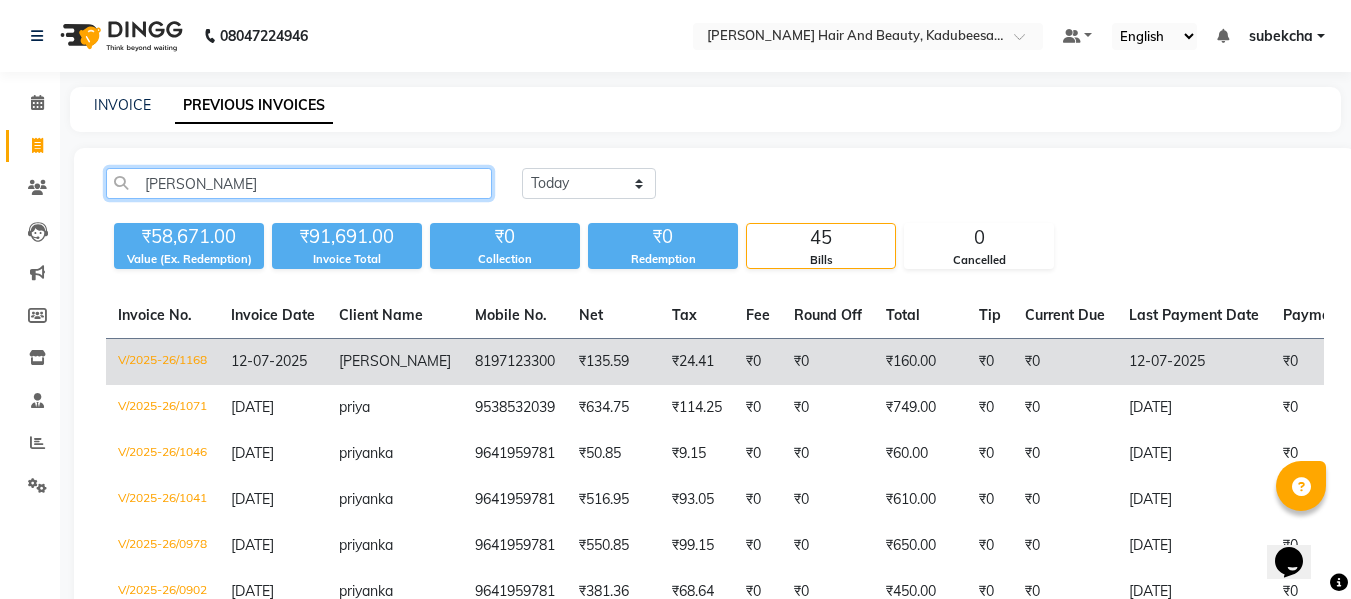 type on "[PERSON_NAME]" 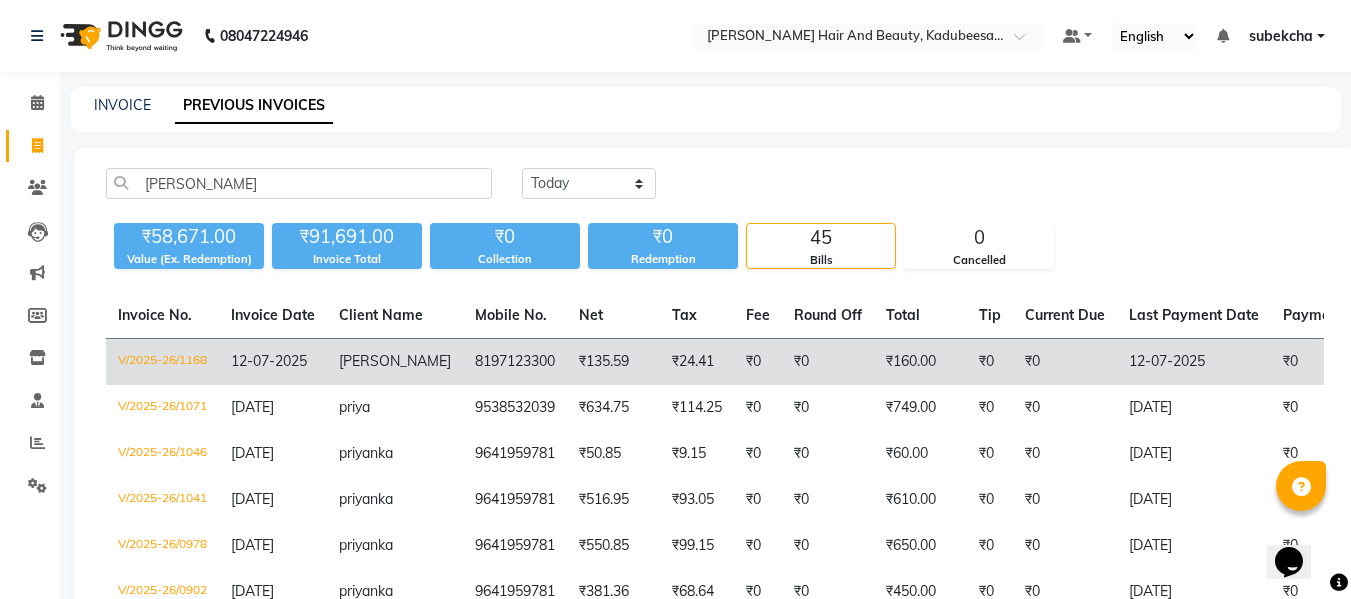 click on "₹160.00" 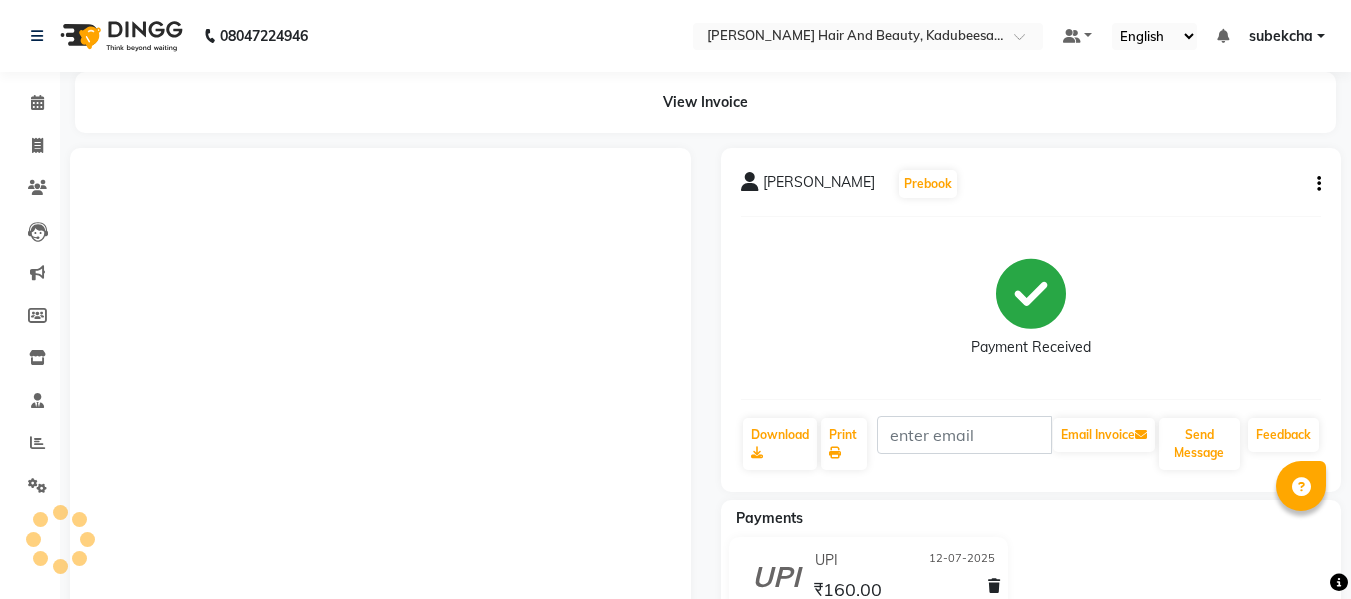 scroll, scrollTop: 0, scrollLeft: 0, axis: both 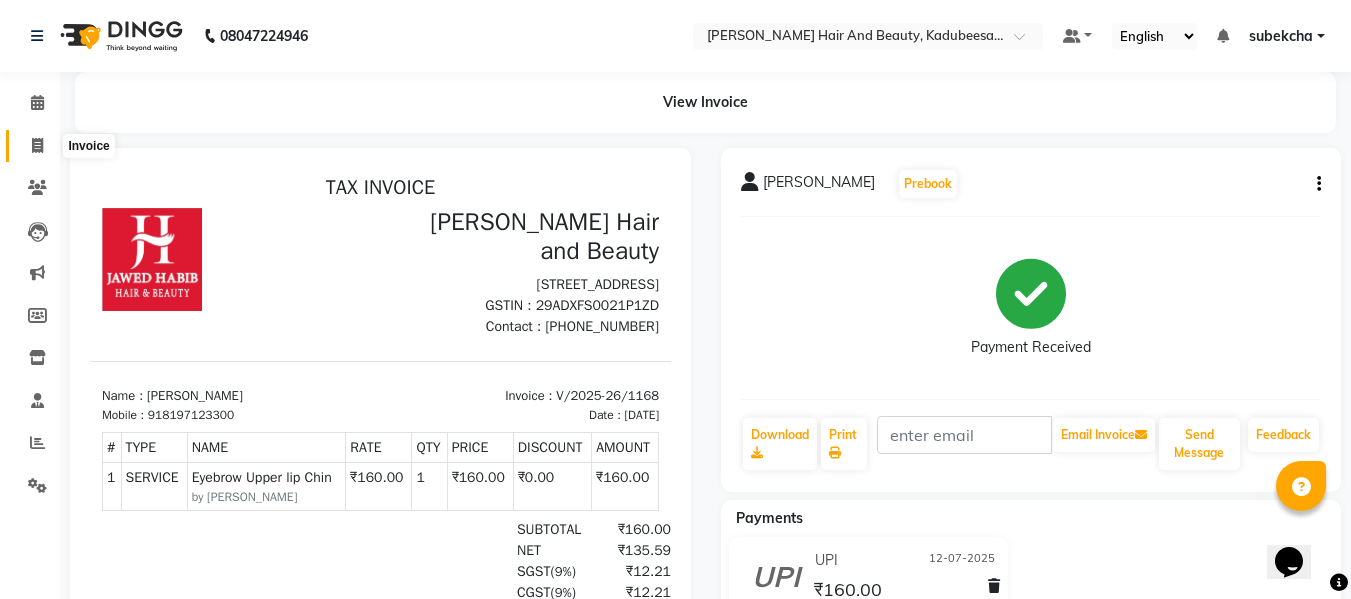 click 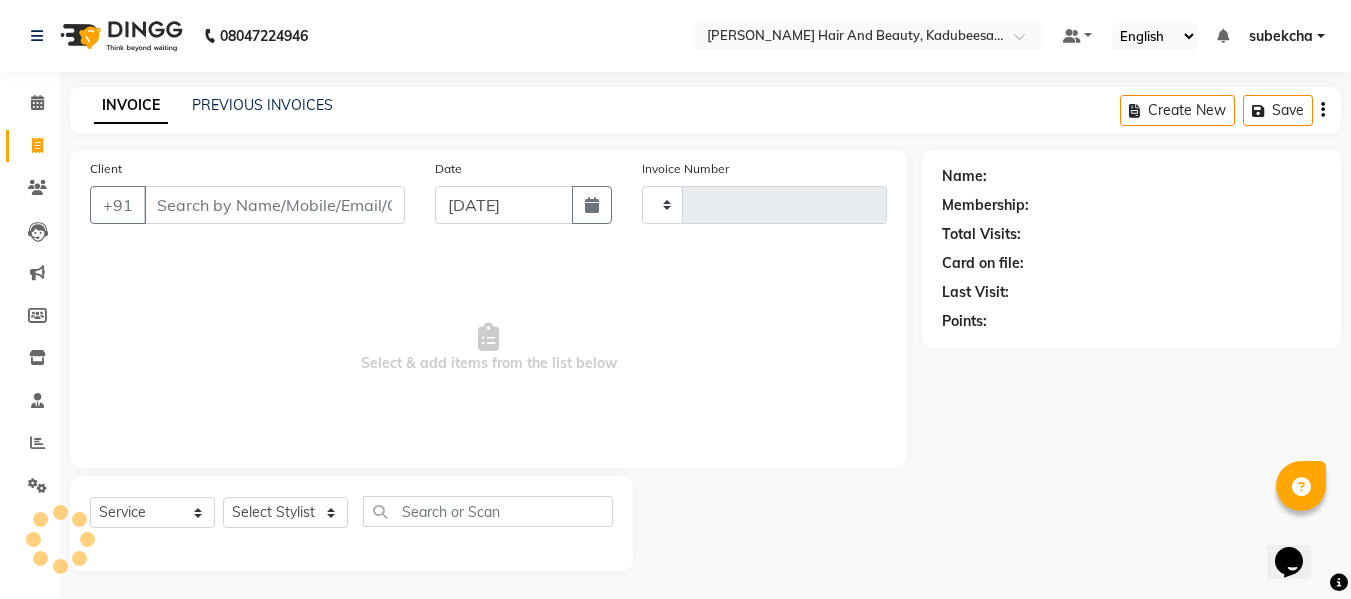 scroll, scrollTop: 2, scrollLeft: 0, axis: vertical 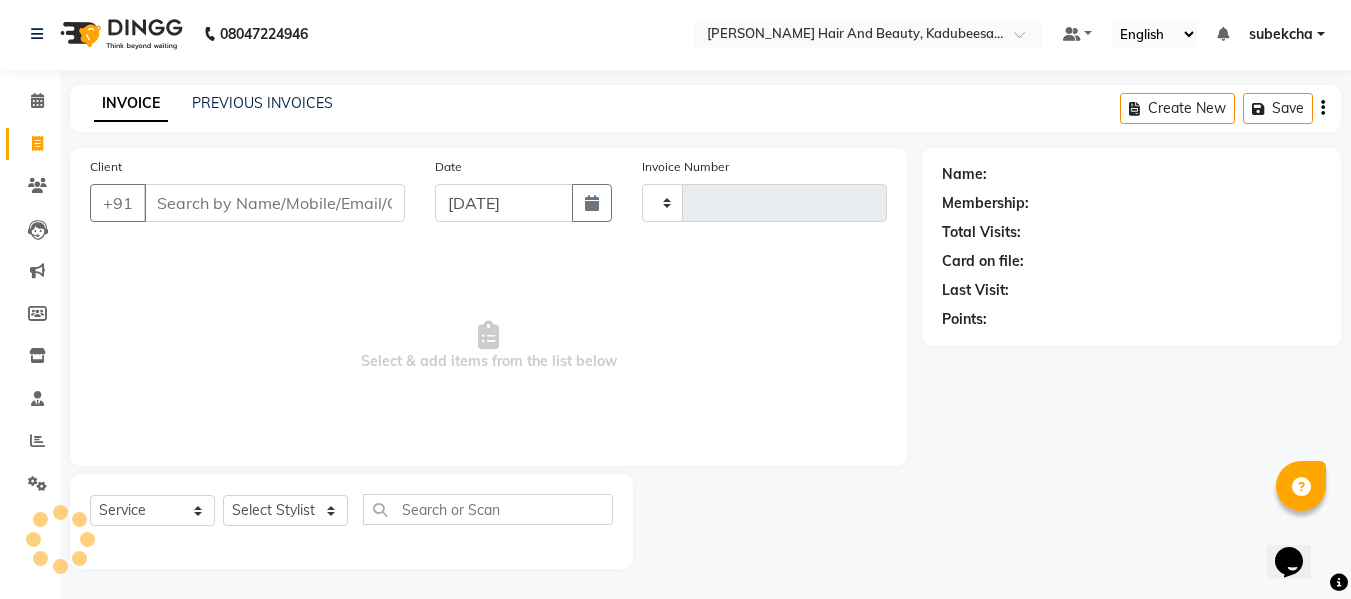 type on "1182" 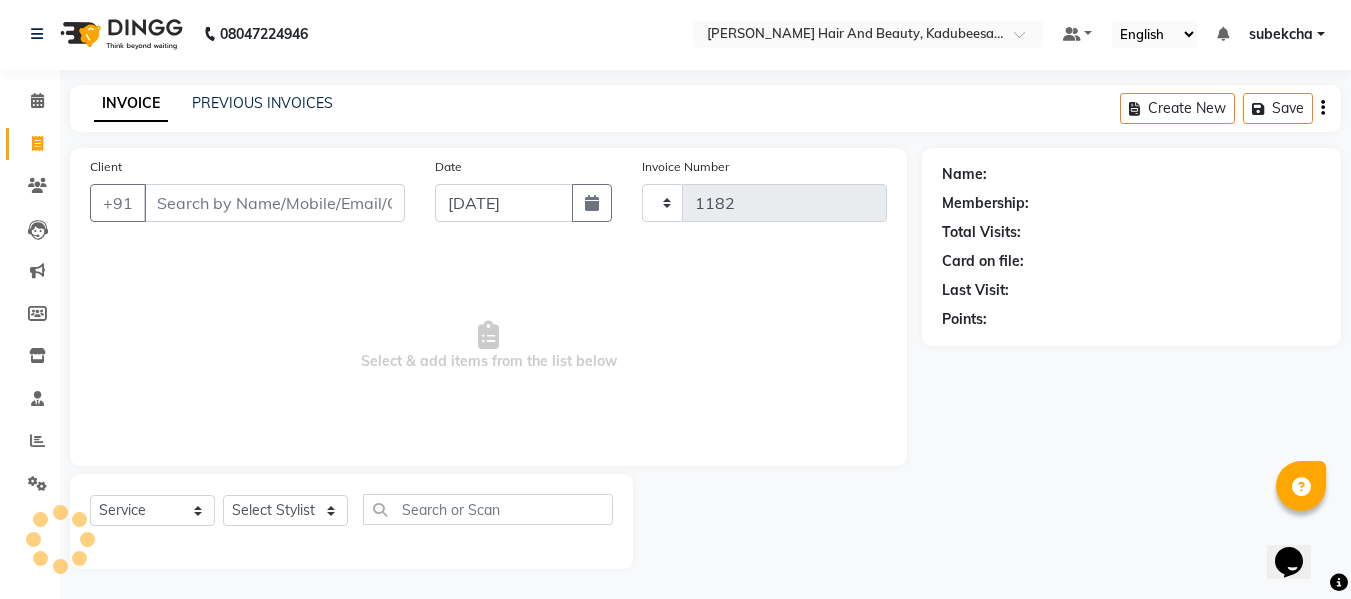 select on "7013" 